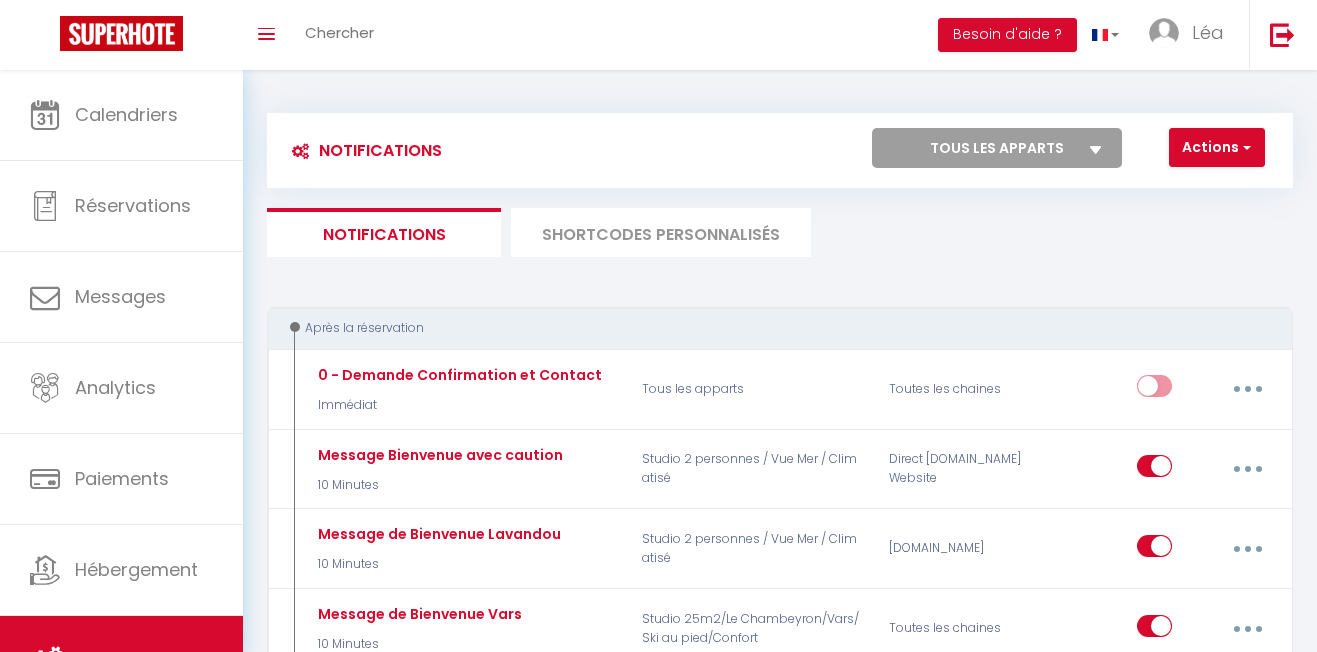 scroll, scrollTop: 263, scrollLeft: 0, axis: vertical 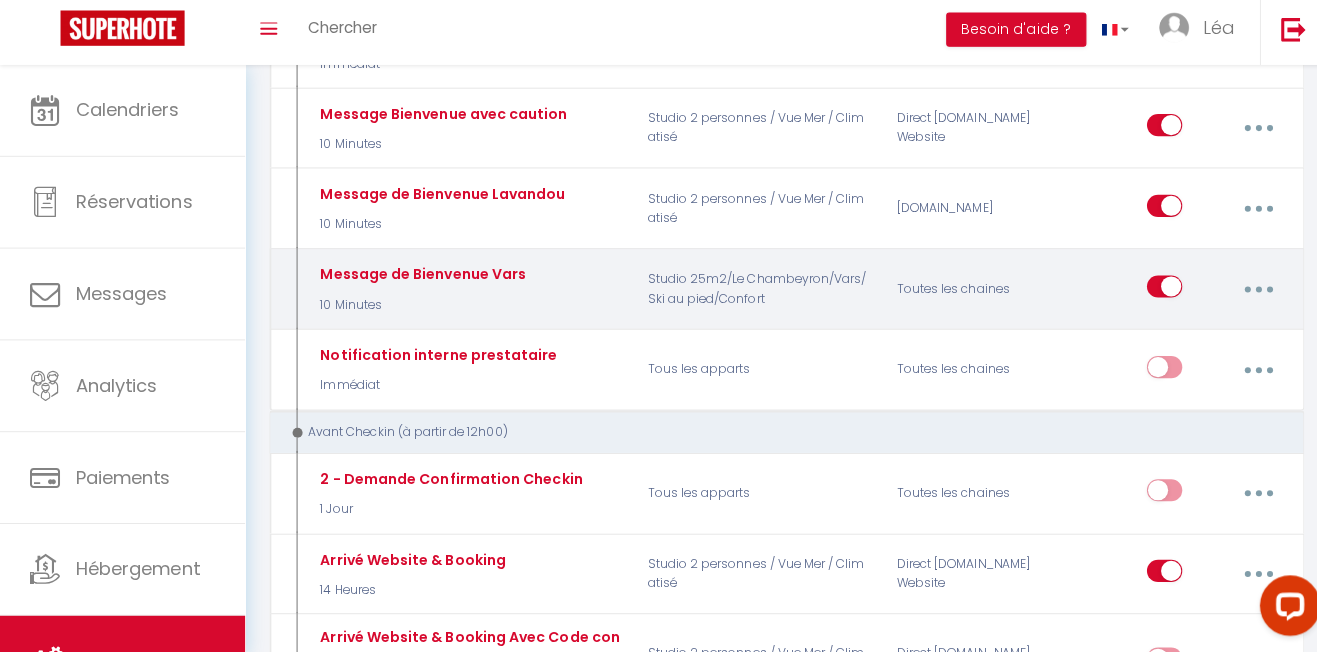 click at bounding box center (1248, 293) 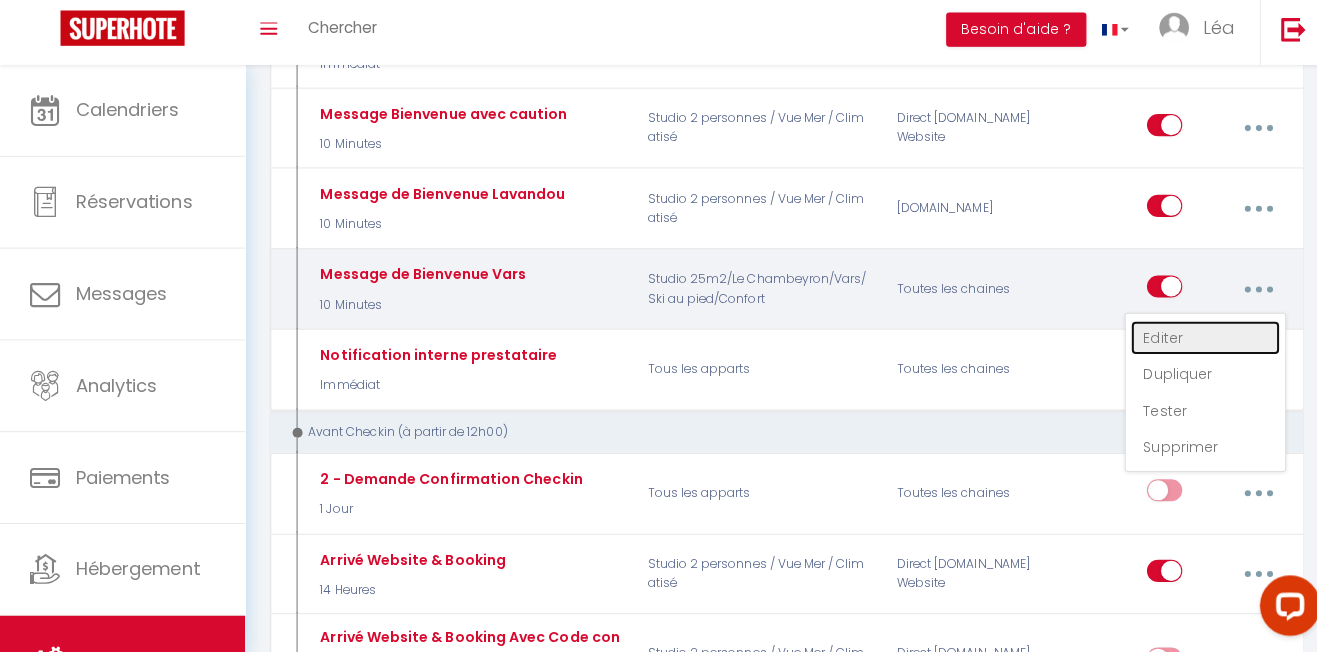 click on "Editer" at bounding box center (1195, 341) 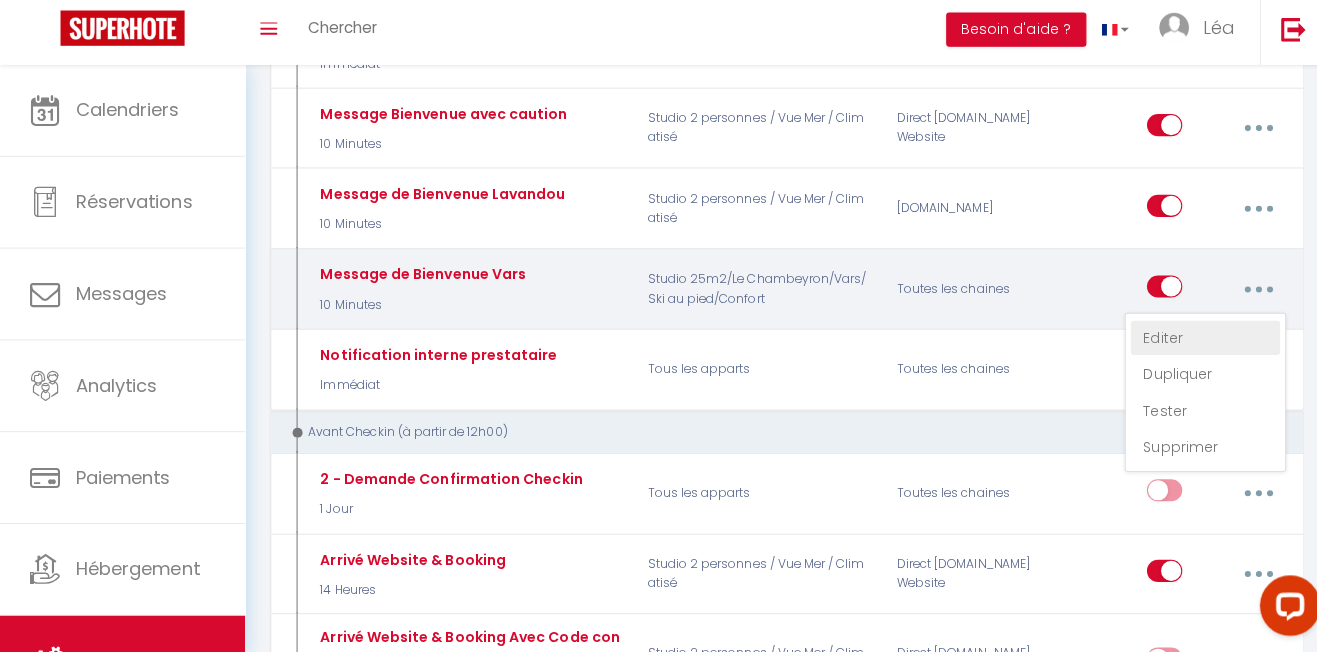 select on "10 Minutes" 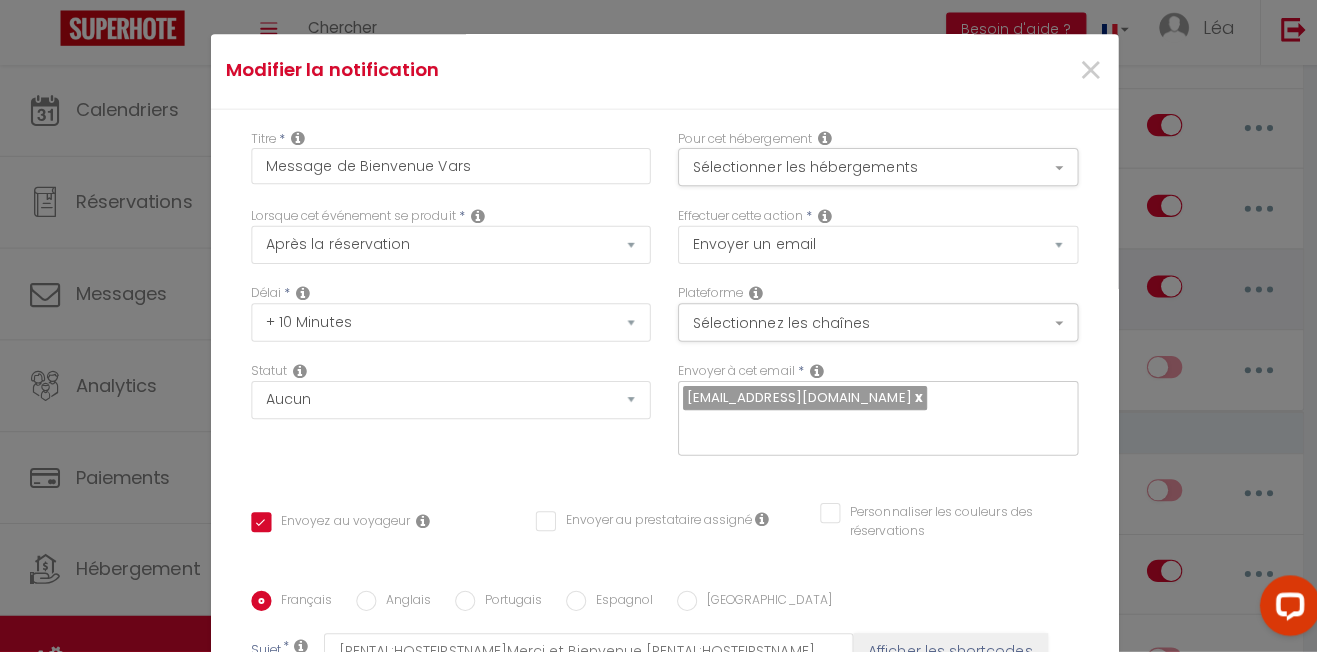 scroll, scrollTop: 0, scrollLeft: 0, axis: both 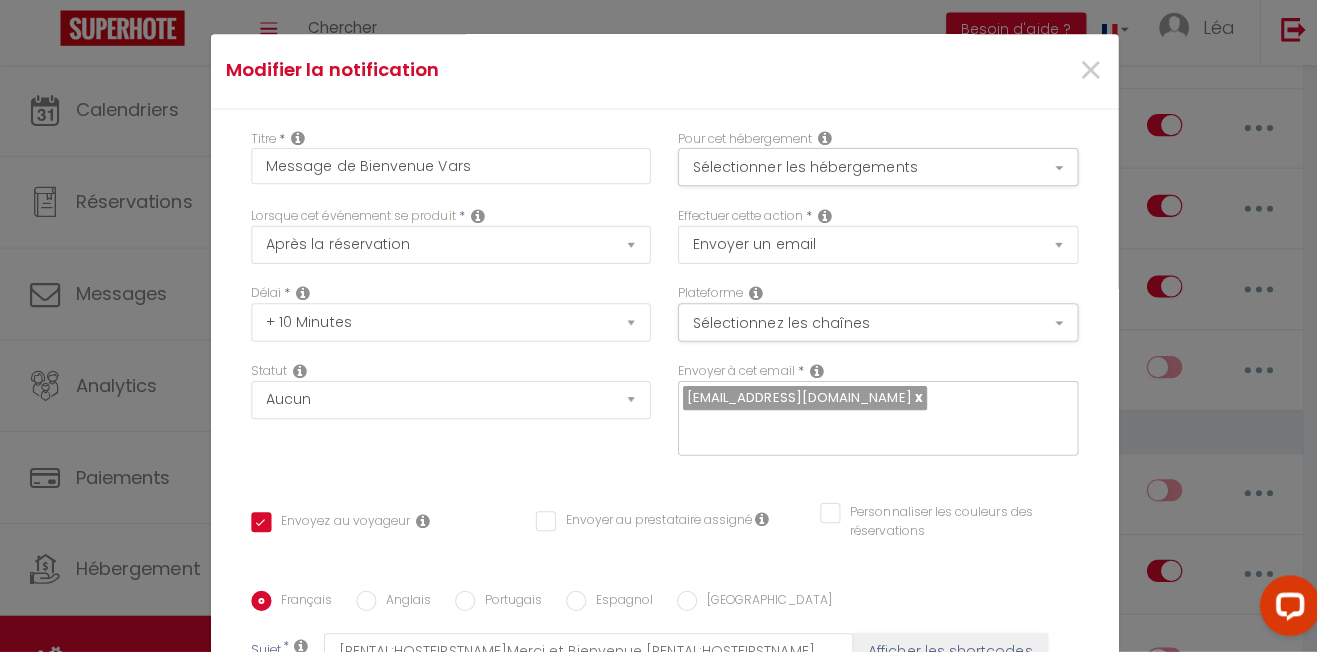 copy on "Bonjour [GUEST:FIRST_NAME]​ et merci pour votre réservation ! 😊
Je suis ravie de vous accueillir prochainement. La veille de votre arrivée, vous recevrez toutes les instructions nécessaires pour le bon déroulement de votre séjour, y compris les informations pour accéder à l'appartement.
👉 L’entrée se fait en toute autonomie grâce à une boîte à clés sécurisée. Le code vous sera communiqué la veille de votre arrivée.
⚠️ Merci de prévoir vos propres draps et linge de toilette (non fournis sur place), notamment :
Pour le lit double (160x190) :
Drap-housse 160x190
Housse de couette 220x240
2 taies d’oreillers 65x35
2 taies d’oreillers 70x40
Pour le petit lit (70x190) :
Drap-housse 70x190
Housse de couette 140x200
1 taie d’oreiller 65x65
Pensez également à apporter :
Serviettes de bain
Tapis de bain
Si vous avez des questions d’ici là, n’hésitez pas à me contacter. À très bientôt !" 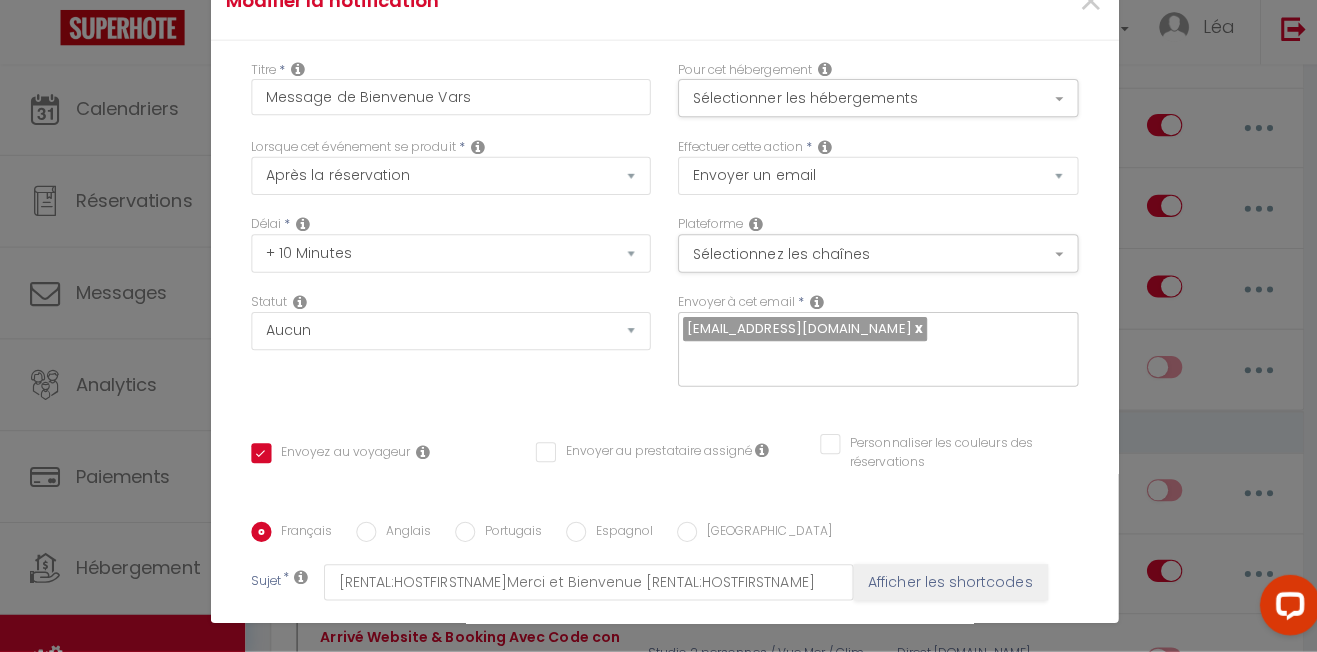 scroll, scrollTop: 0, scrollLeft: 0, axis: both 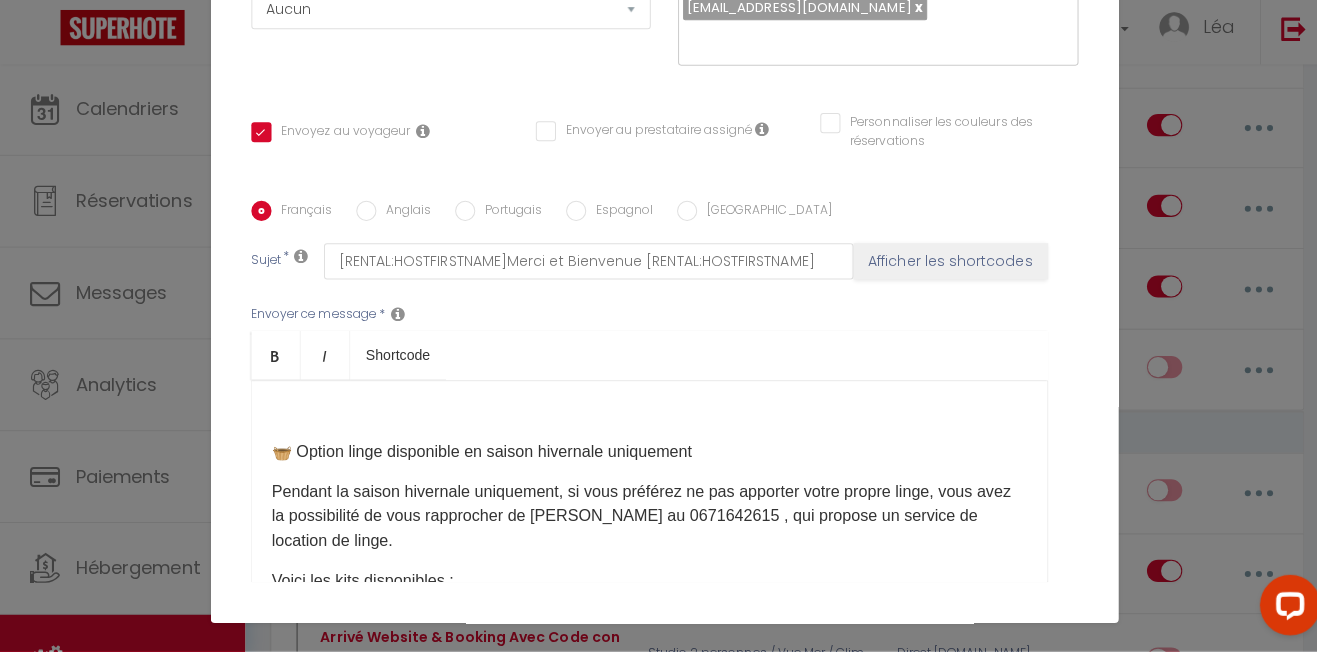 click on "​🧺 Option linge disponible en saison hivernale uniquement" at bounding box center [644, 454] 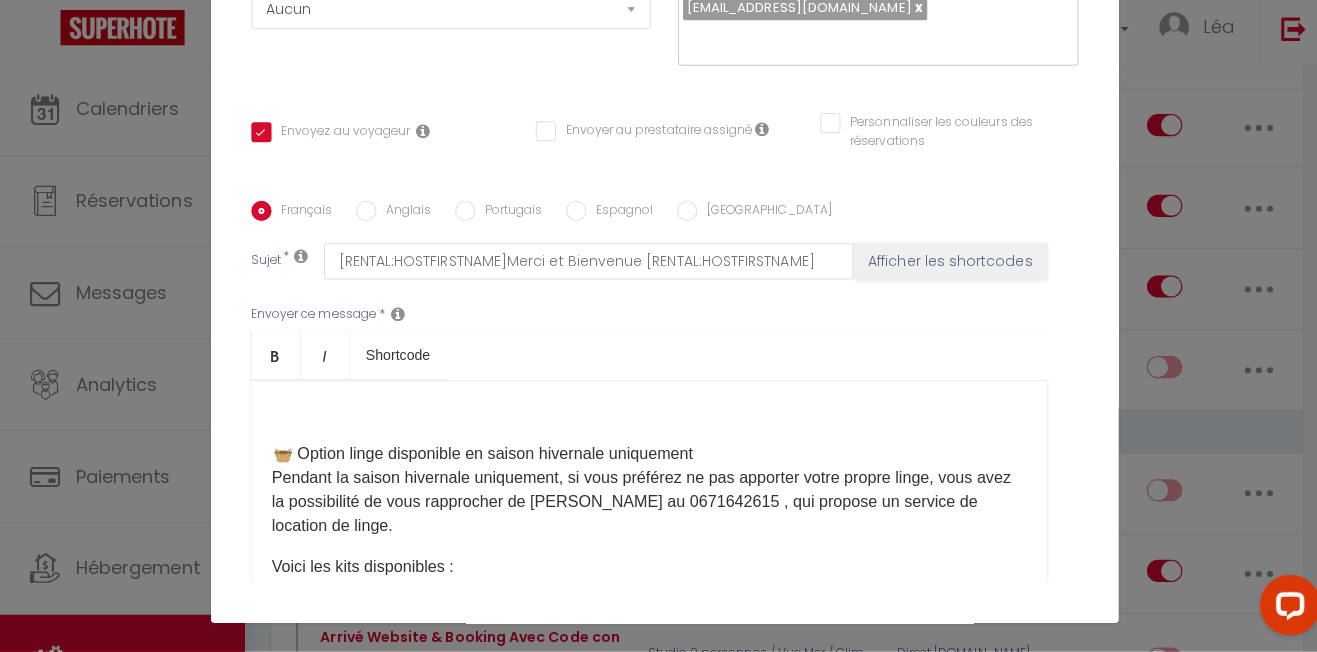 scroll, scrollTop: 1, scrollLeft: 0, axis: vertical 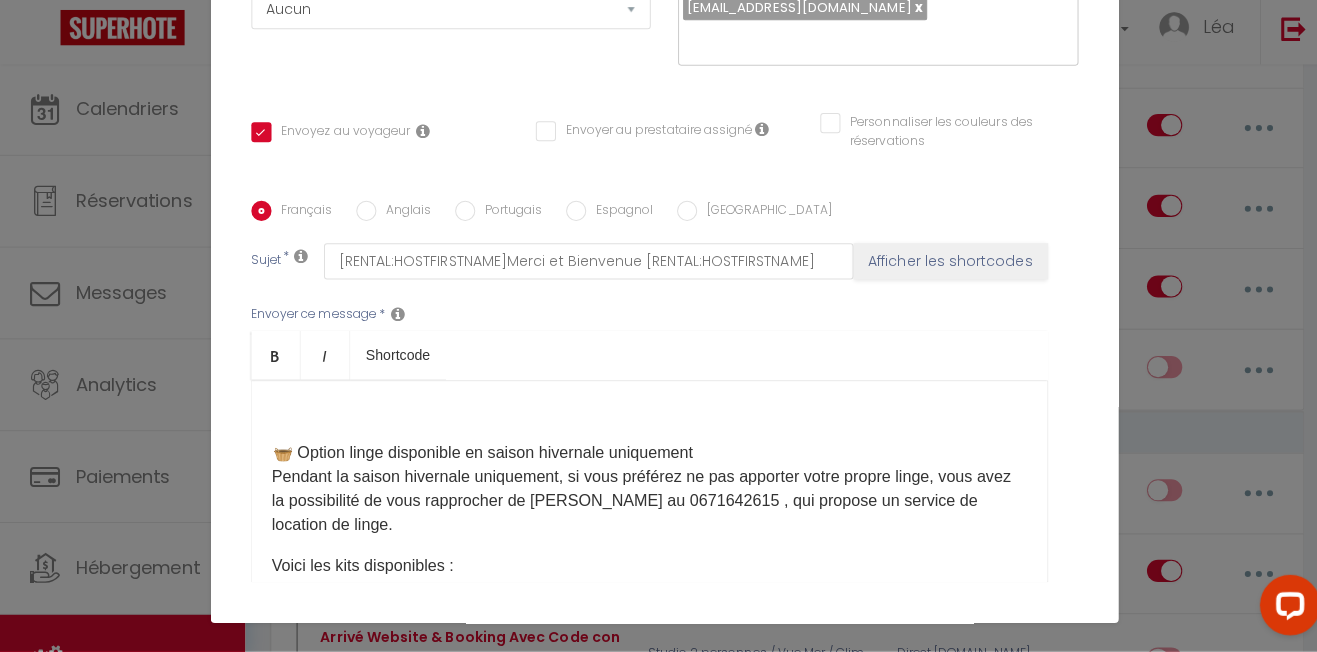 click on "Shortcode" at bounding box center (395, 358) 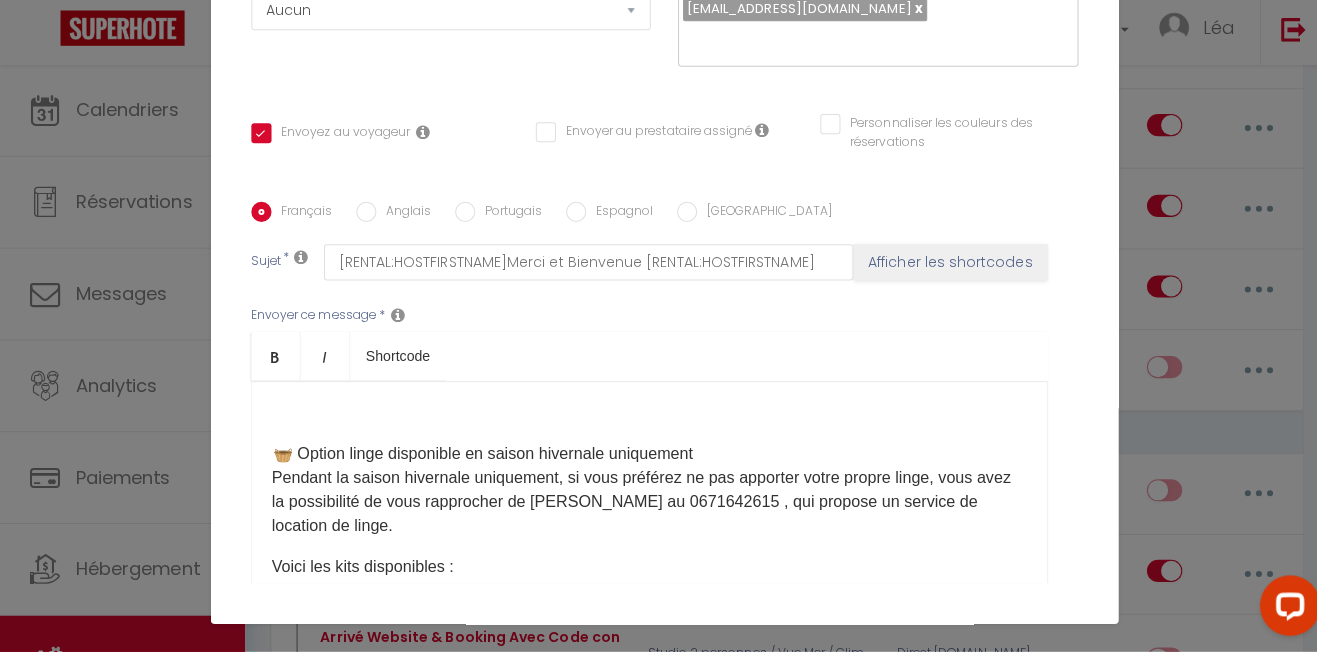 click at bounding box center (644, 415) 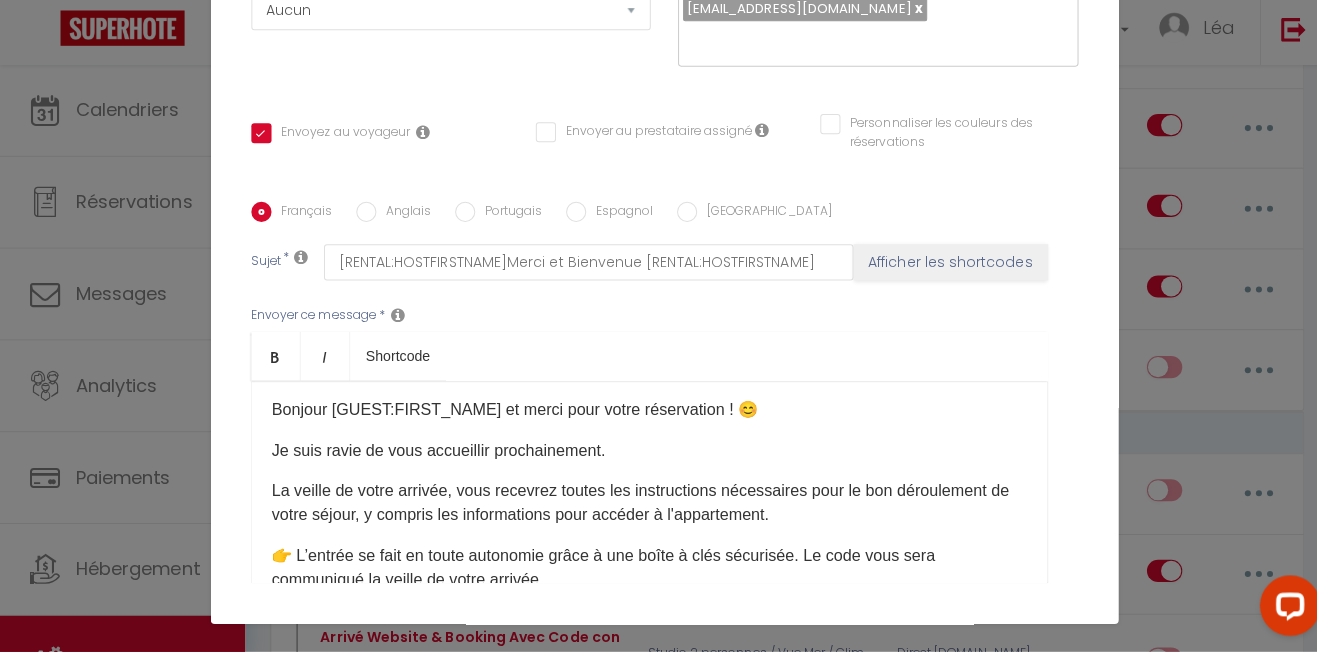 scroll, scrollTop: 0, scrollLeft: 0, axis: both 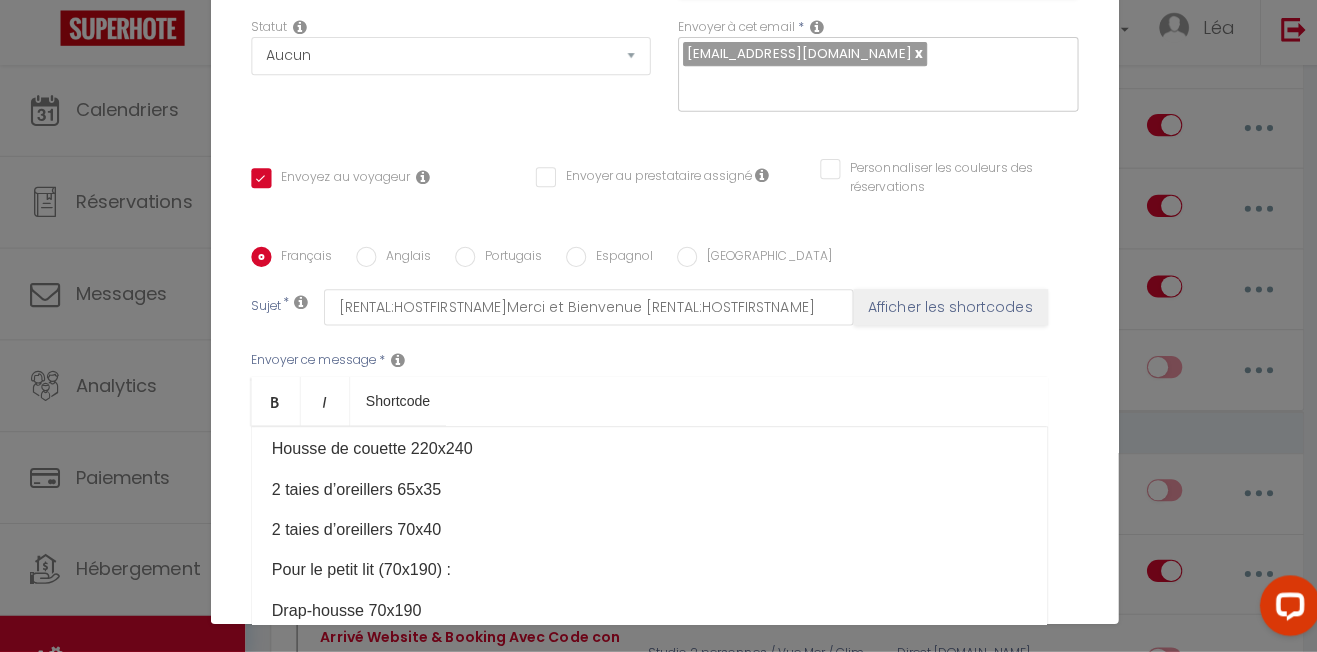 click on "Bonjour [GUEST:FIRST_NAME]​ et merci pour votre réservation ! 😊
Je suis ravie de vous accueillir prochainement.
La veille de votre arrivée, vous recevrez toutes les instructions nécessaires pour le bon déroulement de votre séjour, y compris les informations pour accéder à l'appartement.
👉 L’entrée se fait en toute autonomie grâce à une boîte à clés sécurisée. Le code vous sera communiqué la veille de votre arrivée.
⚠️ Merci de prévoir vos propres draps et linge de toilette (non fournis sur place), notamment :
Pour le lit double (160x190) :
Drap-housse 160x190
Housse de couette 220x240
2 taies d’oreillers 65x35
2 taies d’oreillers 70x40
Pour le petit lit (70x190) :
Drap-housse 70x190
Housse de couette 140x200
1 taie d’oreiller 65x65
Pensez également à apporter :
Serviettes de bain
Tapis de bain
Si vous avez des questions d’ici là, n’hésitez pas à me contacter.
À très bientôt ! ​ ​" at bounding box center (644, 527) 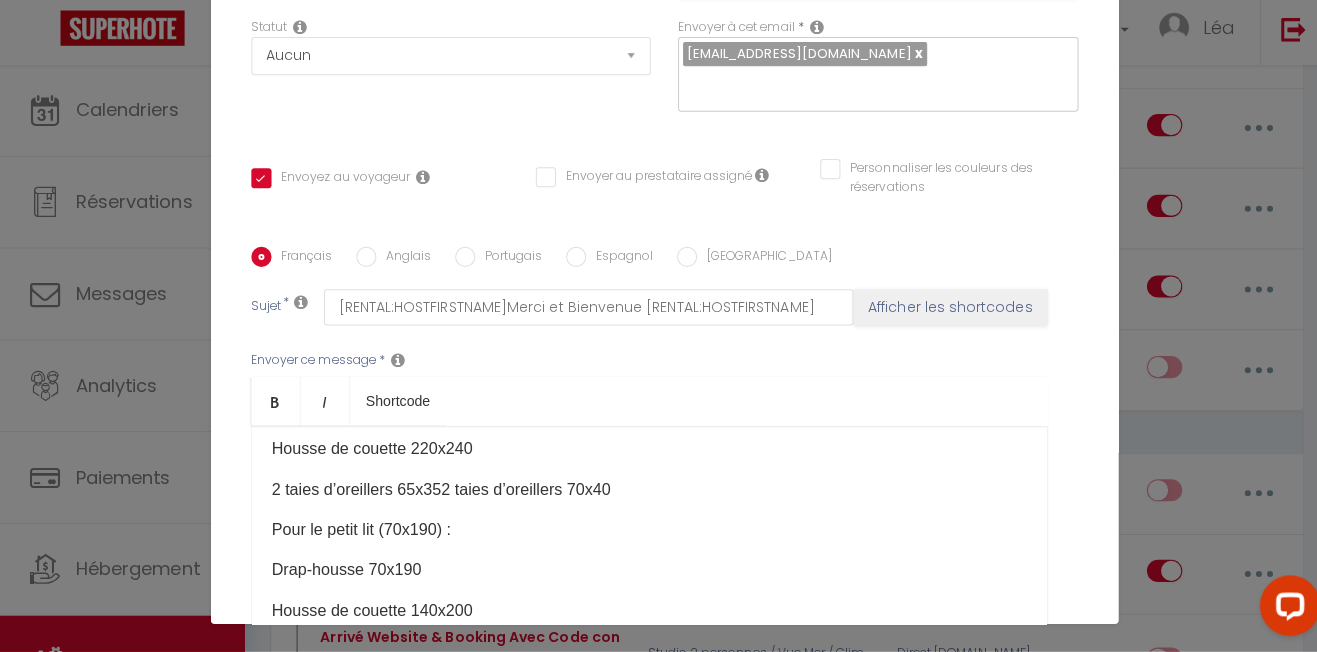 scroll, scrollTop: 336, scrollLeft: 0, axis: vertical 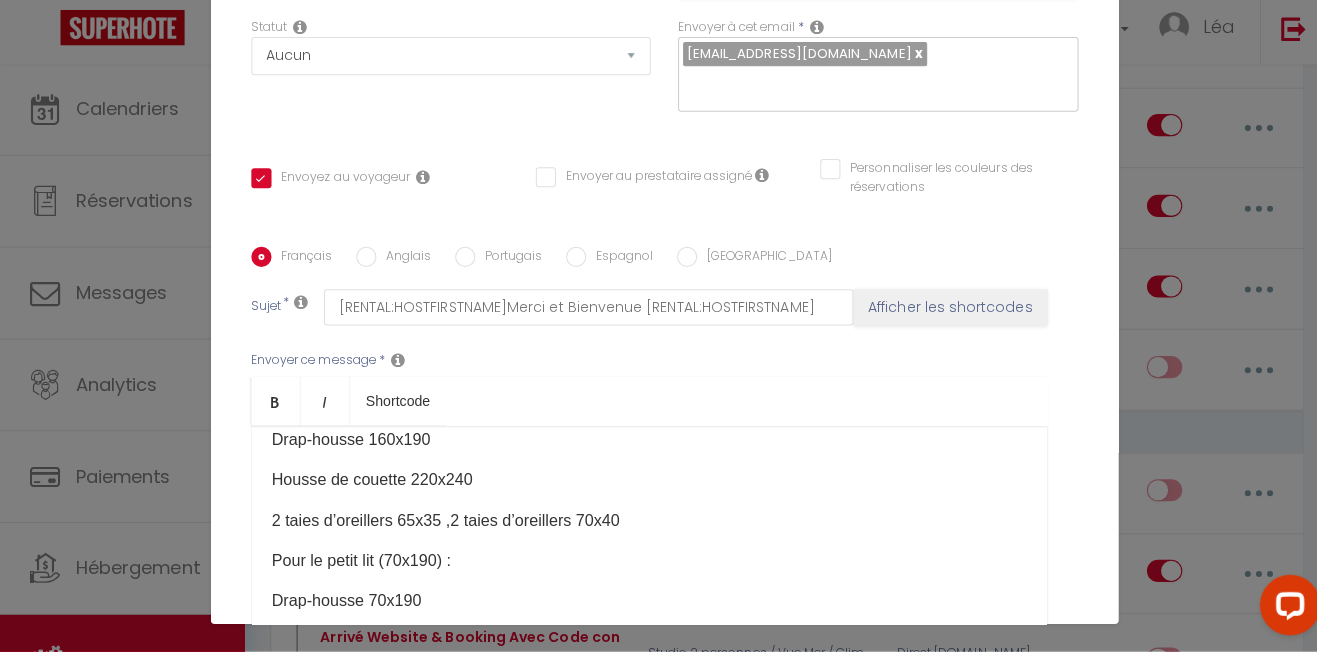 click on "2 taies d’oreillers 65x35 ," at bounding box center (358, 521) 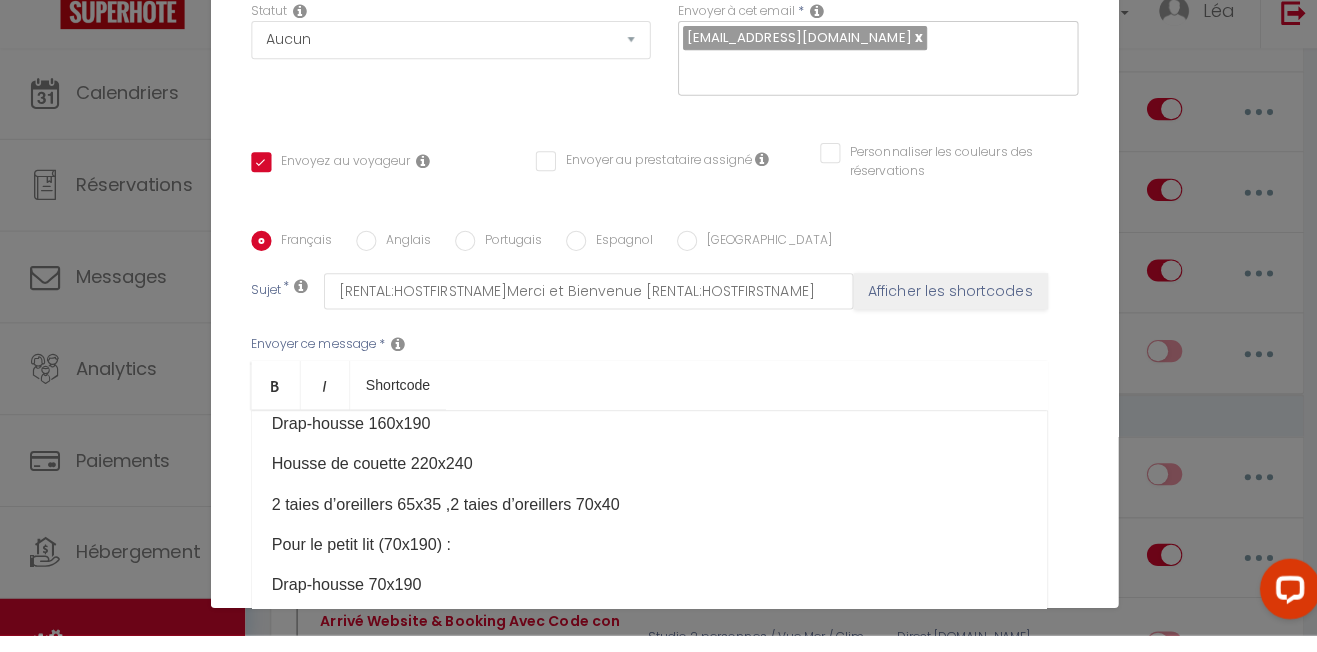 scroll, scrollTop: 336, scrollLeft: 0, axis: vertical 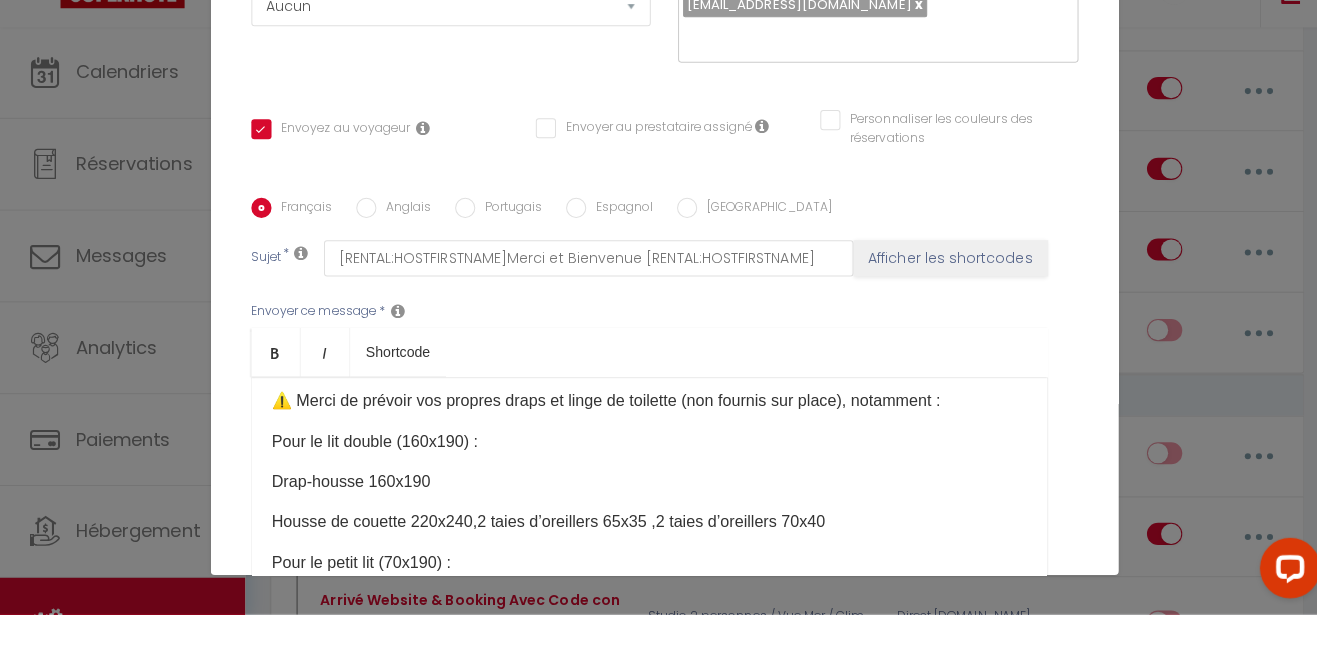 click on "Bonjour [GUEST:FIRST_NAME]​ et merci pour votre réservation ! 😊
Je suis ravie de vous accueillir prochainement.
La veille de votre arrivée, vous recevrez toutes les instructions nécessaires pour le bon déroulement de votre séjour, y compris les informations pour accéder à l'appartement.
👉 L’entrée se fait en toute autonomie grâce à une boîte à clés sécurisée. Le code vous sera communiqué la veille de votre arrivée.
⚠️ Merci de prévoir vos propres draps et linge de toilette (non fournis sur place), notamment :
Pour le lit double (160x190) :
Drap-housse 160x190
Housse de couette 220x240,  2 taies d’oreillers 65x35 , 2 taies d’oreillers 70x40
Pour le petit lit (70x190) :
Drap-housse 70x190
Housse de couette 140x200
1 taie d’oreiller 65x65
Pensez également à apporter :
Serviettes de bain
Tapis de bain
Si vous avez des questions d’ici là, n’hésitez pas à me contacter.
À très bientôt ! ​ ​" at bounding box center [644, 517] 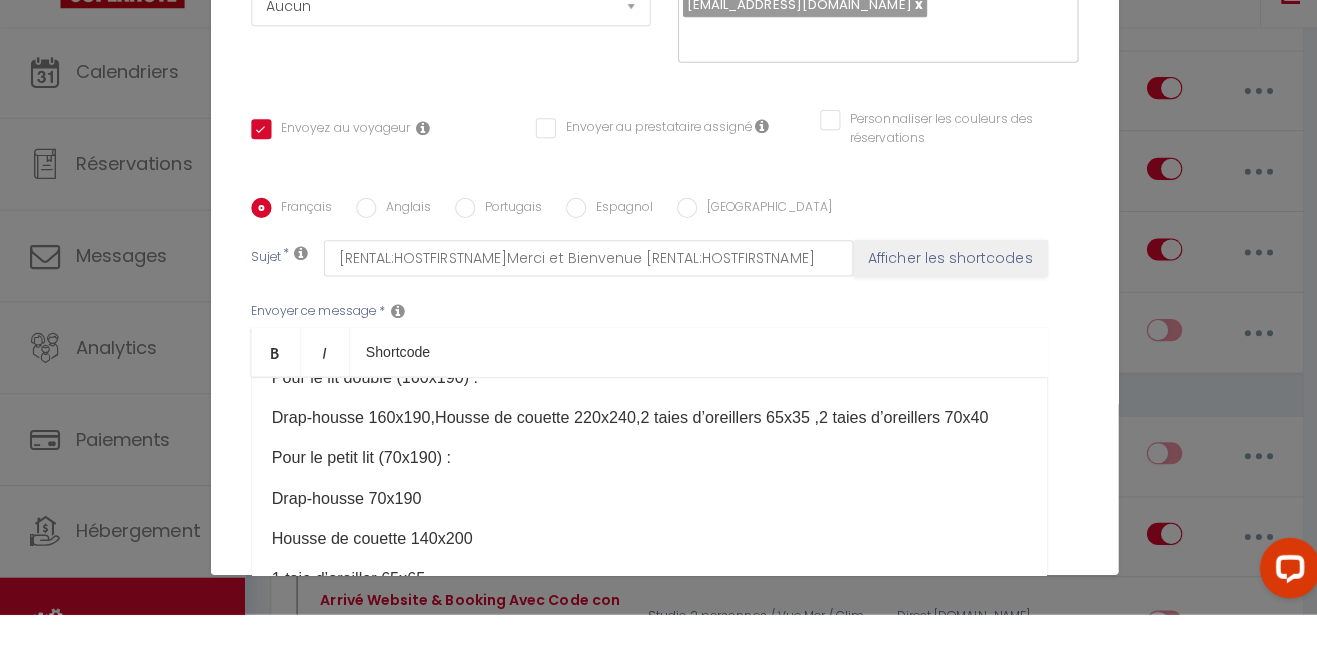 scroll, scrollTop: 282, scrollLeft: 0, axis: vertical 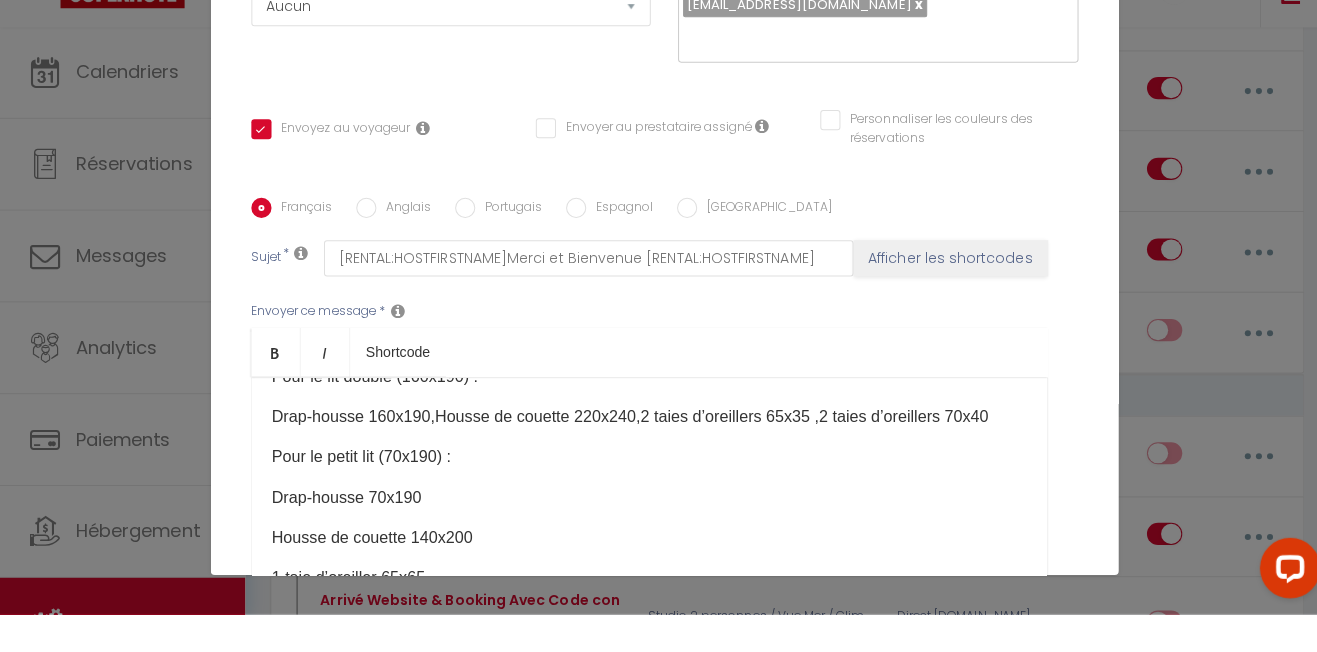 click on "Housse de couette 140x200" at bounding box center [369, 575] 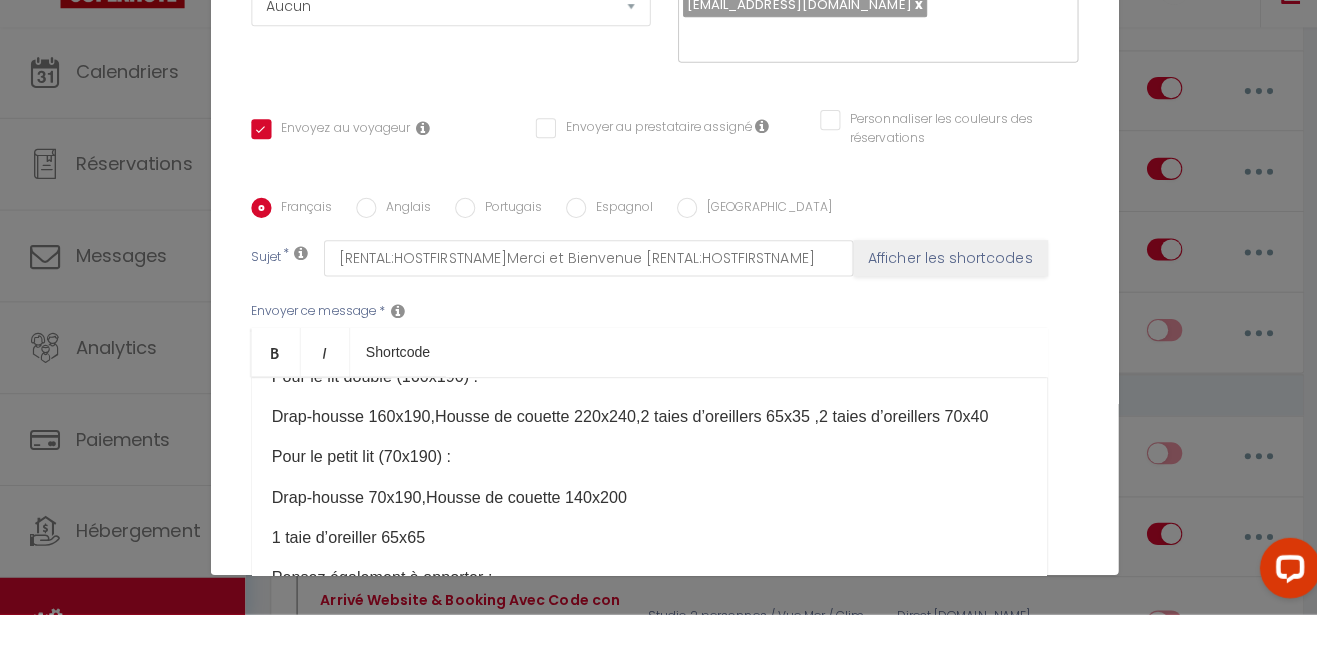 click on "1 taie d’oreiller 65x65" at bounding box center [346, 575] 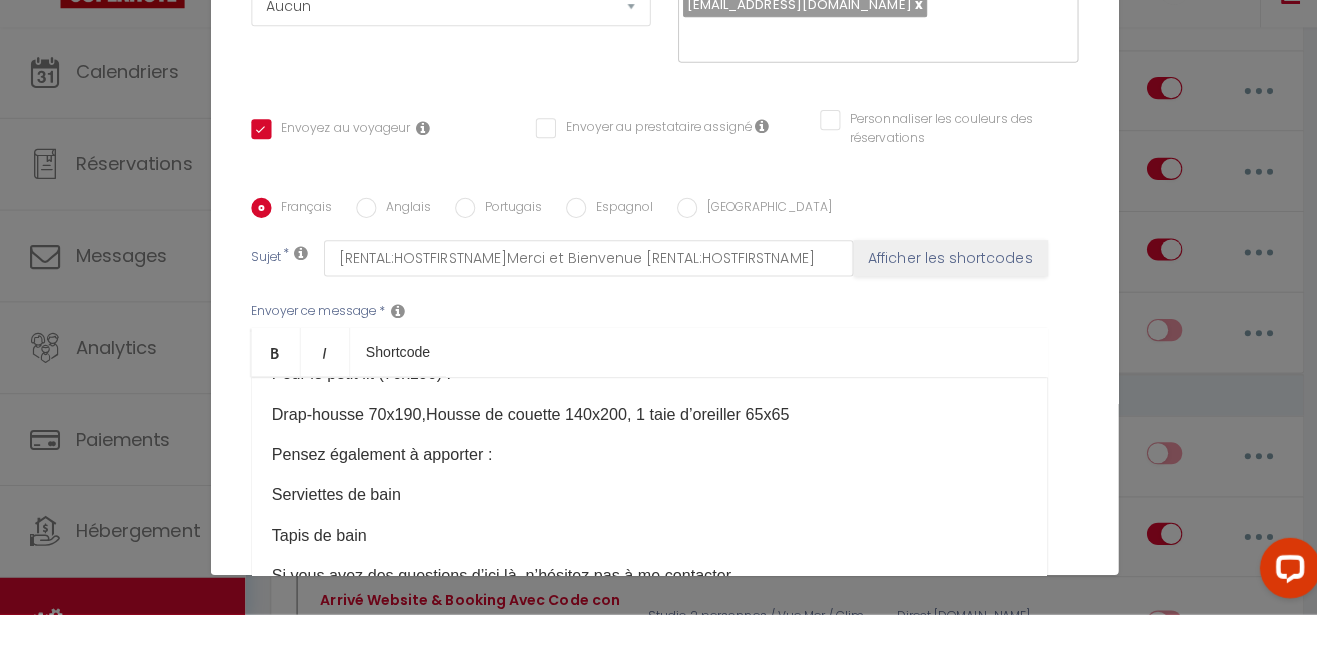 scroll, scrollTop: 379, scrollLeft: 0, axis: vertical 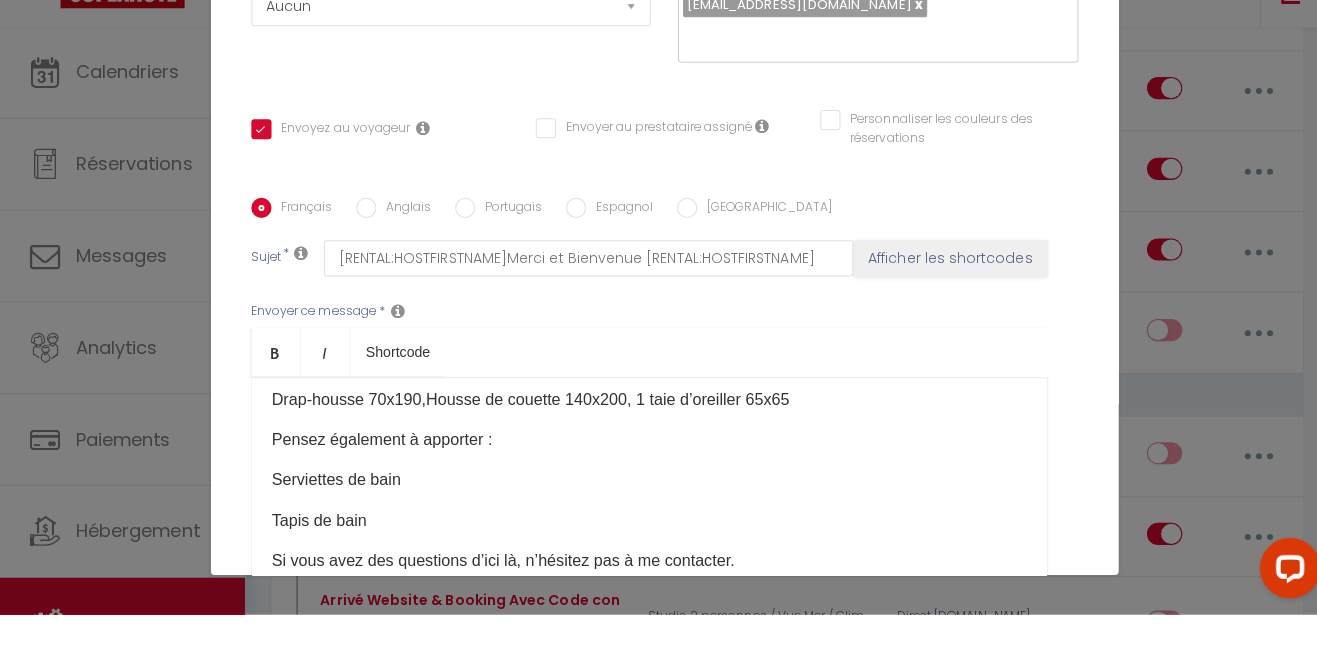 click on "Tapis de bain" at bounding box center [317, 558] 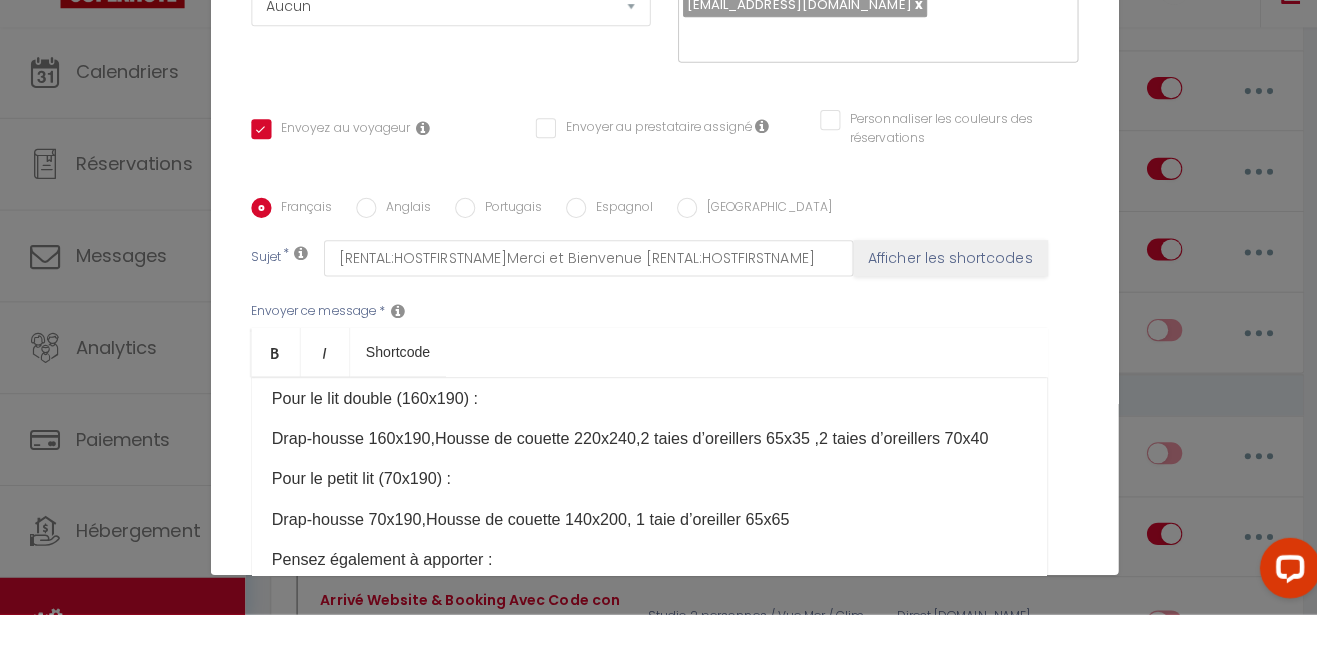 scroll, scrollTop: 257, scrollLeft: 0, axis: vertical 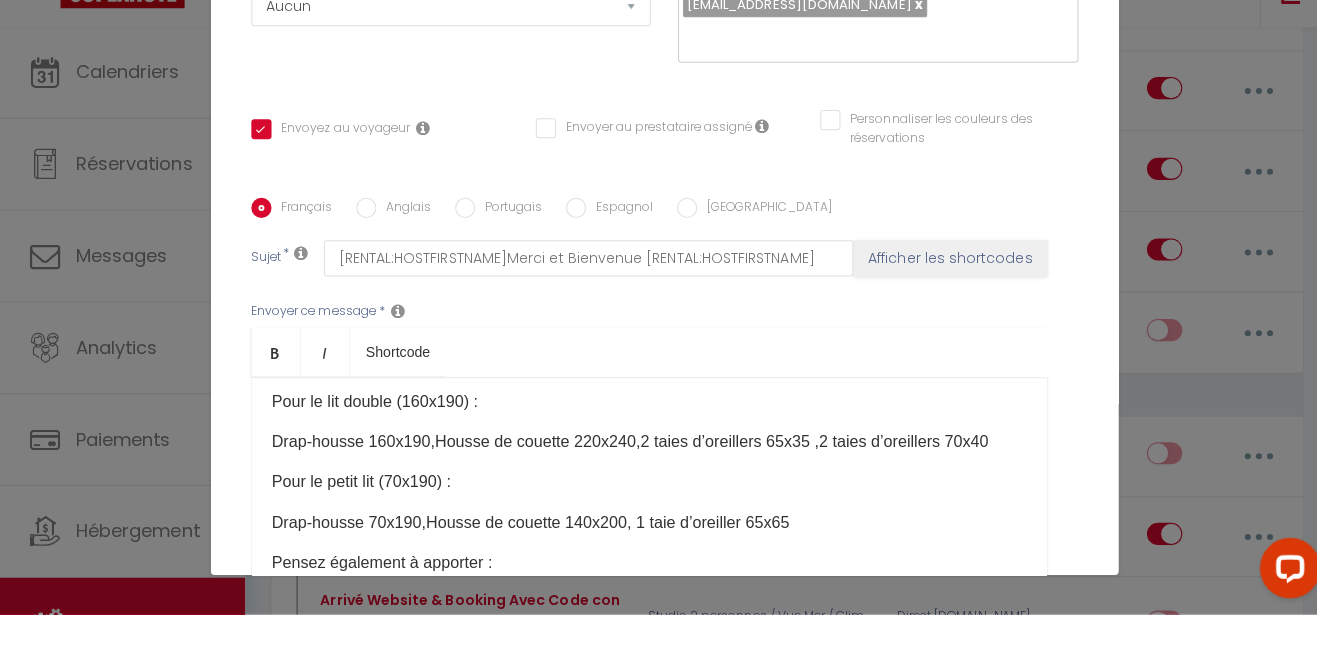 click on "Bonjour [GUEST:FIRST_NAME]​ et merci pour votre réservation ! 😊
Je suis ravie de vous accueillir prochainement.
La veille de votre arrivée, vous recevrez toutes les instructions nécessaires pour le bon déroulement de votre séjour, y compris les informations pour accéder à l'appartement.
👉 L’entrée se fait en toute autonomie grâce à une boîte à clés sécurisée. Le code vous sera communiqué la veille de votre arrivée.
⚠️ Merci de prévoir vos propres draps et linge de toilette (non fournis sur place), notamment :
Pour le lit double (160x190) :
Drap-housse 160x190,  Housse de couette 220x240,  2 taies d’oreillers 65x35 , 2 taies d’oreillers 70x40
Pour le petit lit (70x190) :
Drap-housse 70x190,  Housse de couette 140x200, 1 taie d’oreiller 65x65
Pensez également à apporter :
Serviettes de bain et  Tapis de bain
Si vous avez des questions d’ici là, n’hésitez pas à me contacter.
À très bientôt ! ​ ​" at bounding box center (644, 517) 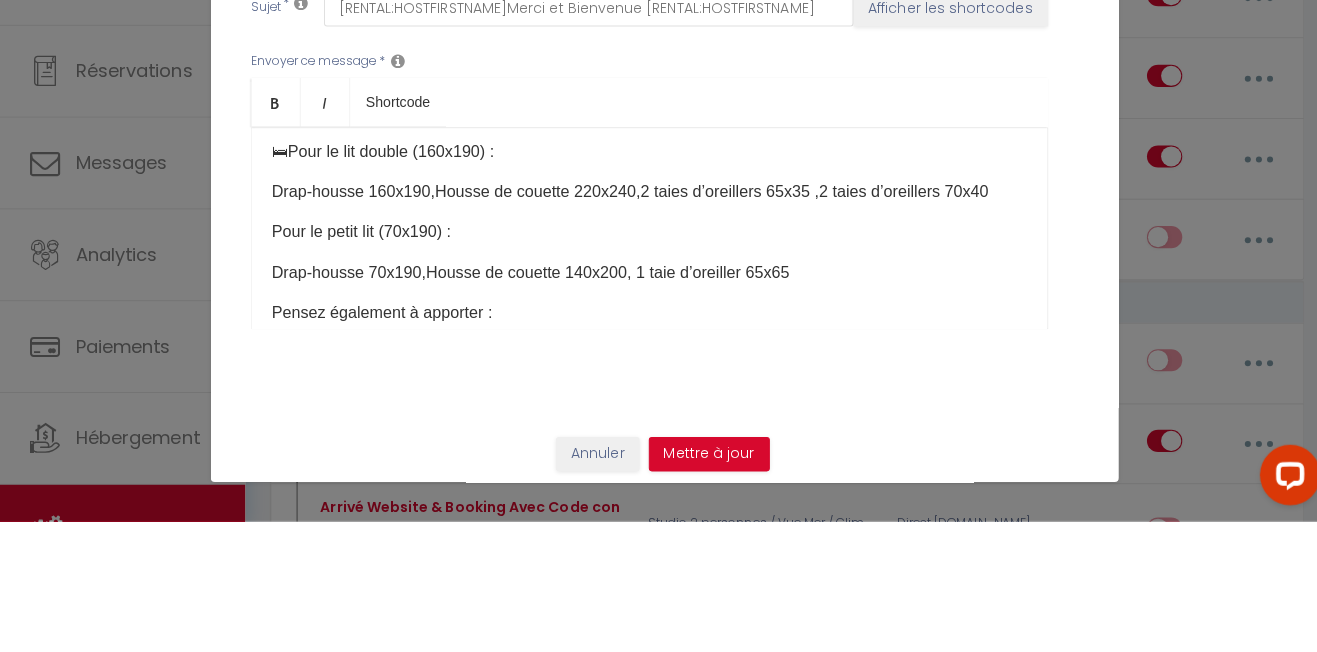 scroll, scrollTop: 440, scrollLeft: 0, axis: vertical 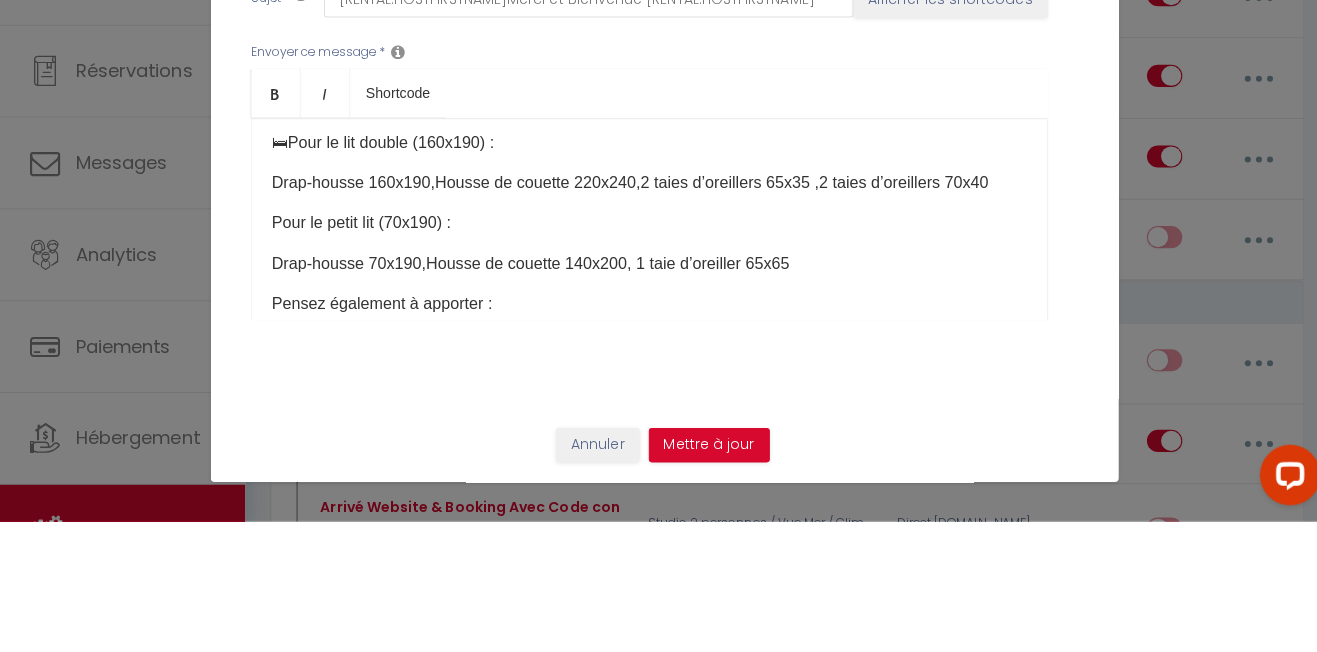 click on "Bonjour [GUEST:FIRST_NAME]​ et merci pour votre réservation ! 😊
Je suis ravie de vous accueillir prochainement.
La veille de votre arrivée, vous recevrez toutes les instructions nécessaires pour le bon déroulement de votre séjour, y compris les informations pour accéder à l'appartement.
👉 L’entrée se fait en toute autonomie grâce à une boîte à clés sécurisée. Le code vous sera communiqué la veille de votre arrivée.
⚠️ Merci de prévoir vos propres draps et linge de toilette (non fournis sur place), notamment :
🛏Pour le lit double (160x190) :
Drap-housse 160x190,  Housse de couette 220x240,  2 taies d’oreillers 65x35 , 2 taies d’oreillers 70x40
Pour le petit lit (70x190) :
Drap-housse 70x190,  Housse de couette 140x200, 1 taie d’oreiller 65x65
Pensez également à apporter :
Serviettes de bain et  Tapis de bain
Si vous avez des questions d’ici là, n’hésitez pas à me contacter.
À très bientôt ! ​ ​" at bounding box center (644, 352) 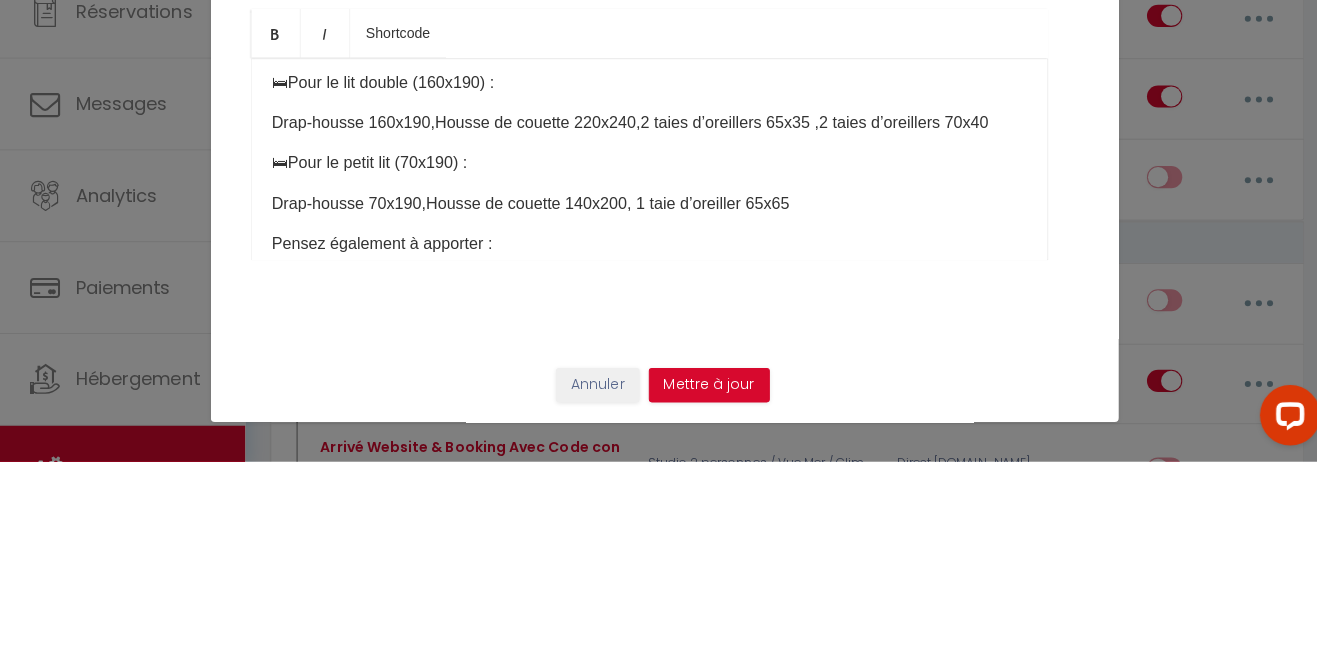 scroll, scrollTop: 336, scrollLeft: 0, axis: vertical 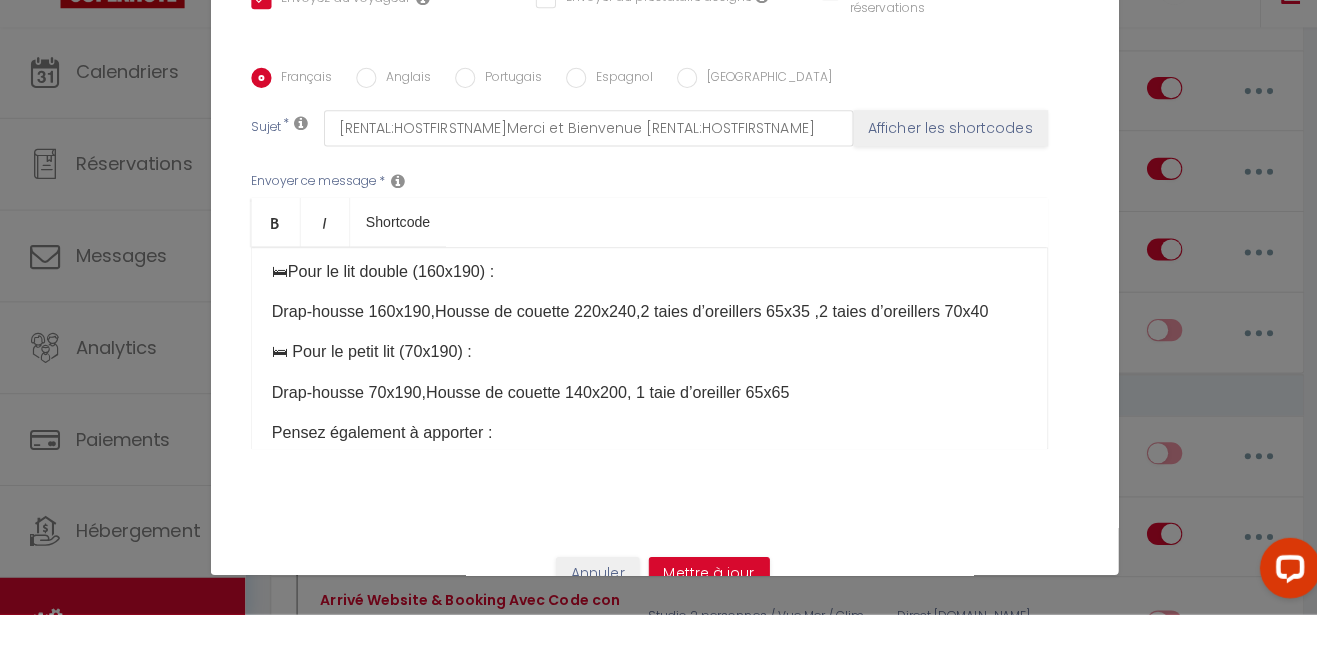 click on "🛏Pour le lit double (160x190) :" at bounding box center (380, 311) 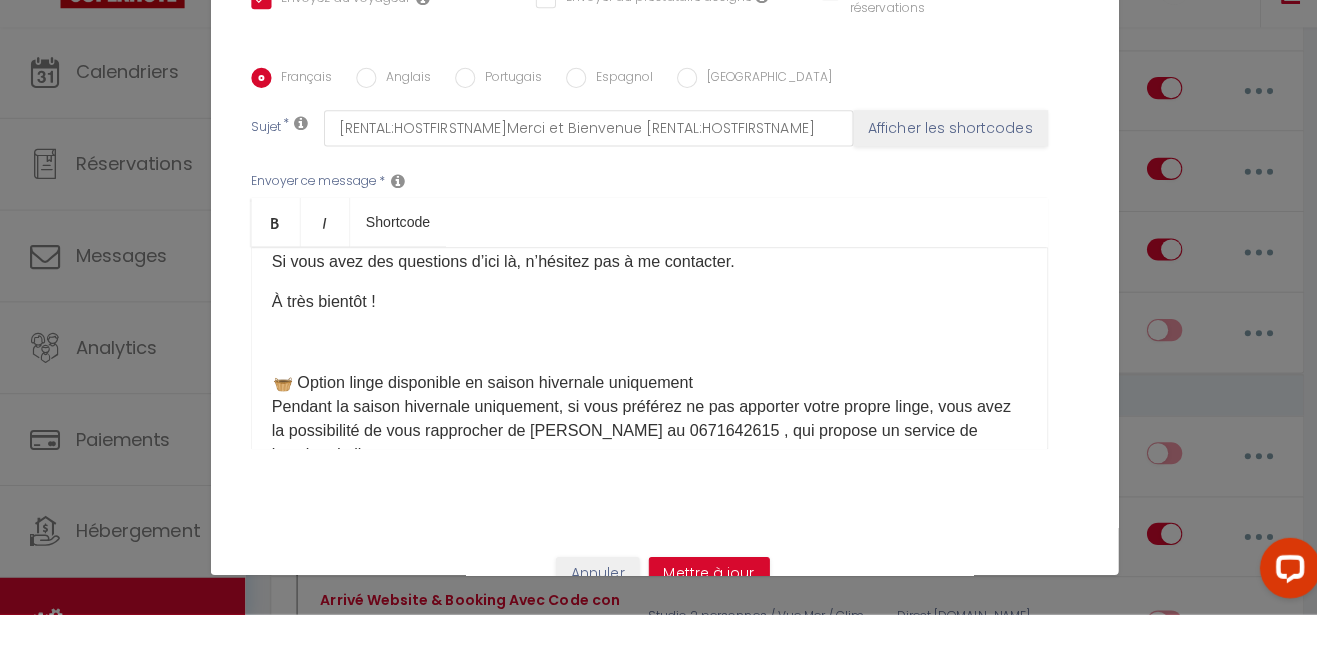 scroll, scrollTop: 507, scrollLeft: 0, axis: vertical 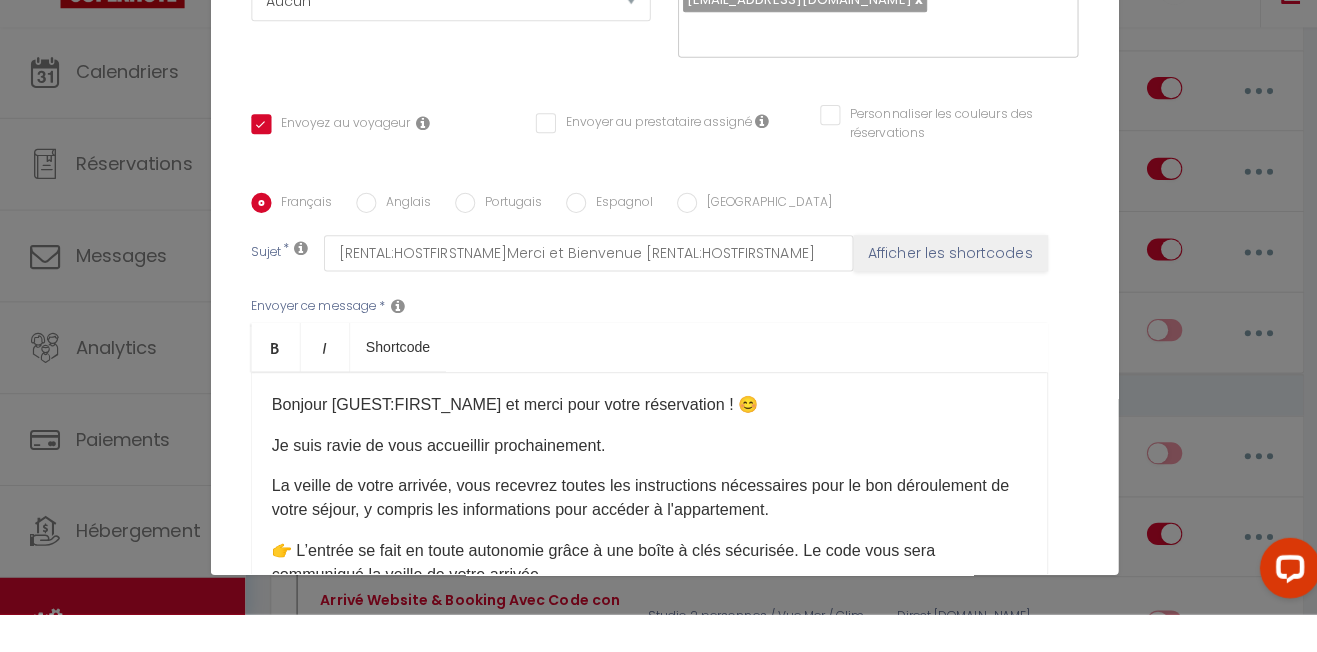 click on "Bonjour [GUEST:FIRST_NAME]​ et merci pour votre réservation ! 😊
Je suis ravie de vous accueillir prochainement.
La veille de votre arrivée, vous recevrez toutes les instructions nécessaires pour le bon déroulement de votre séjour, y compris les informations pour accéder à l'appartement.
👉 L’entrée se fait en toute autonomie grâce à une boîte à clés sécurisée. Le code vous sera communiqué la veille de votre arrivée.
⚠️ Merci de prévoir vos propres draps et linge de toilette (non fournis sur place), notamment :
🛏 Pour le lit double (160x190) :
Drap-housse 160x190,  Housse de couette 220x240,  2 taies d’oreillers 65x35 , 2 taies d’oreillers 70x40
🛏 Pour le petit lit (70x190) :
Drap-housse 70x190,  Housse de couette 140x200, 1 taie d’oreiller 65x65
Pensez également à apporter :
Serviettes de bain et  Tapis de bain
Si vous avez des questions d’ici là, n’hésitez pas à me contacter.
À très bientôt ! ​" at bounding box center (644, 512) 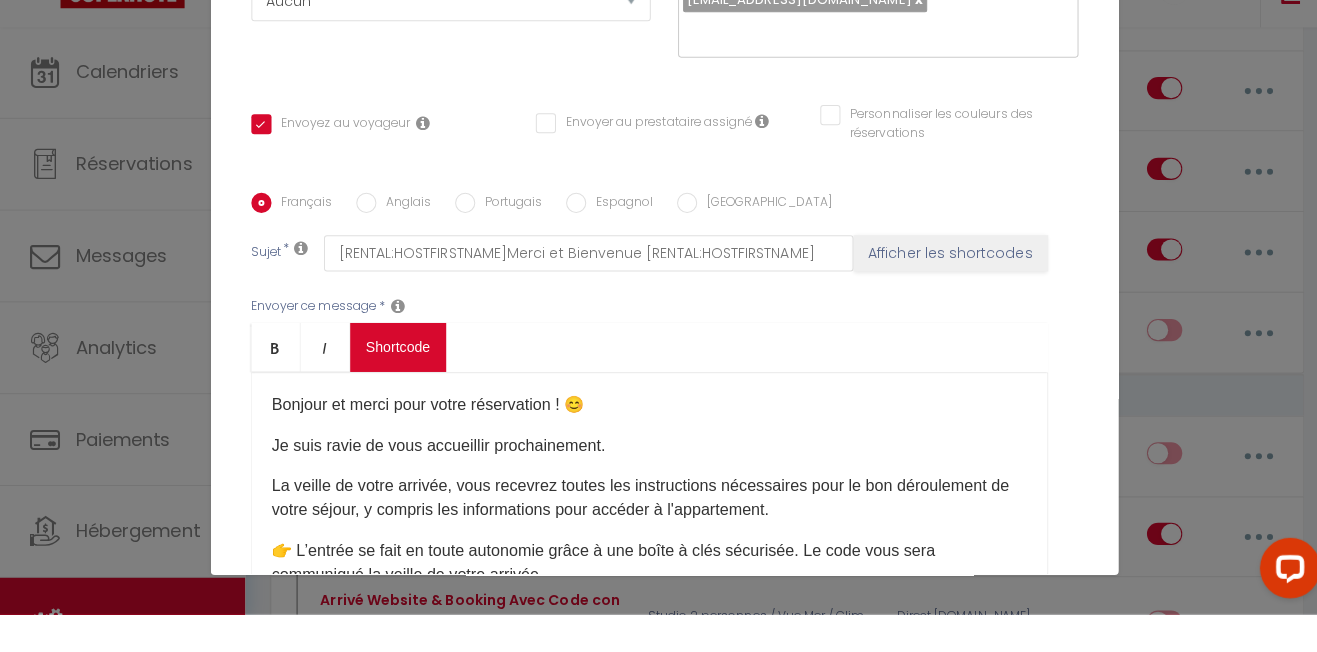 click on "Coaching SuperHote ce soir à 18h00, pour participer:  https://us02web.zoom.us/j/4667554618?pwd=QUhUTnBqenhNTG1HazhBOFJXWjRYUT09   ×     Toggle navigation       Toggle Search     Toggle menubar     Chercher   BUTTON
Besoin d'aide ?
Léa   Paramètres        Équipe     Résultat de la recherche   Aucun résultat     Calendriers     Réservations     Messages     Analytics      Paiements     Hébergement     Notifications                 Résultat de la recherche   Id   Appart   Voyageur    Checkin   Checkout   Nuits   Pers.   Plateforme   Statut     Résultat de la recherche   Aucun résultat          Notifications
Actions
Nouvelle Notification    Exporter    Importer    Tous les apparts    Studio 2 personnes / Vue Mer / Climatisé Studio 25m2/Le Chambeyron/Vars/Ski au pied/Confort
Actions
Nouveau shortcode personnalisé    Notifications" at bounding box center (658, 1920) 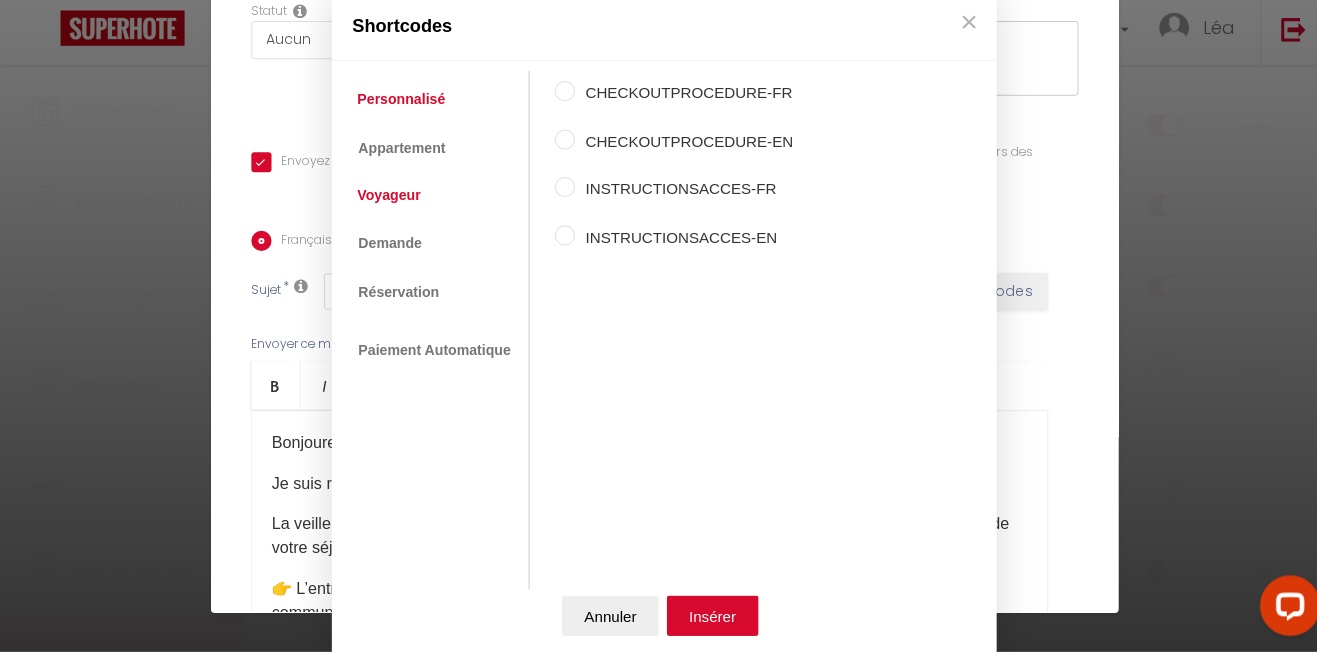 click on "Voyageur" at bounding box center [385, 199] 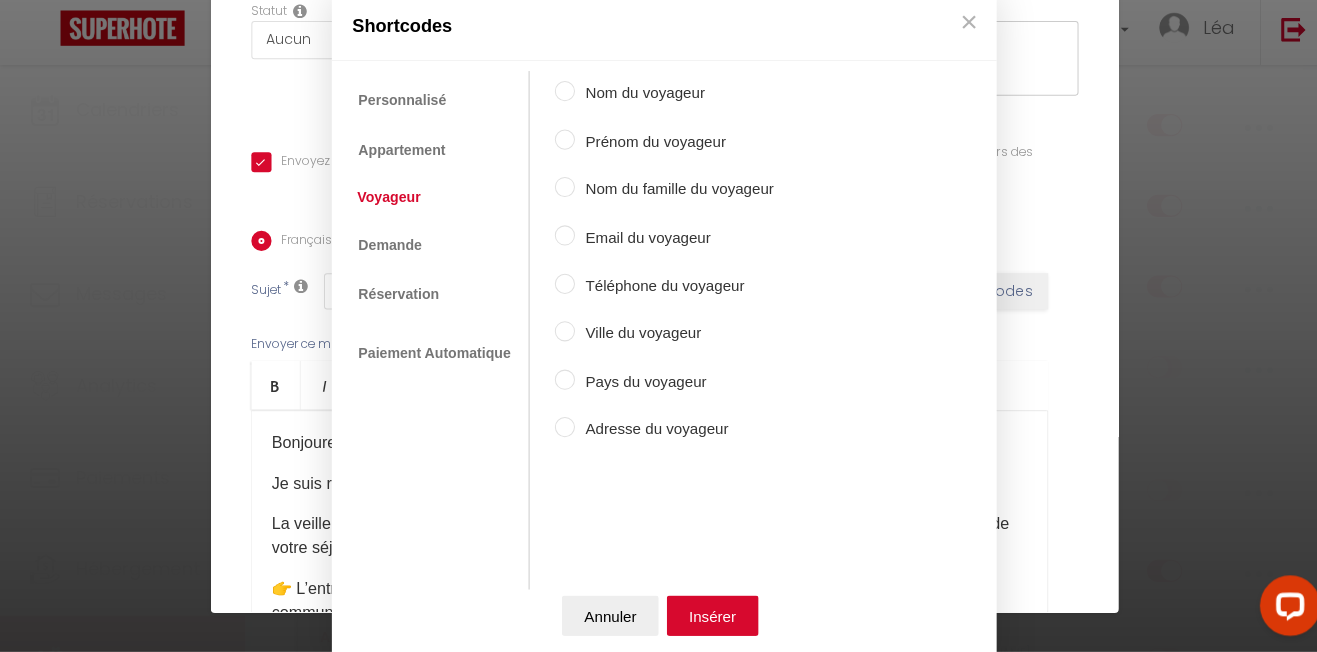 click on "Prénom du voyageur" at bounding box center [668, 146] 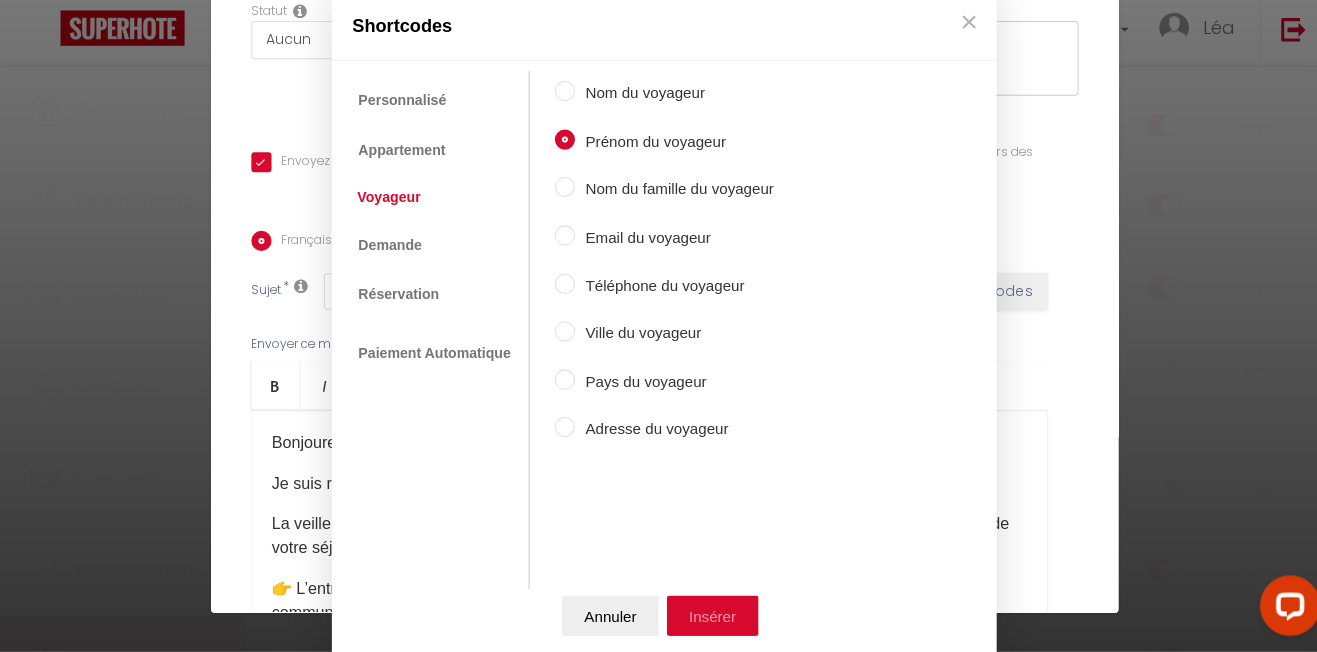 click on "Insérer" at bounding box center [706, 617] 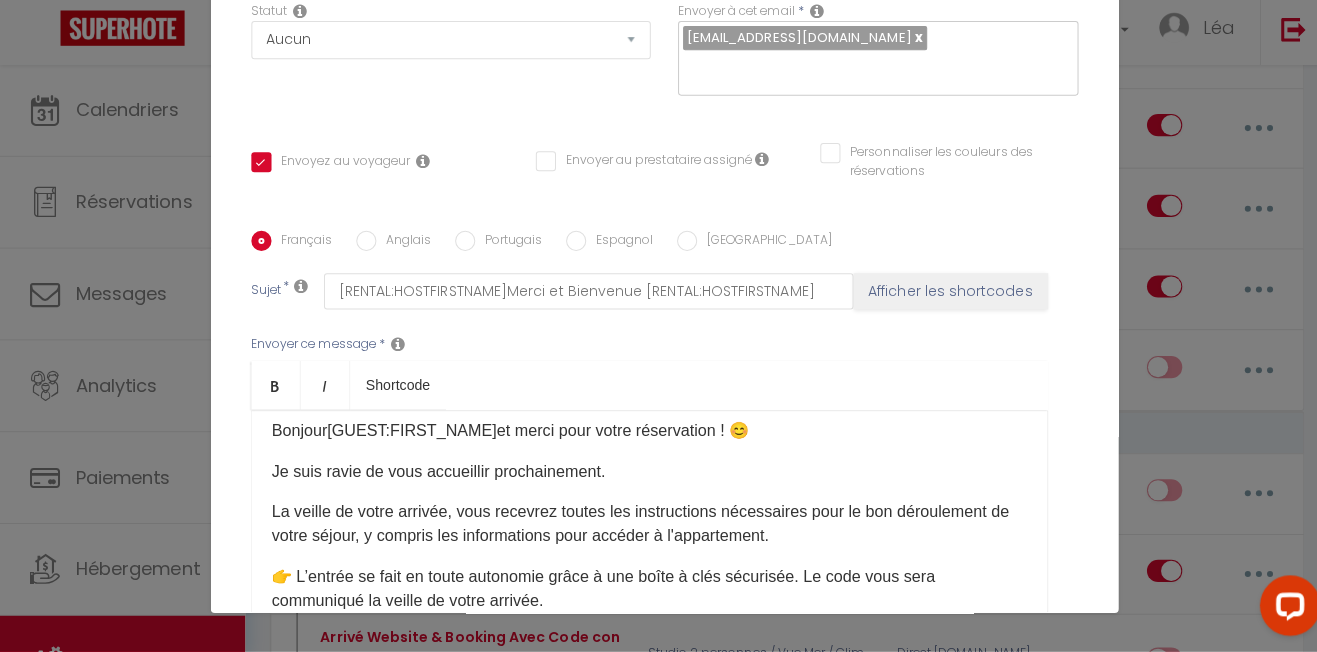 scroll, scrollTop: 0, scrollLeft: 0, axis: both 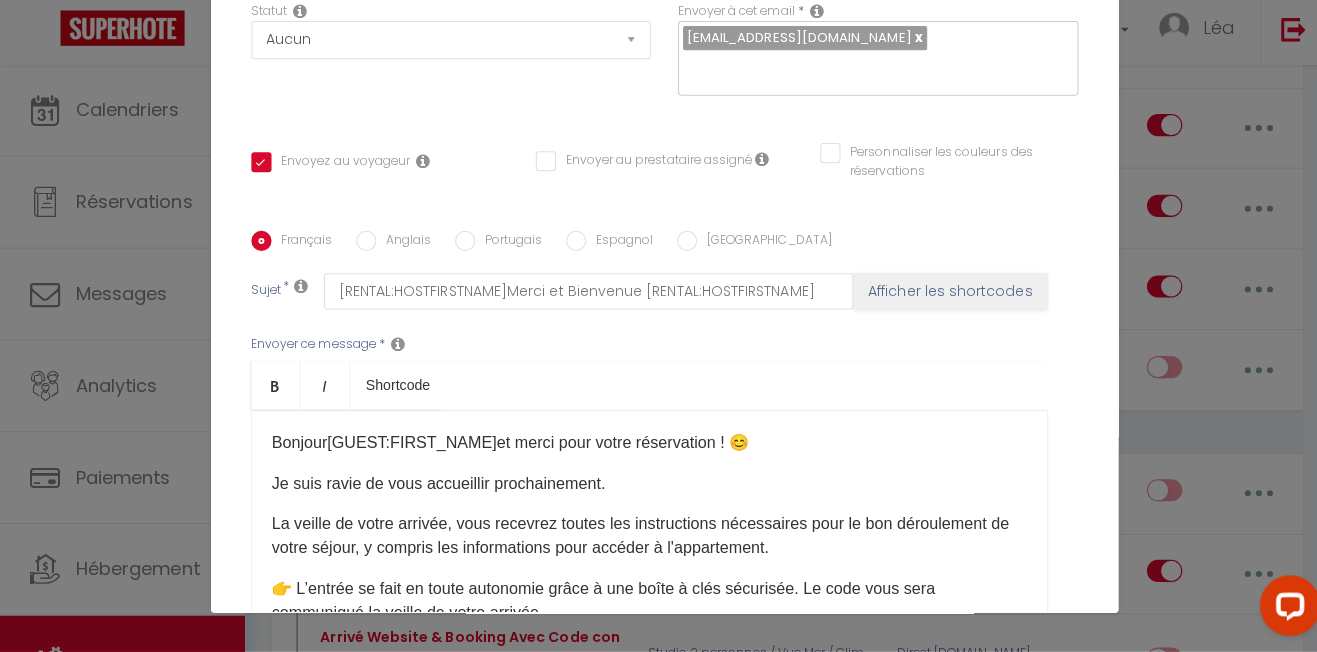 click on "Bonjour  [GUEST:FIRST_NAME] ​ et merci pour votre réservation ! 😊" at bounding box center (507, 444) 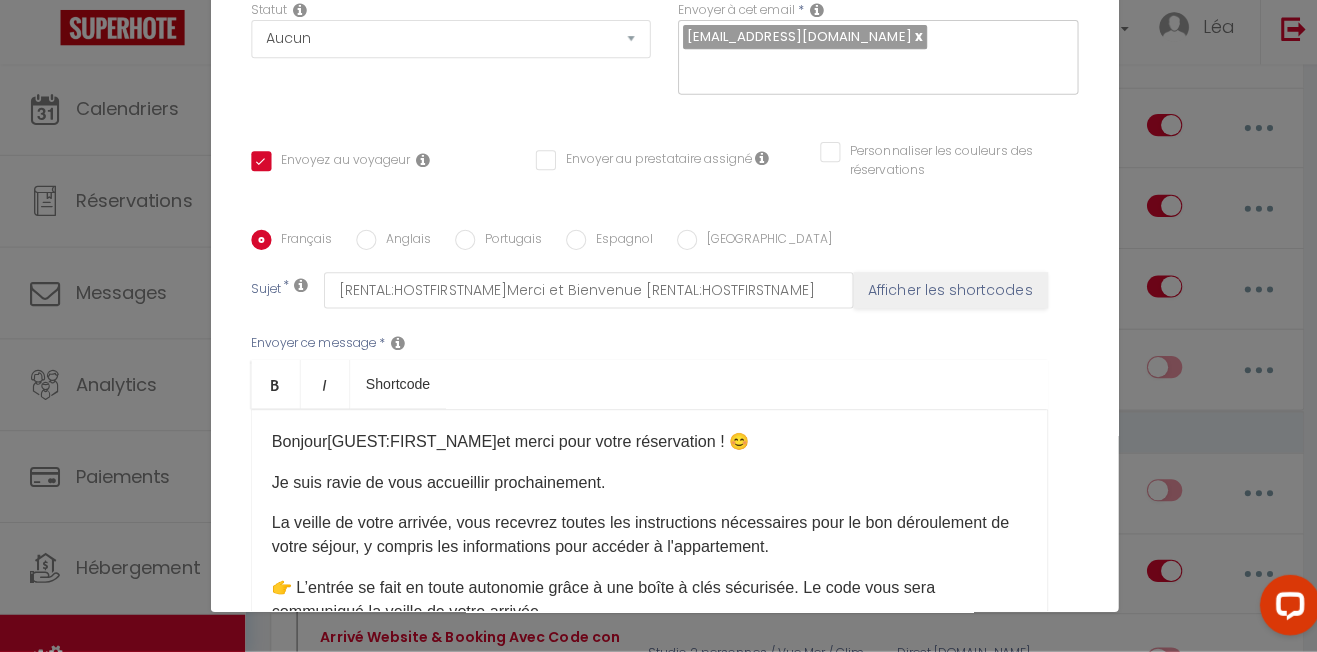 scroll, scrollTop: 78, scrollLeft: 0, axis: vertical 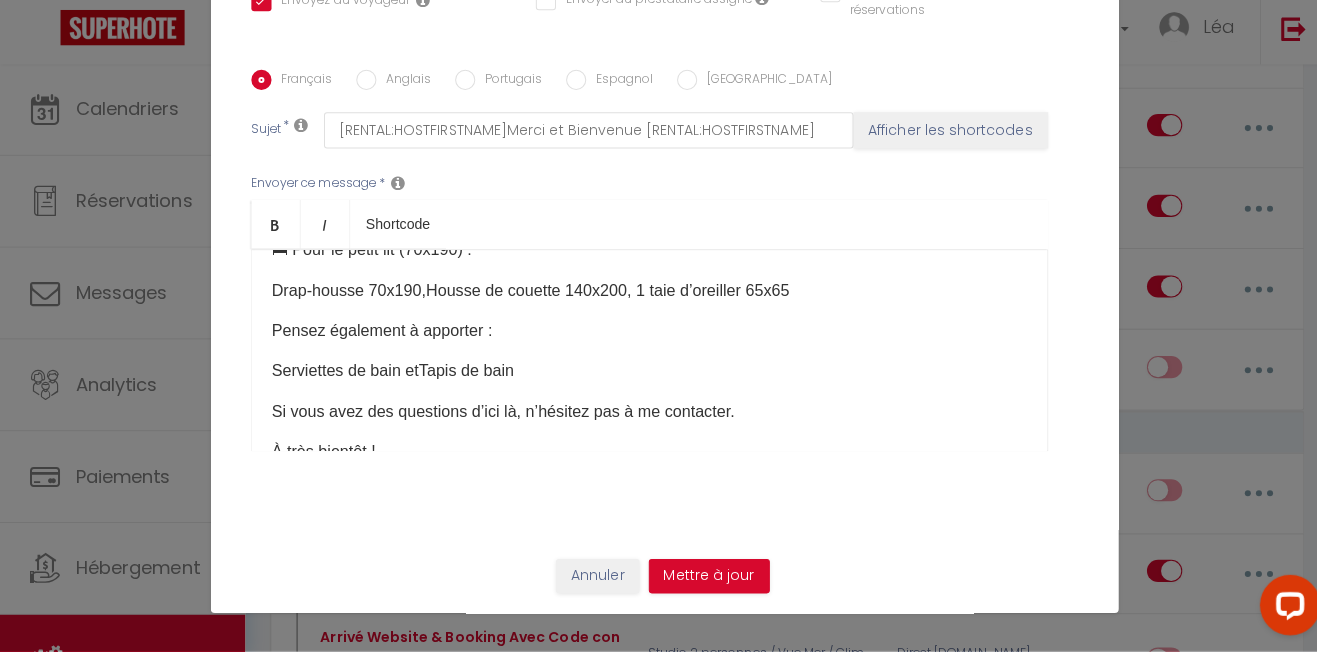 click on "Serviettes de bain et" at bounding box center [343, 373] 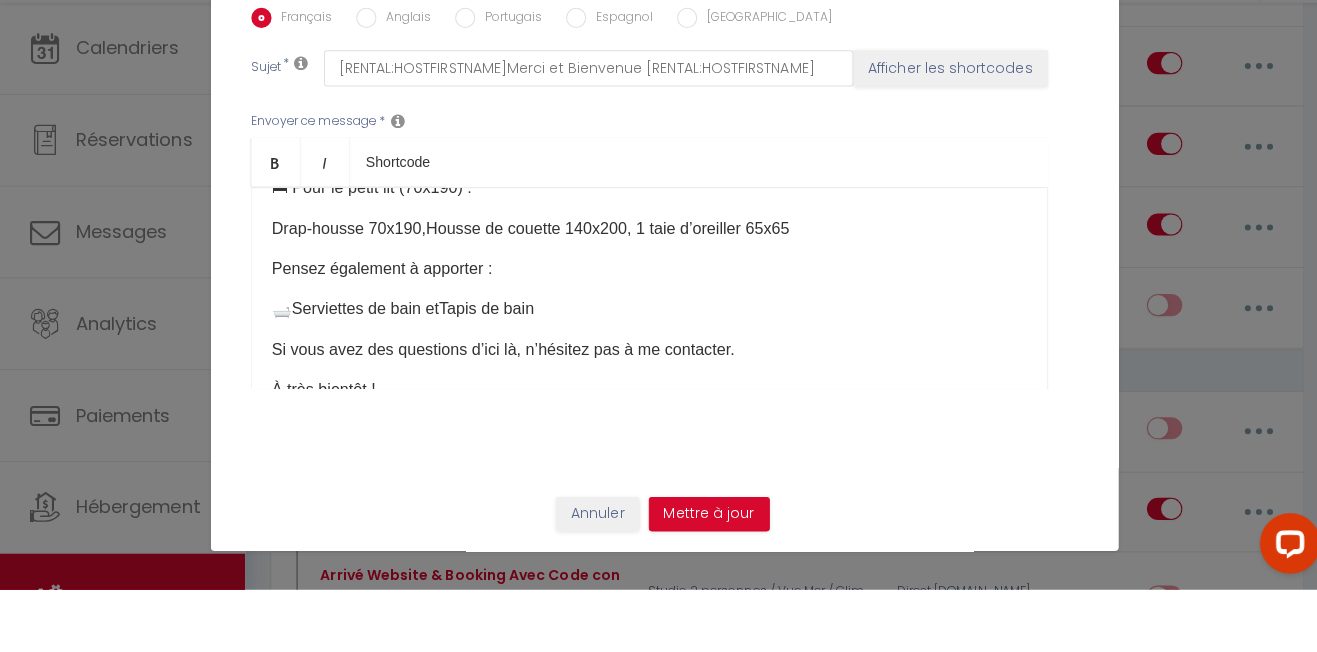 click on "Pensez également à apporter :" at bounding box center [644, 334] 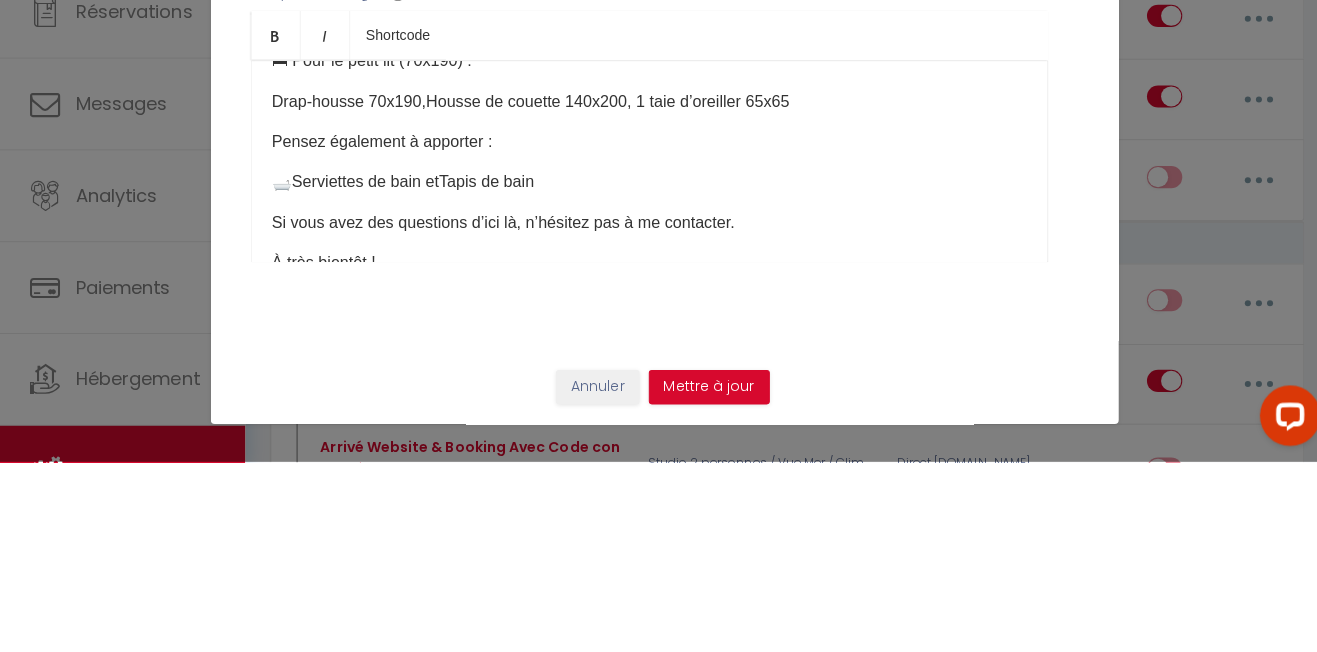 scroll, scrollTop: 336, scrollLeft: 0, axis: vertical 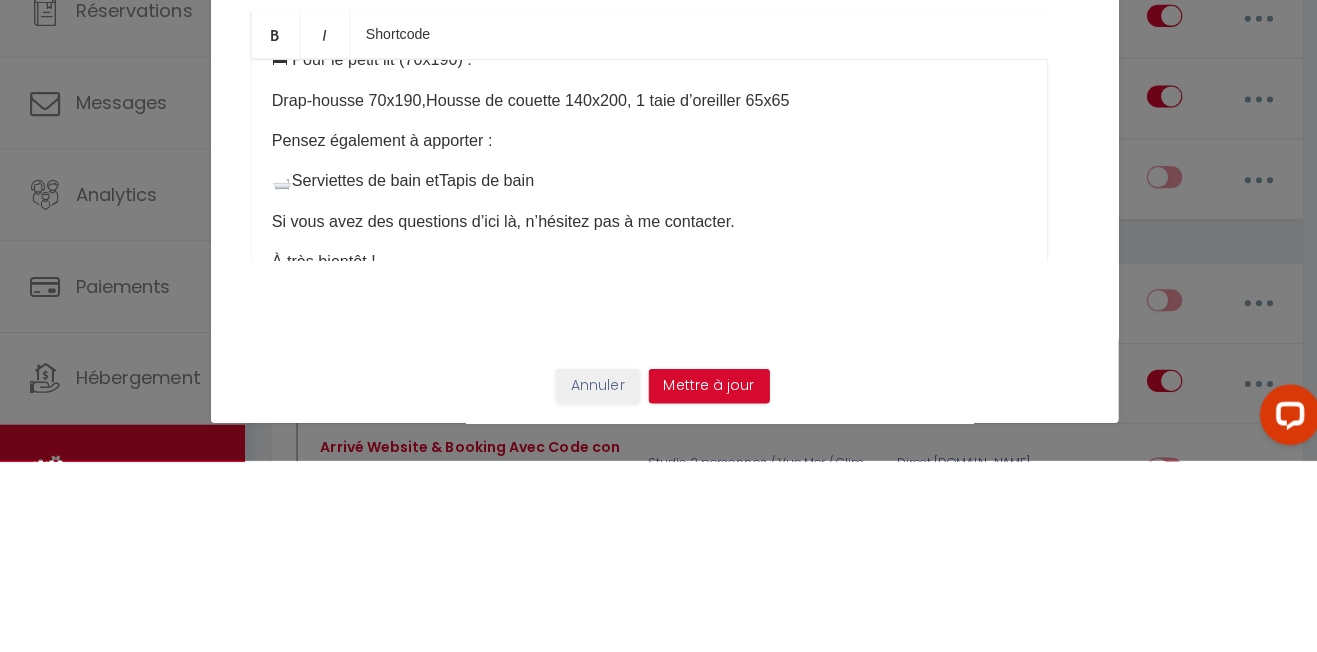 click on "🛁Serviettes de bain et" at bounding box center [353, 373] 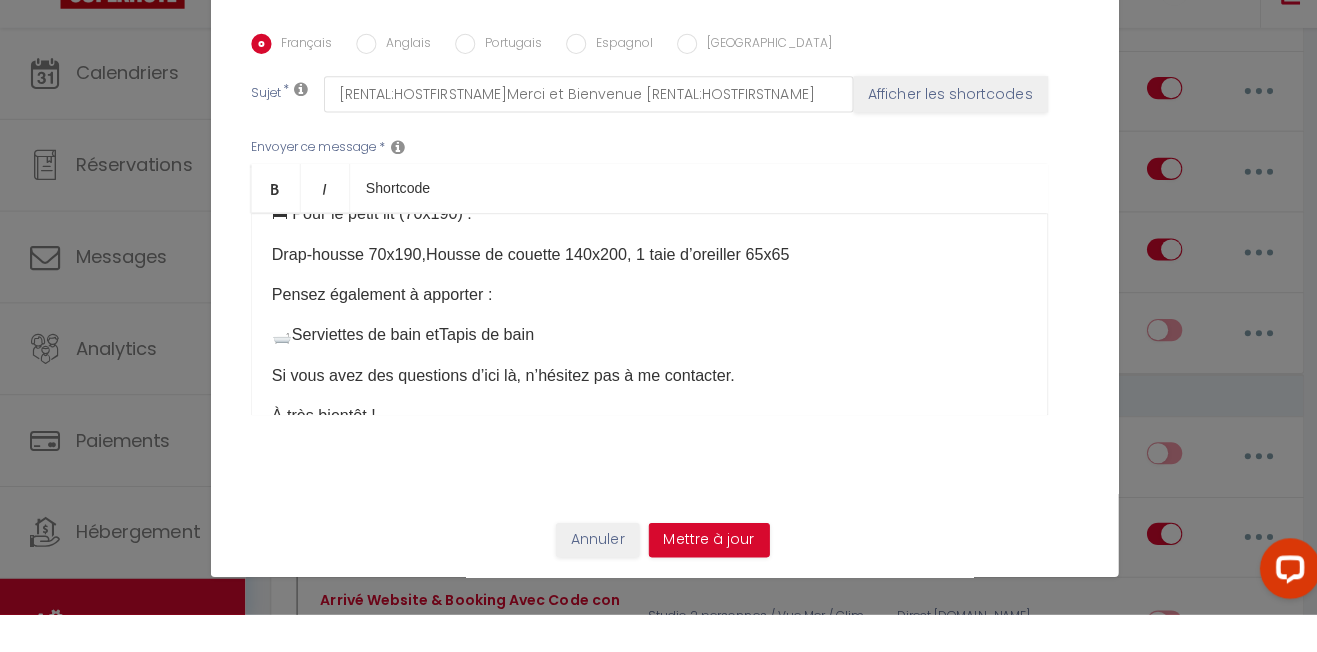 scroll, scrollTop: 79, scrollLeft: 0, axis: vertical 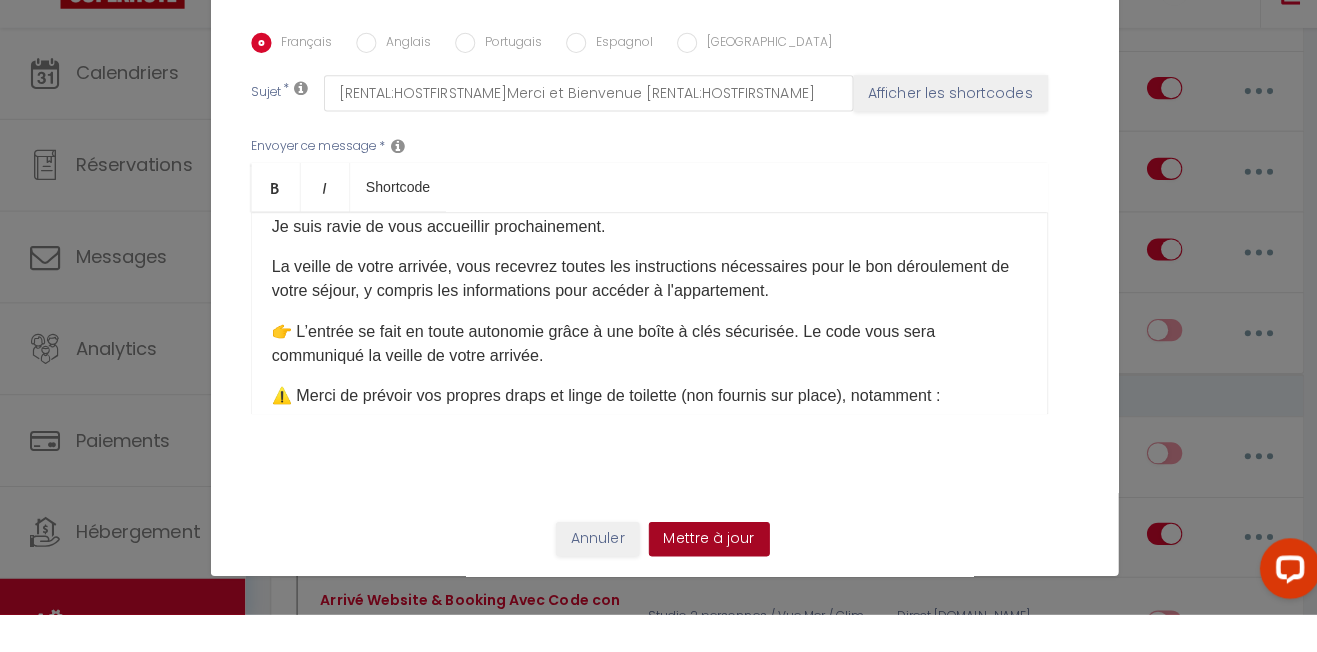 click on "Mettre à jour" at bounding box center (703, 576) 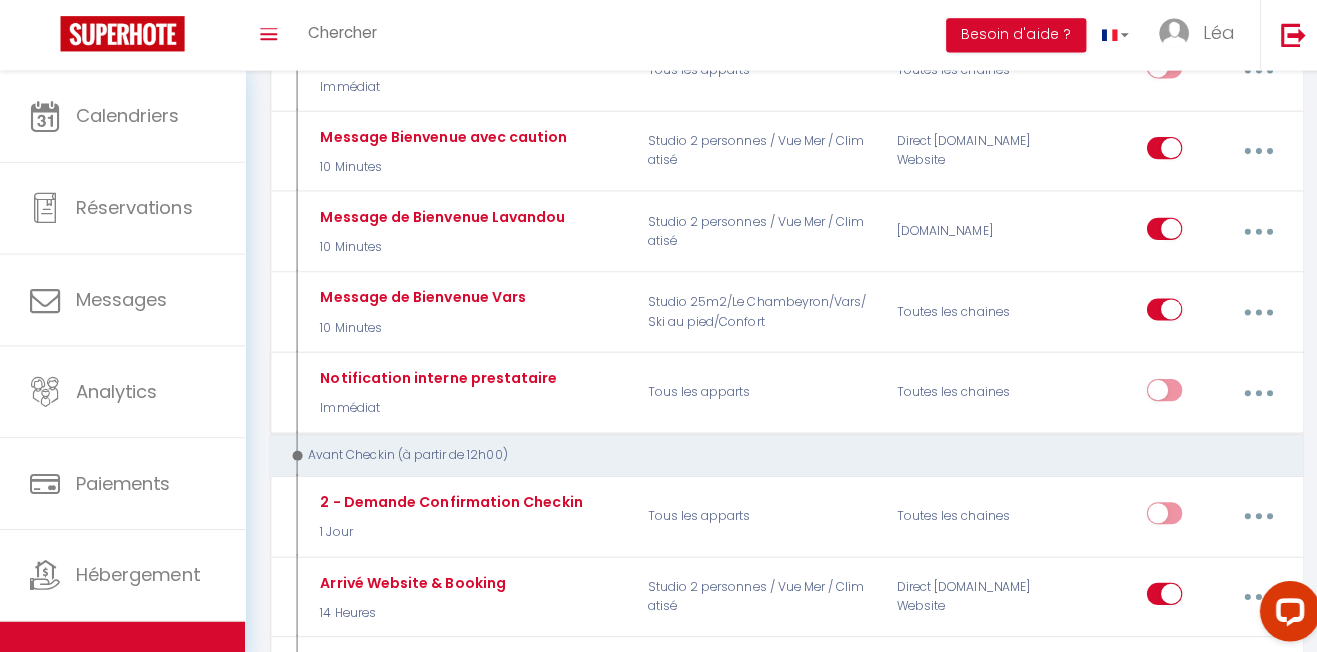 scroll, scrollTop: 0, scrollLeft: 0, axis: both 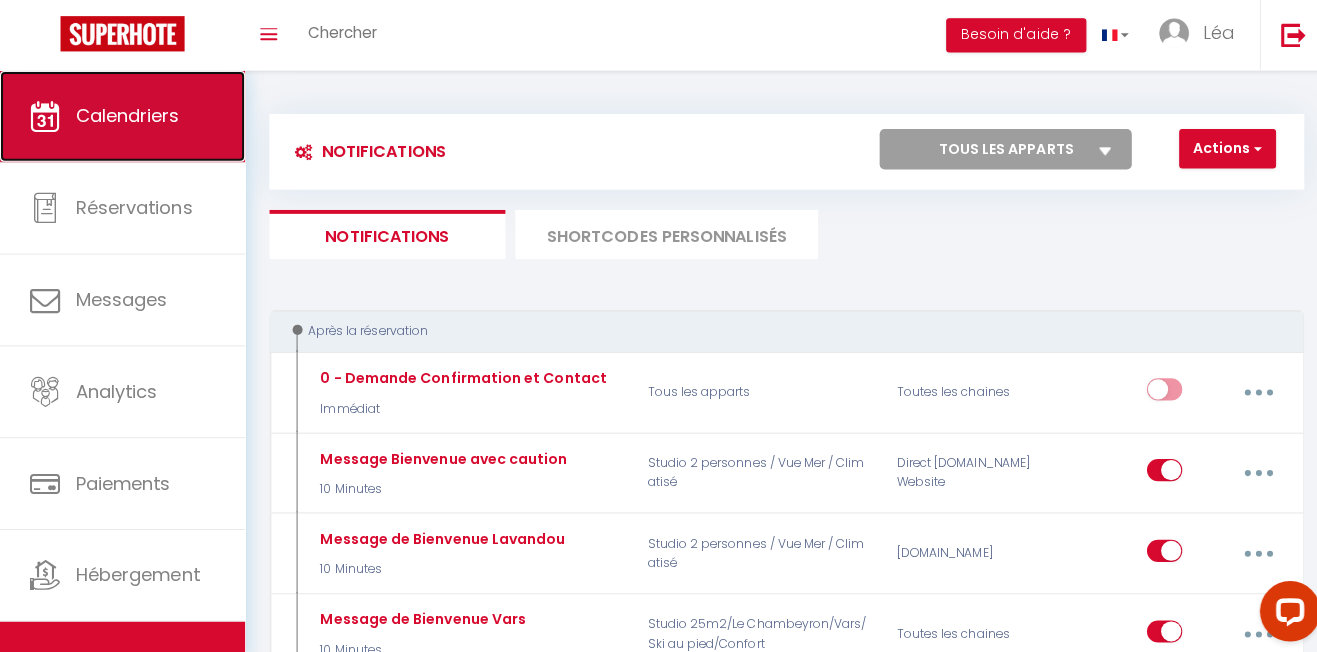 click on "Calendriers" at bounding box center (121, 115) 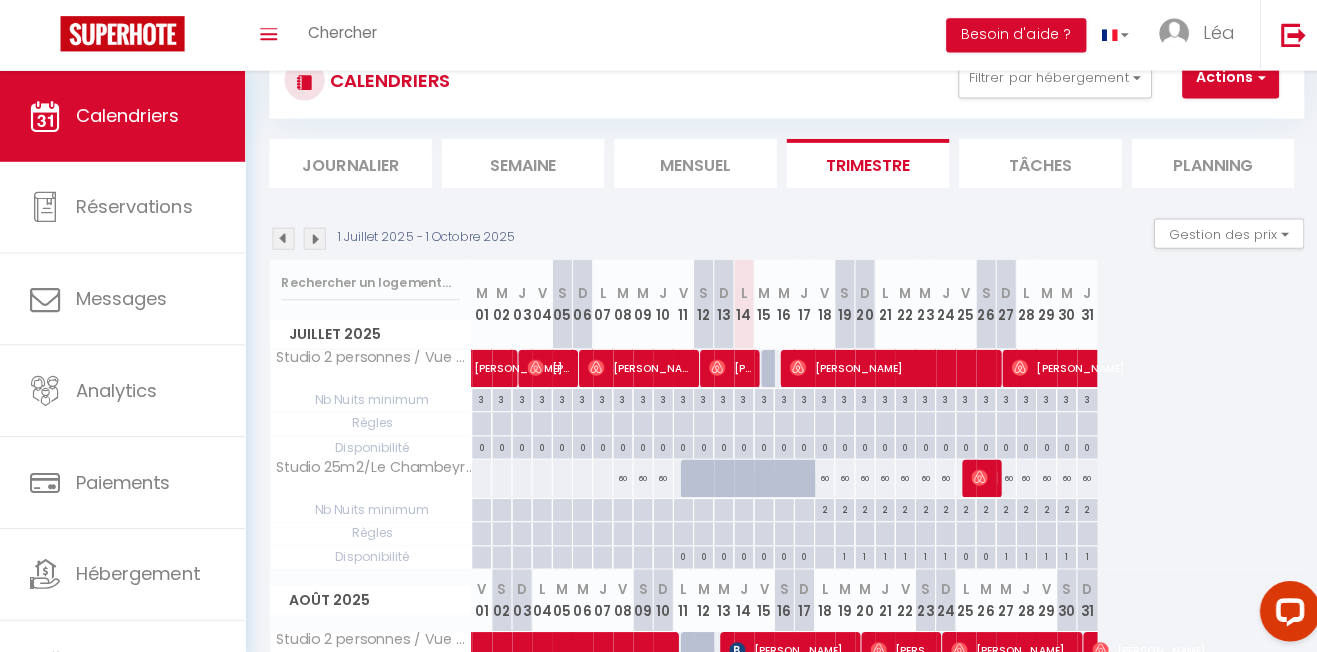 scroll, scrollTop: 0, scrollLeft: 0, axis: both 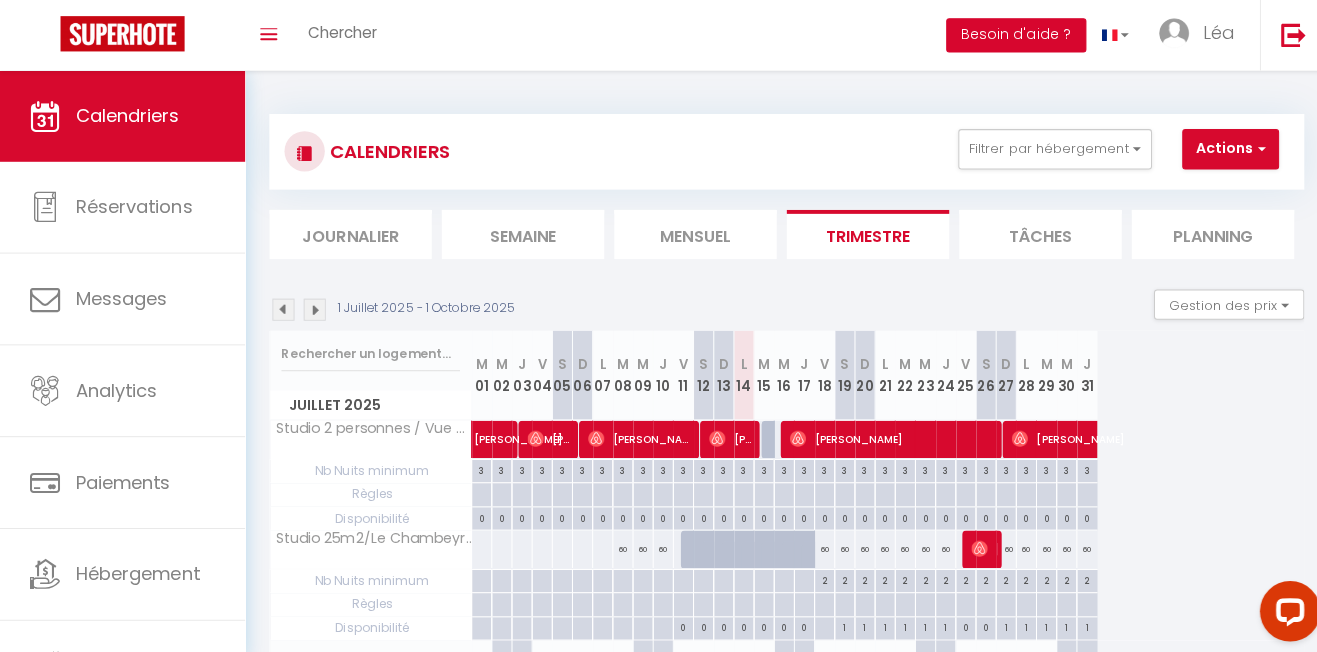 click on "Besoin d'aide ?" at bounding box center [1007, 35] 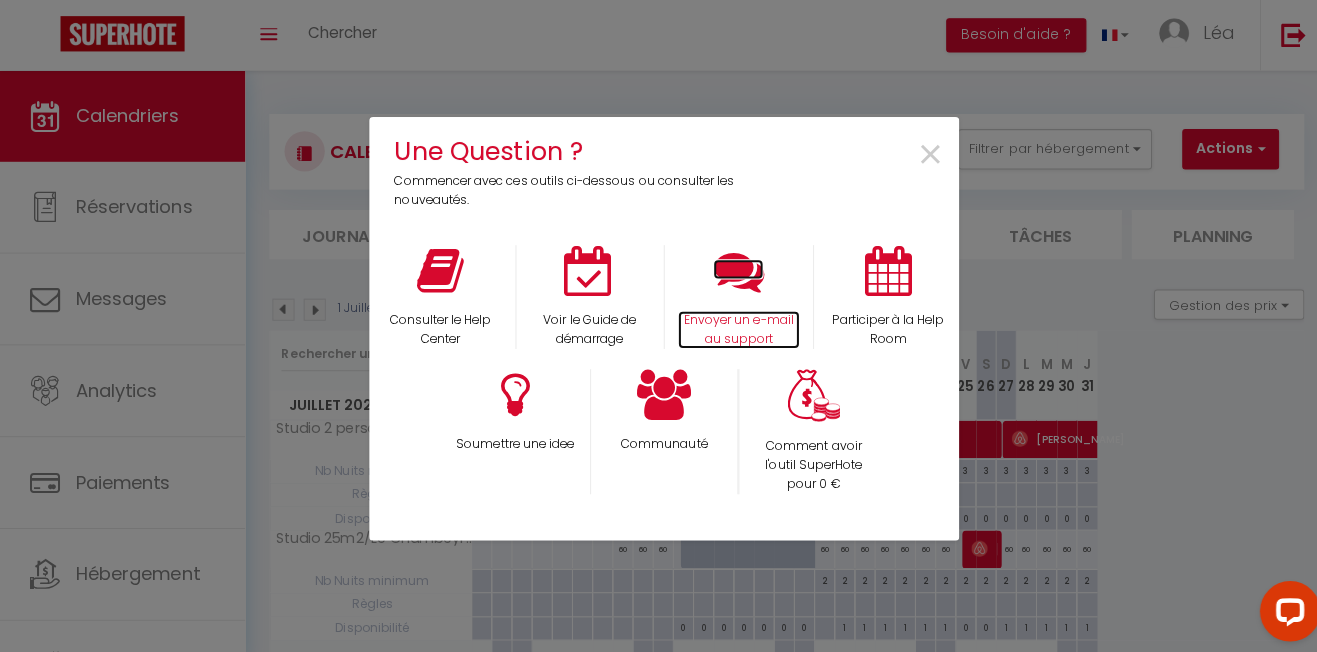 click at bounding box center (732, 268) 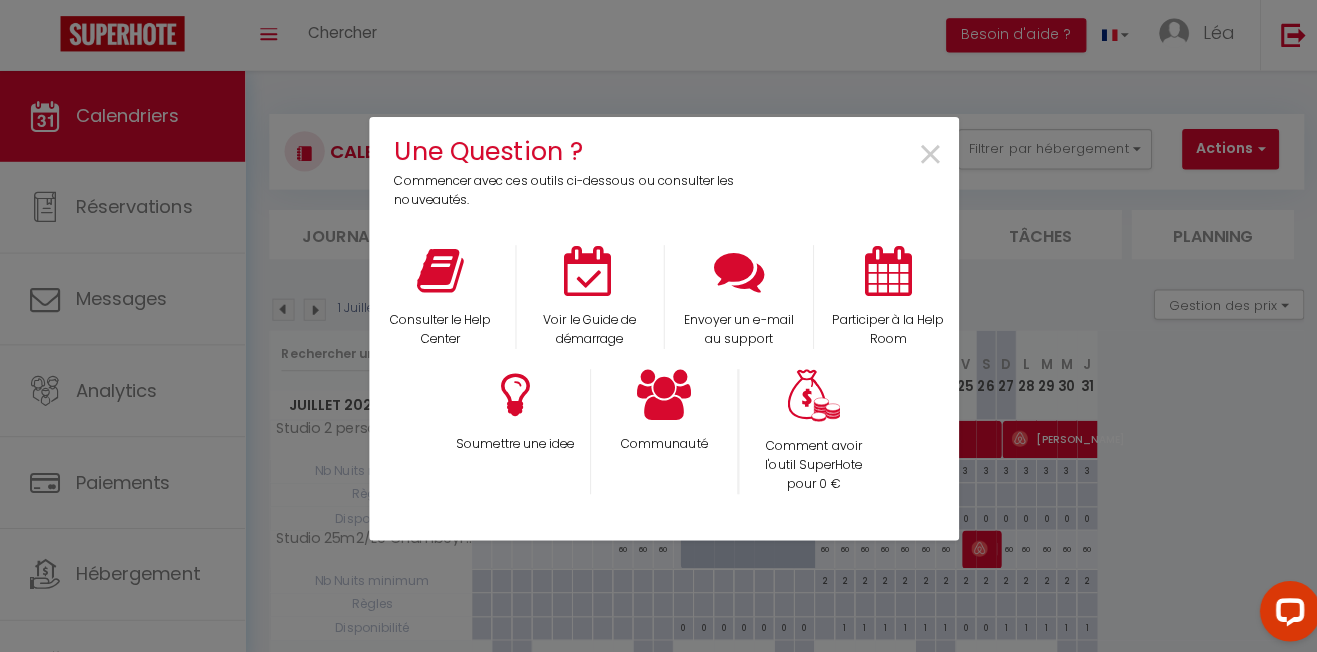 click on "Une Question ?   Commencer avec ces outils ci-dessous ou consulter les nouveautés.   ×     Consulter le Help Center     Voir le Guide de démarrage     Envoyer un e-mail au support     Participer à la Help Room     Soumettre une idee     Communauté     Comment avoir l'outil SuperHote pour 0 €" at bounding box center [658, 326] 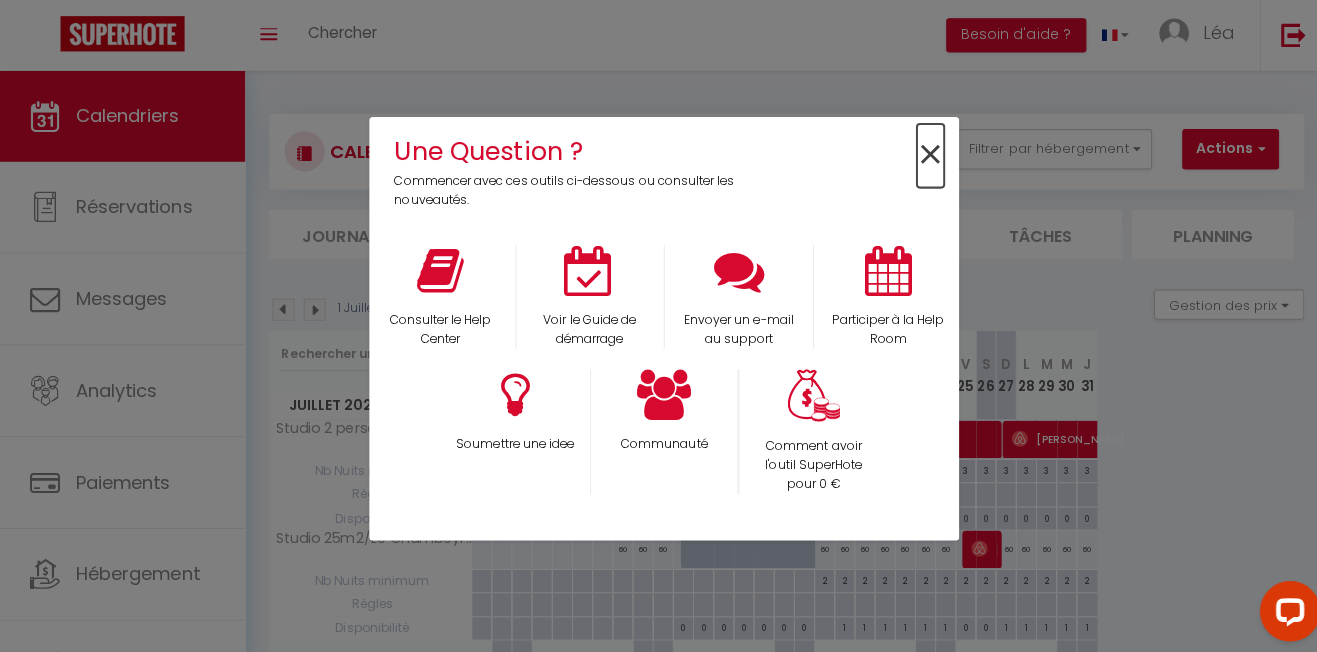 click on "×" at bounding box center [922, 154] 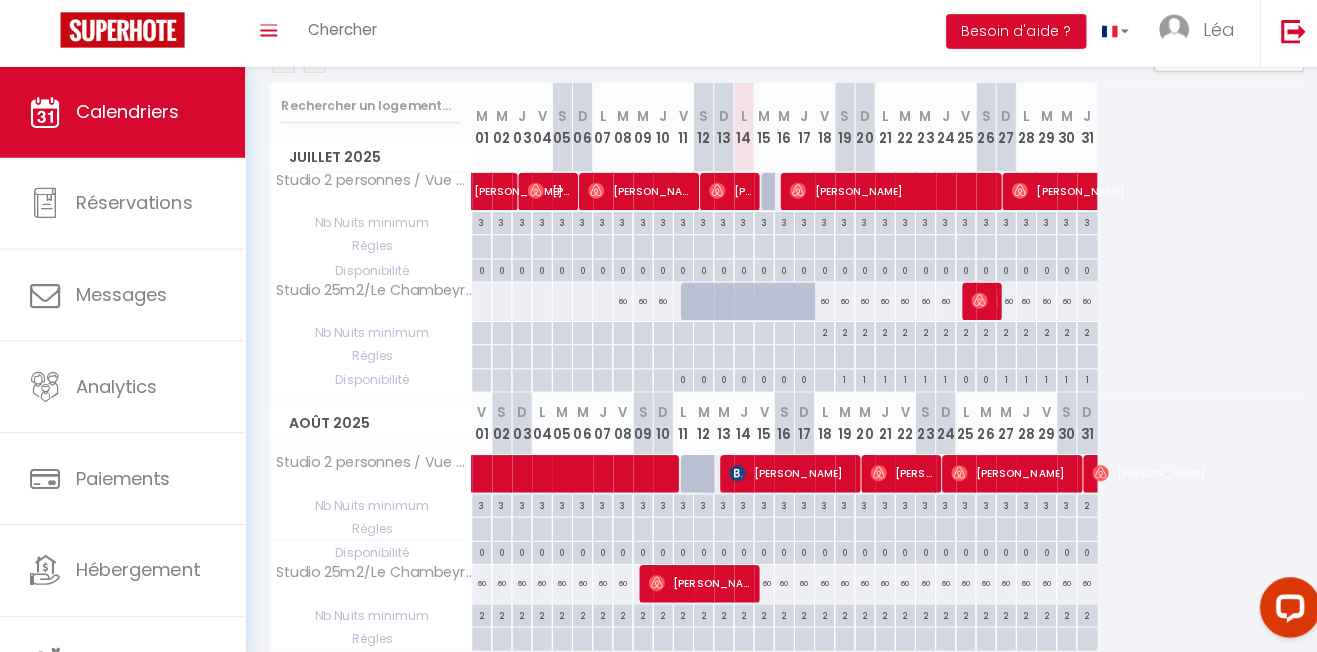 scroll, scrollTop: 242, scrollLeft: 0, axis: vertical 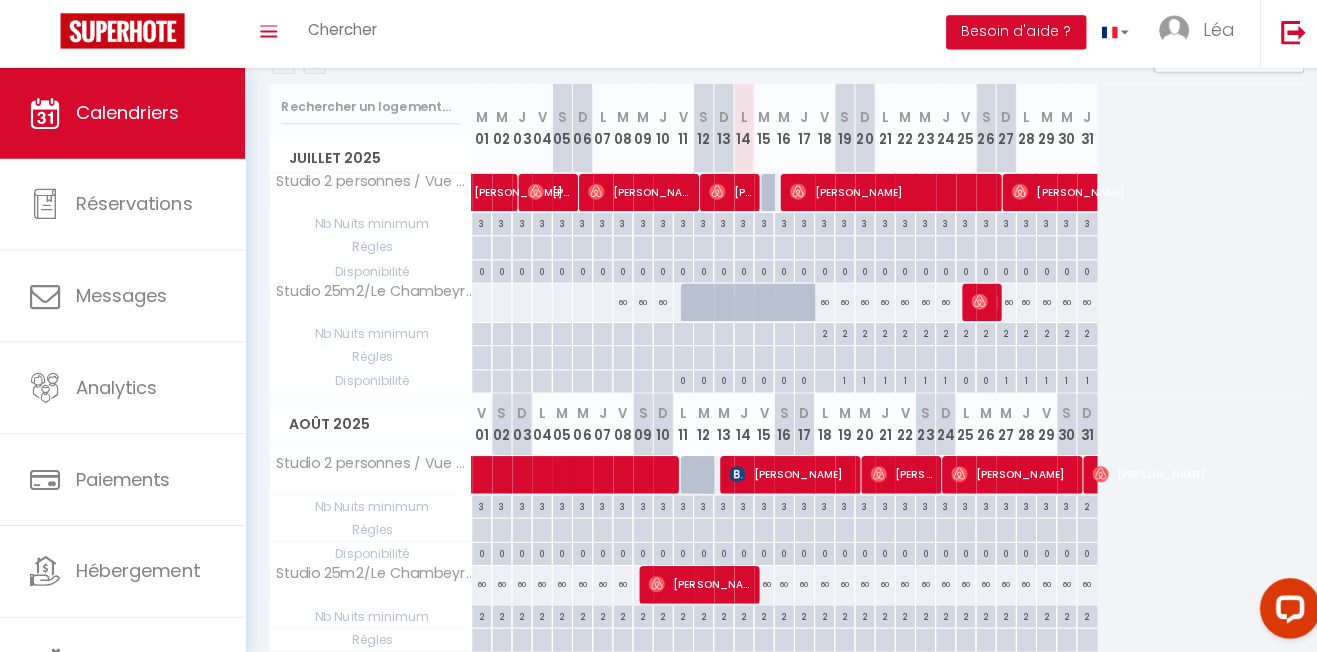 click at bounding box center [745, 314] 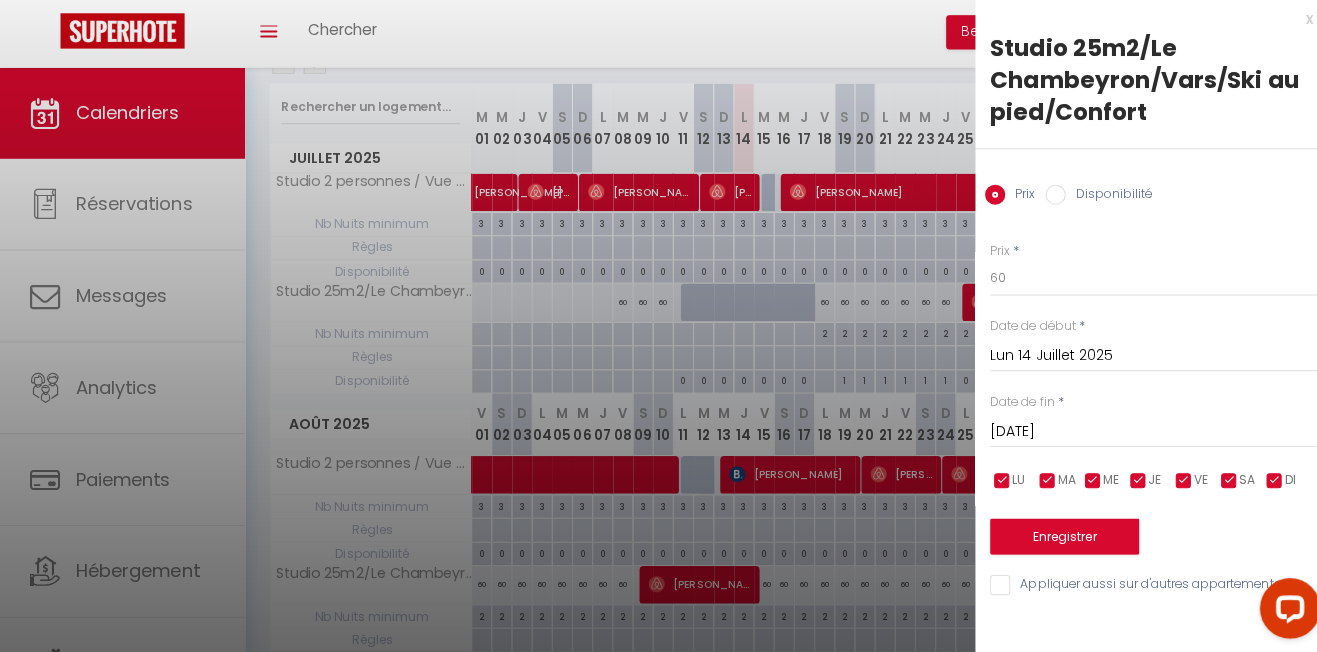scroll, scrollTop: 0, scrollLeft: 0, axis: both 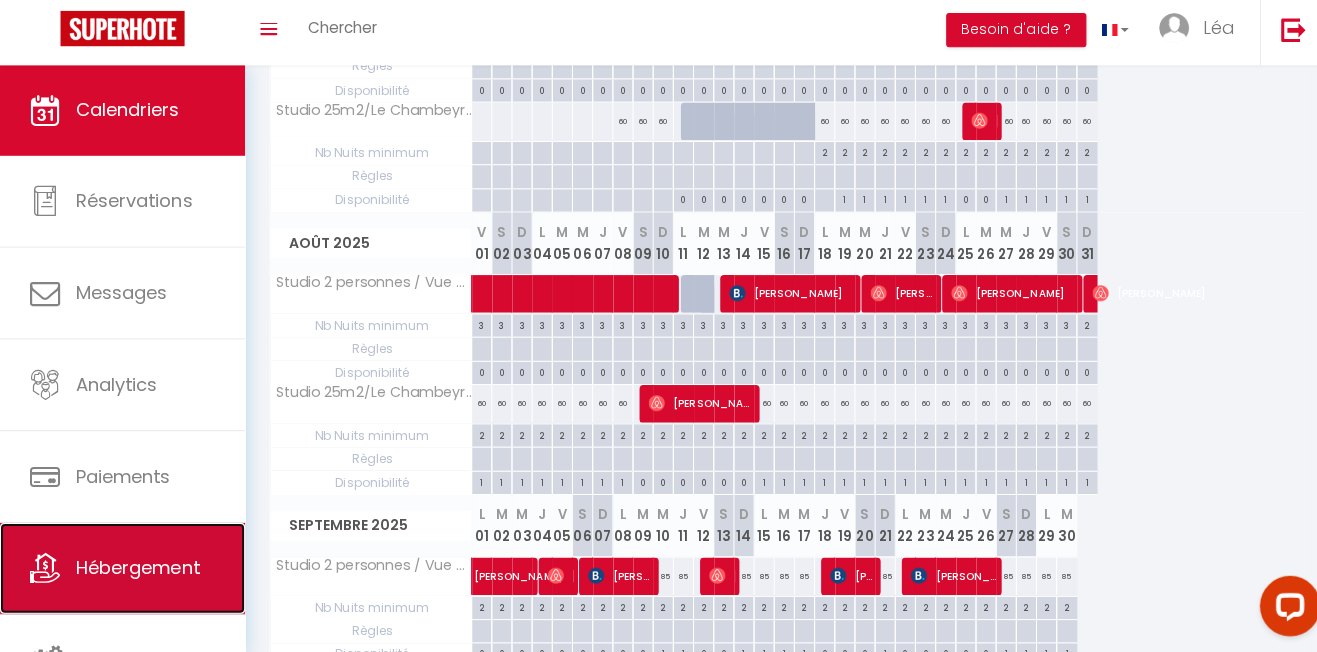click on "Hébergement" at bounding box center (121, 569) 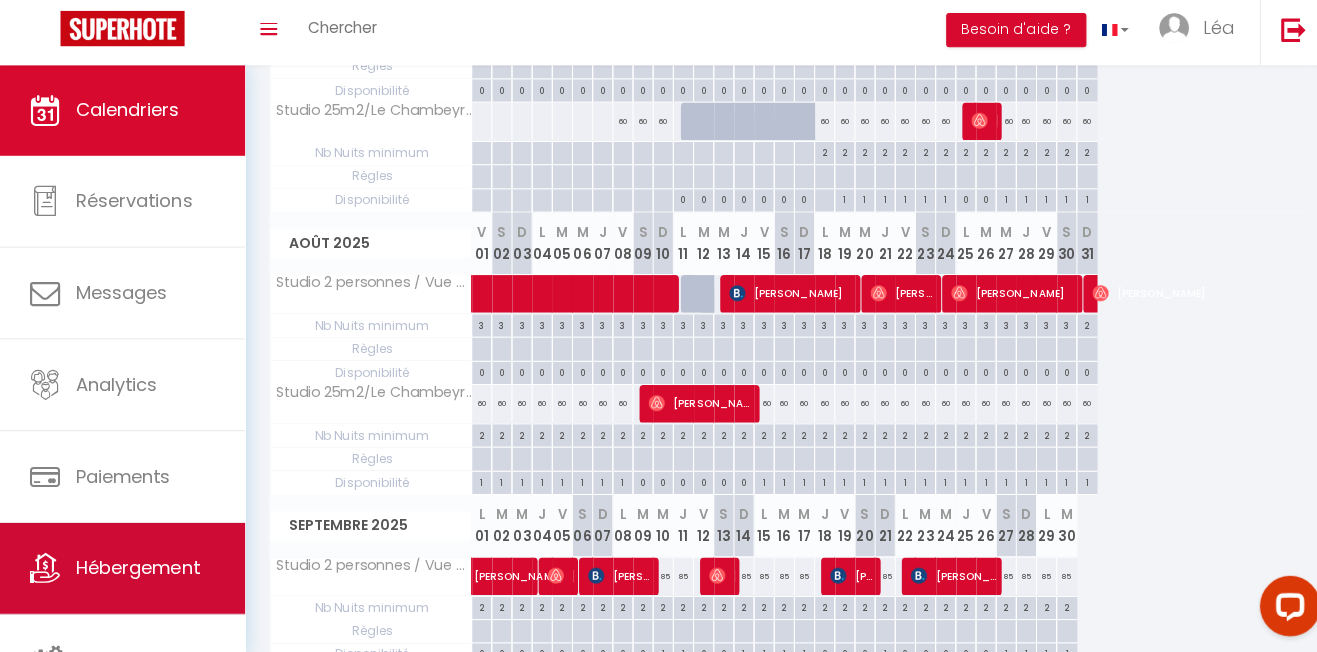 scroll, scrollTop: 194, scrollLeft: 0, axis: vertical 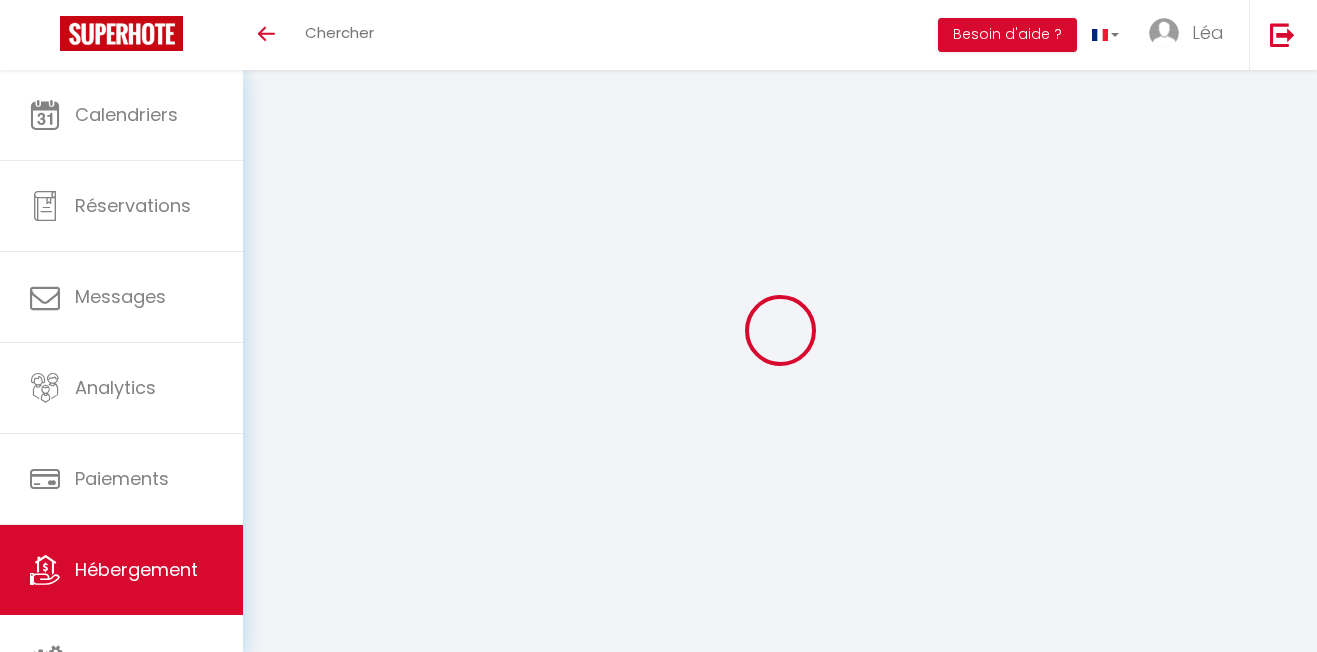 select on "3" 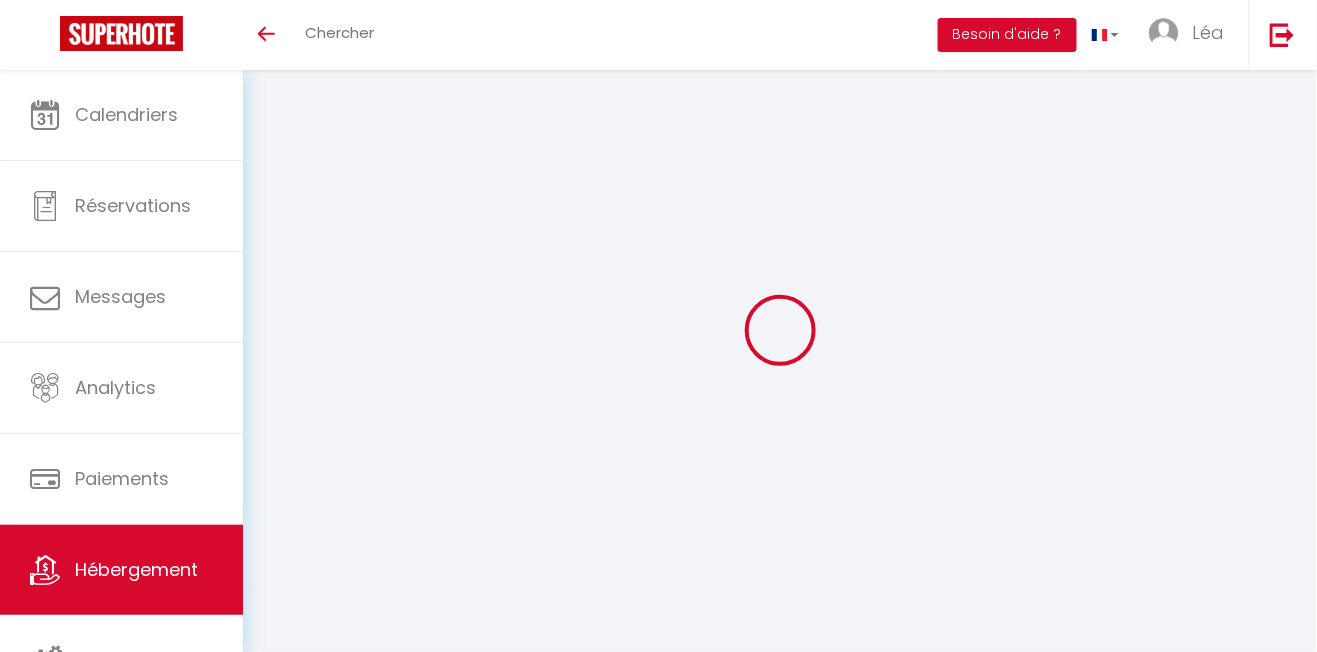 select 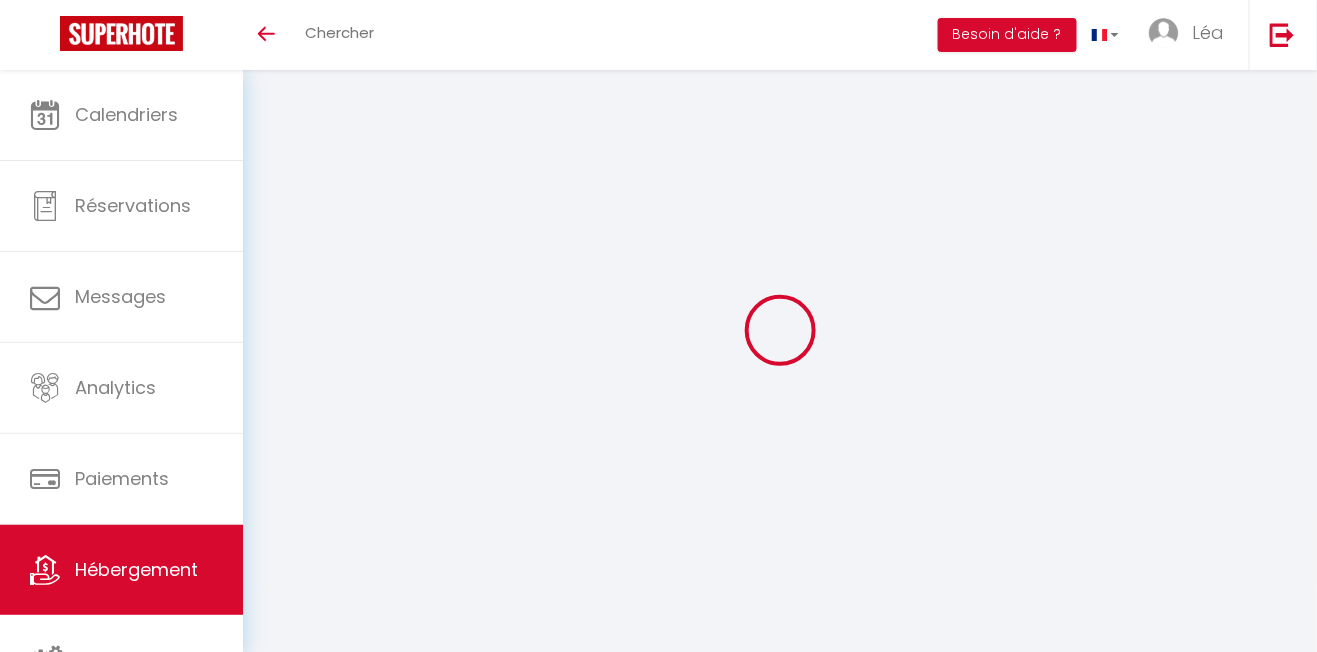 type on "Studio 25m2/Le Chambeyron/Vars/Ski au pied/Confort" 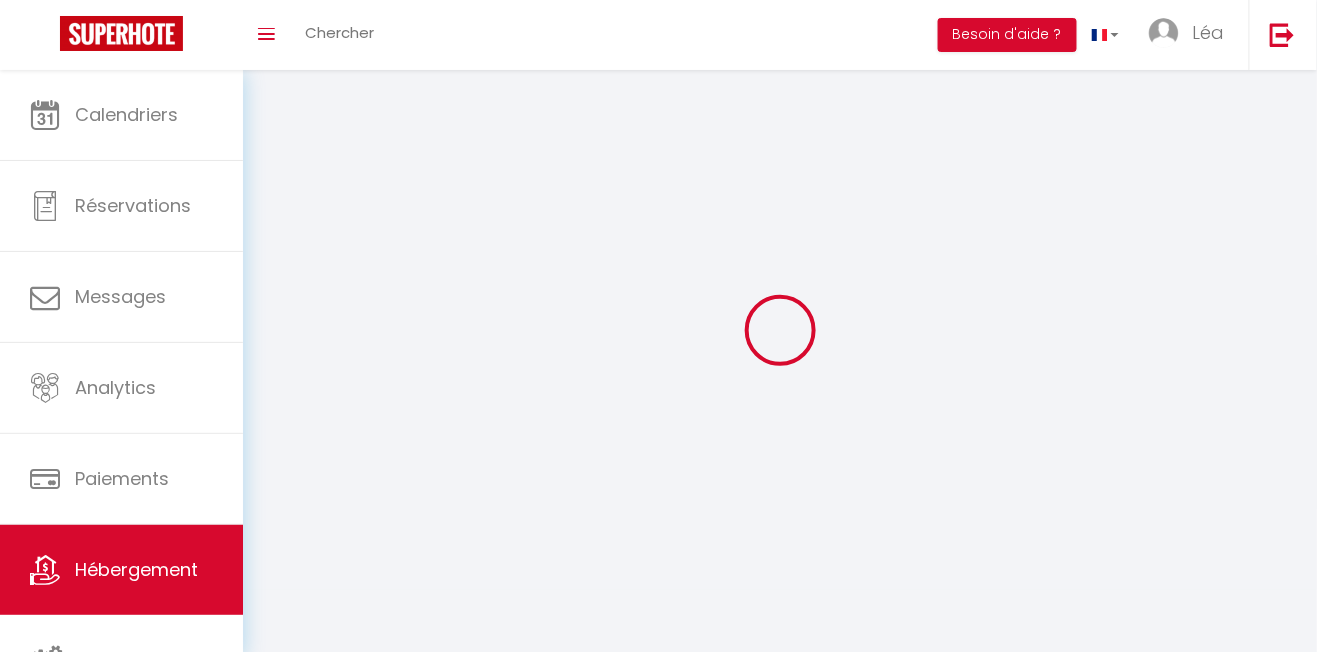 select 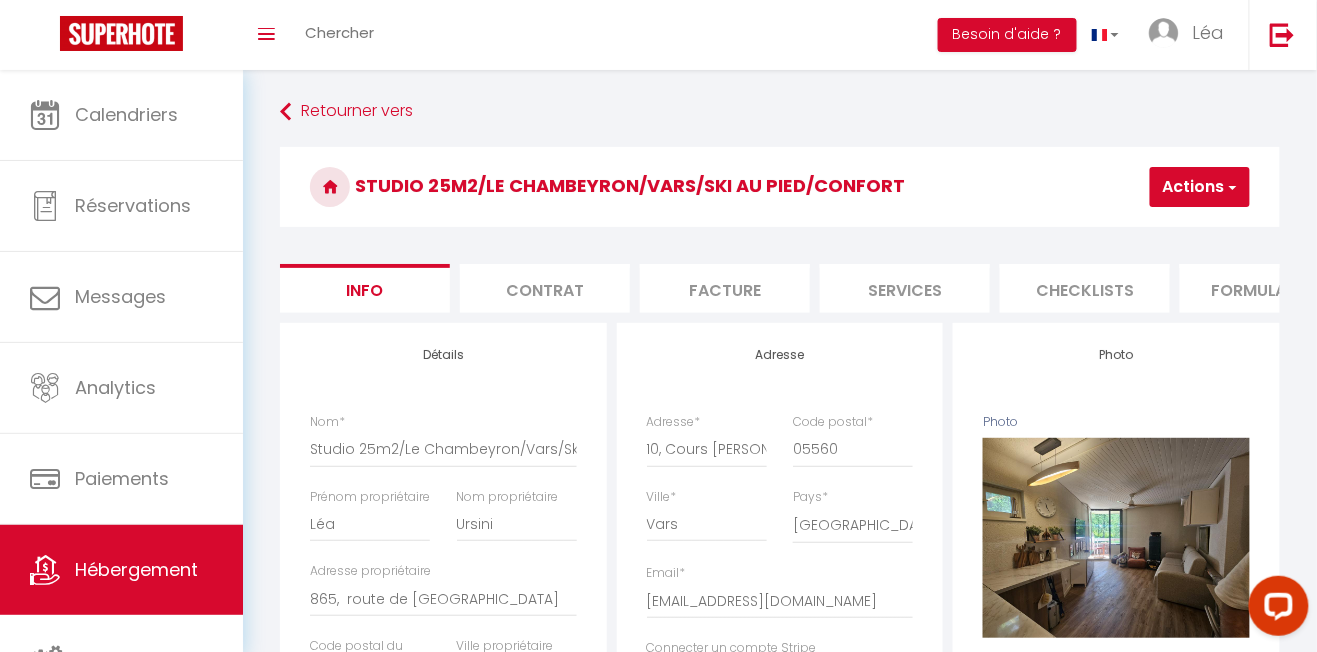 scroll, scrollTop: 0, scrollLeft: 0, axis: both 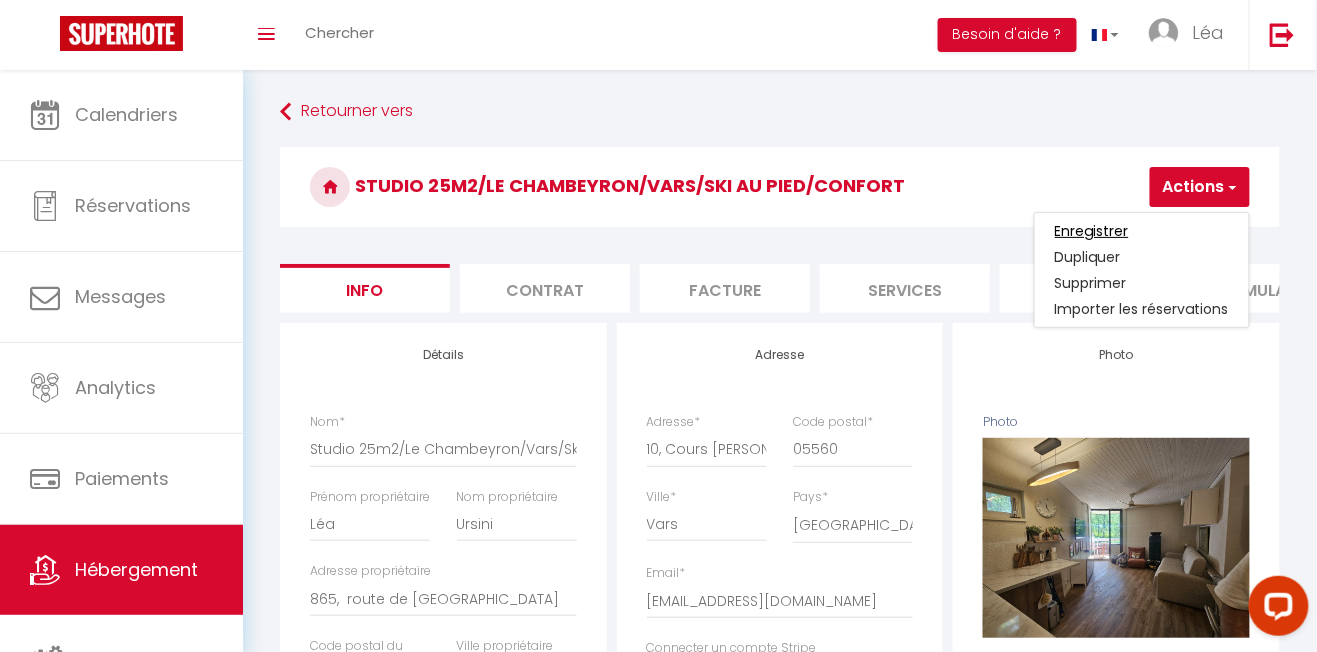 click on "Enregistrer" at bounding box center (1092, 231) 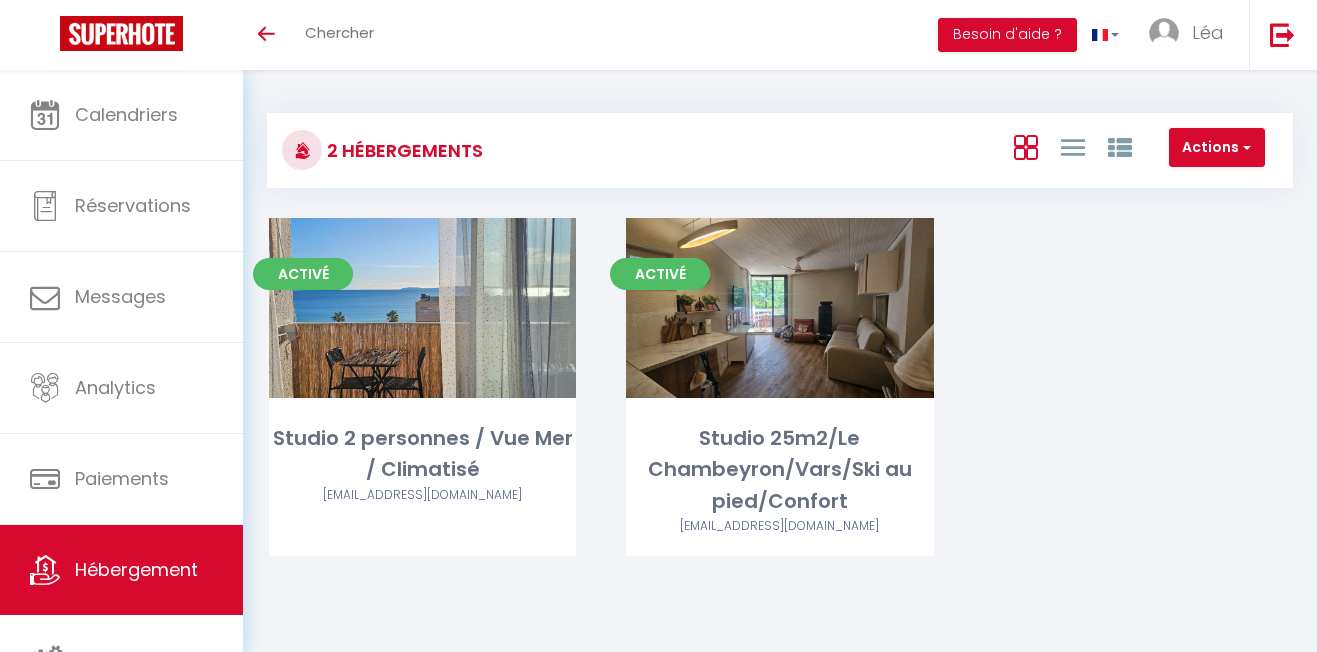scroll, scrollTop: 0, scrollLeft: 0, axis: both 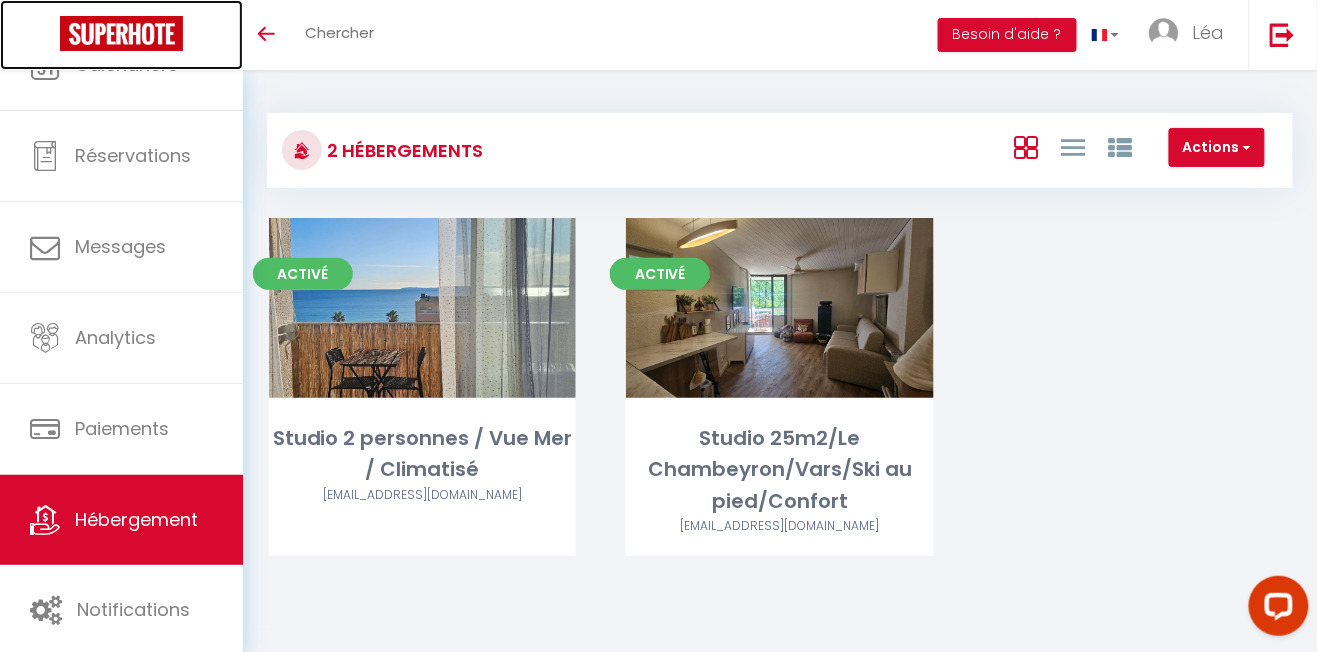 click at bounding box center [121, 35] 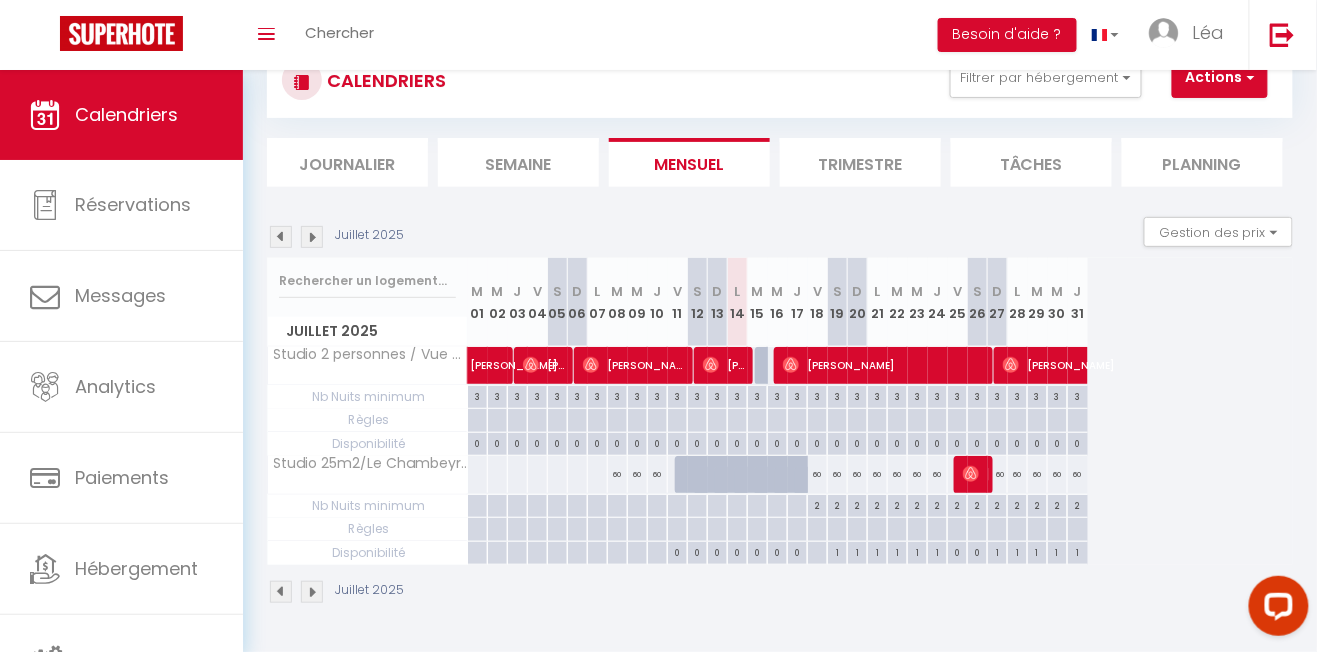 scroll, scrollTop: 145, scrollLeft: 0, axis: vertical 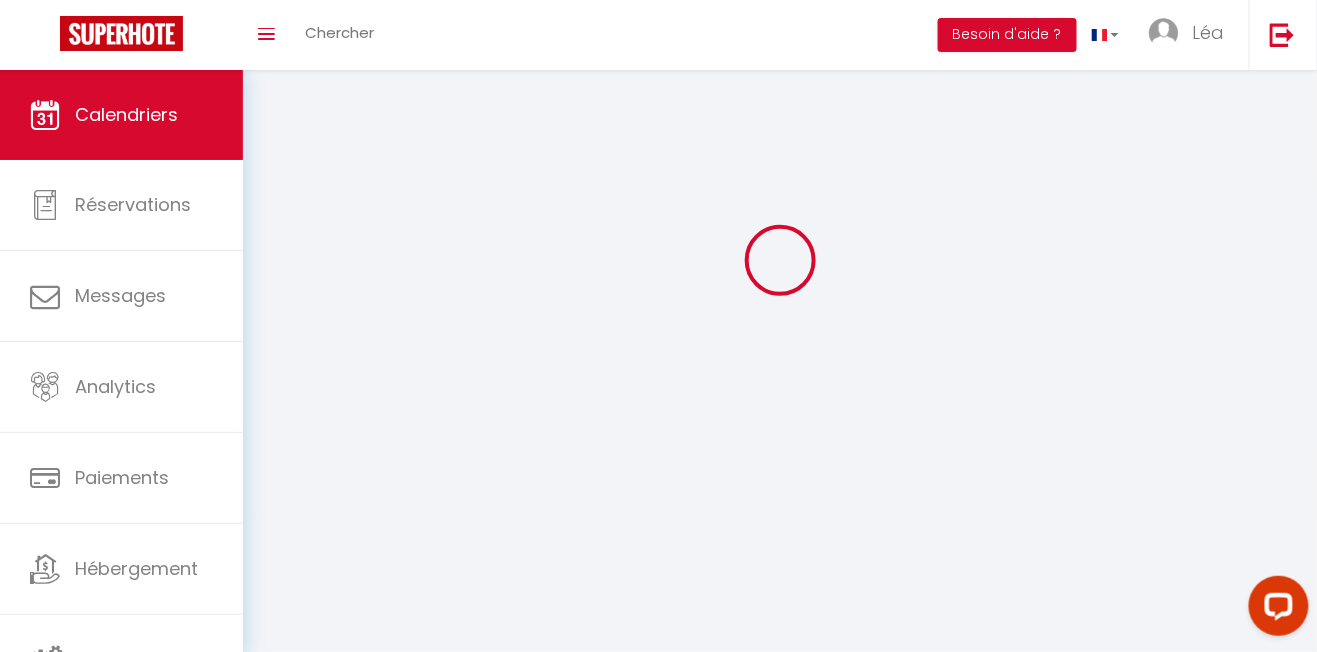 select 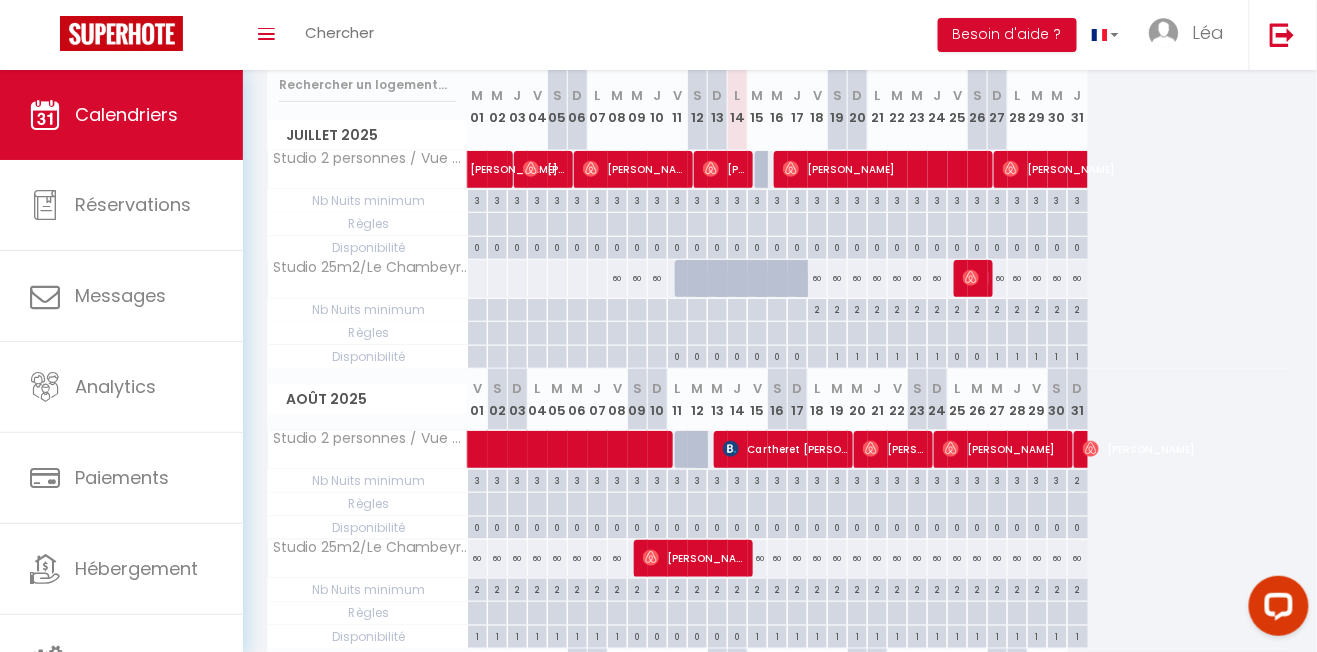 scroll, scrollTop: 262, scrollLeft: 0, axis: vertical 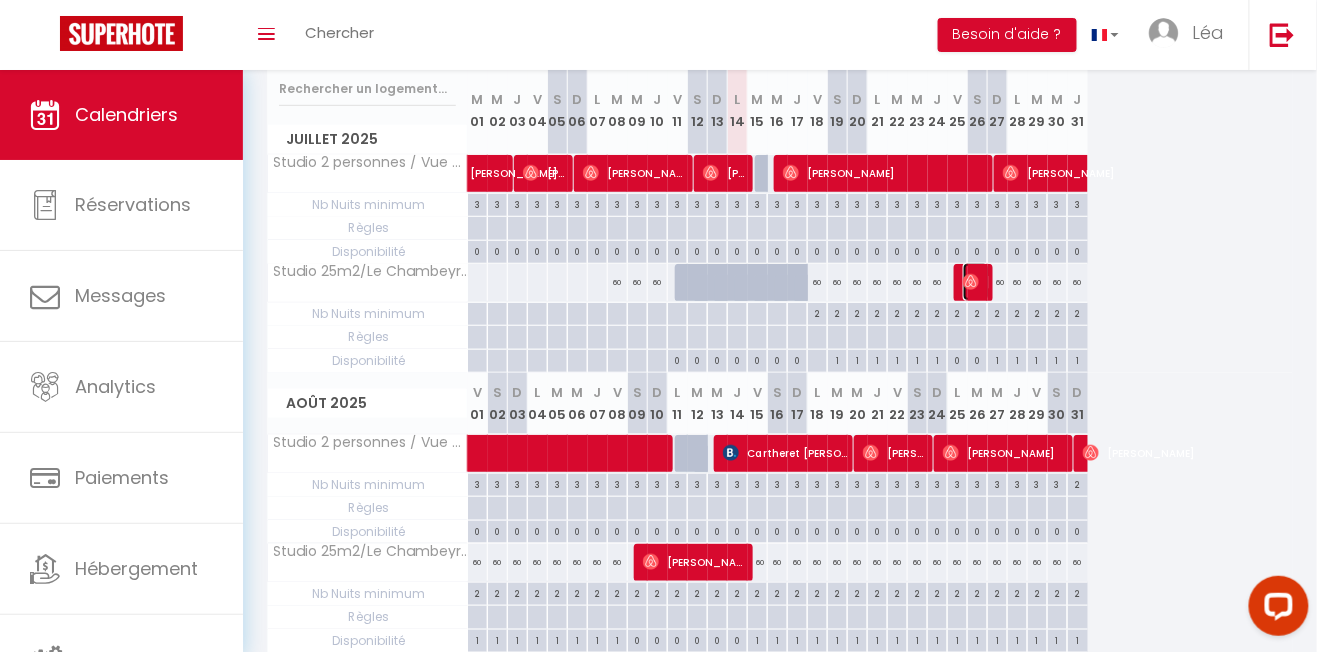click on "[PERSON_NAME]" at bounding box center [976, 282] 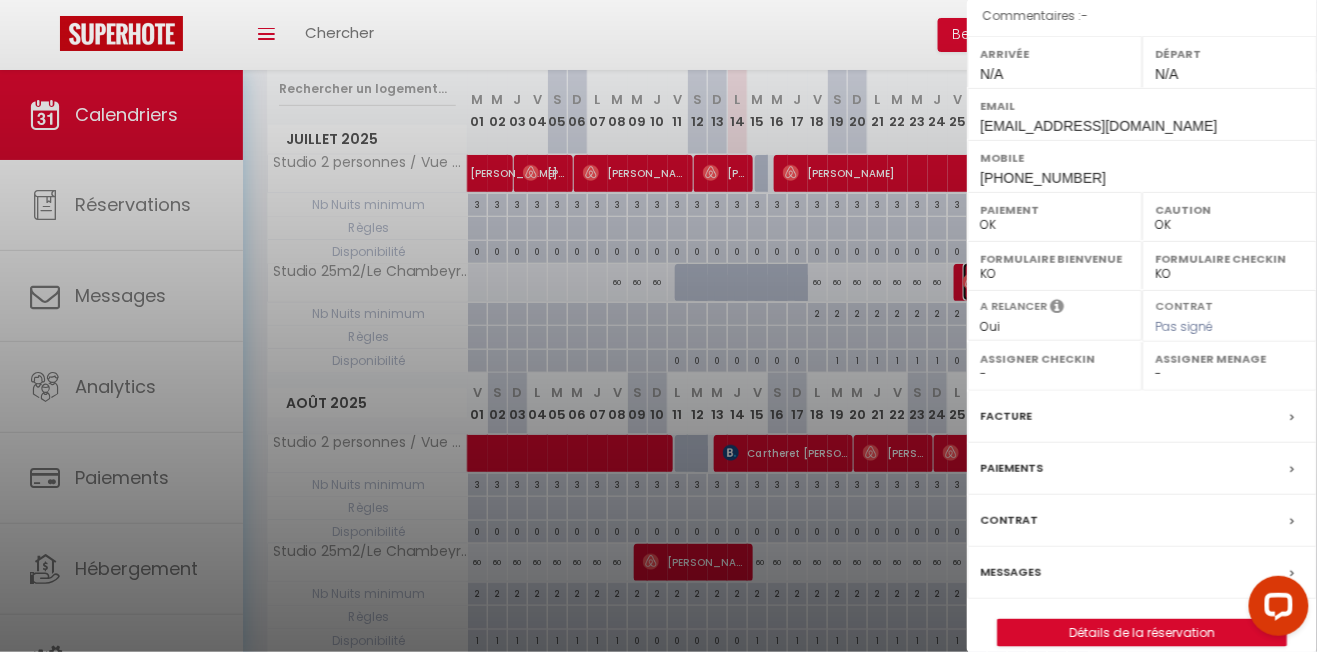 scroll, scrollTop: 298, scrollLeft: 0, axis: vertical 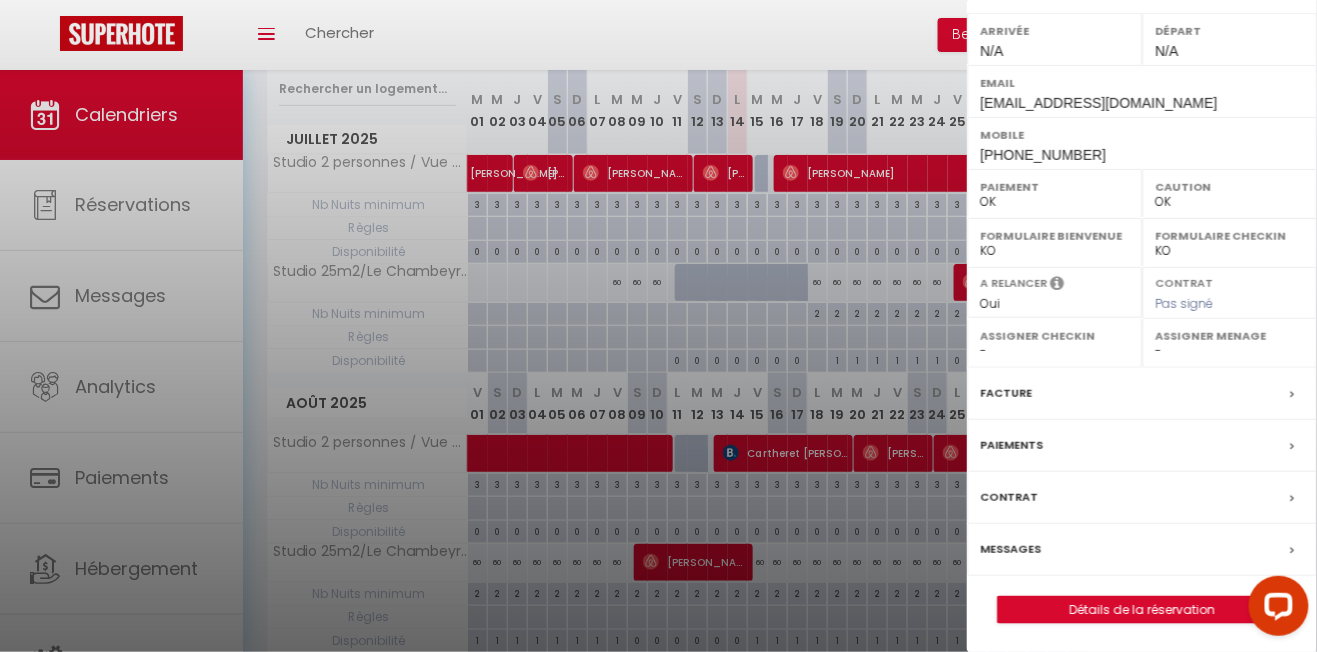 click on "Facture" at bounding box center [1142, 394] 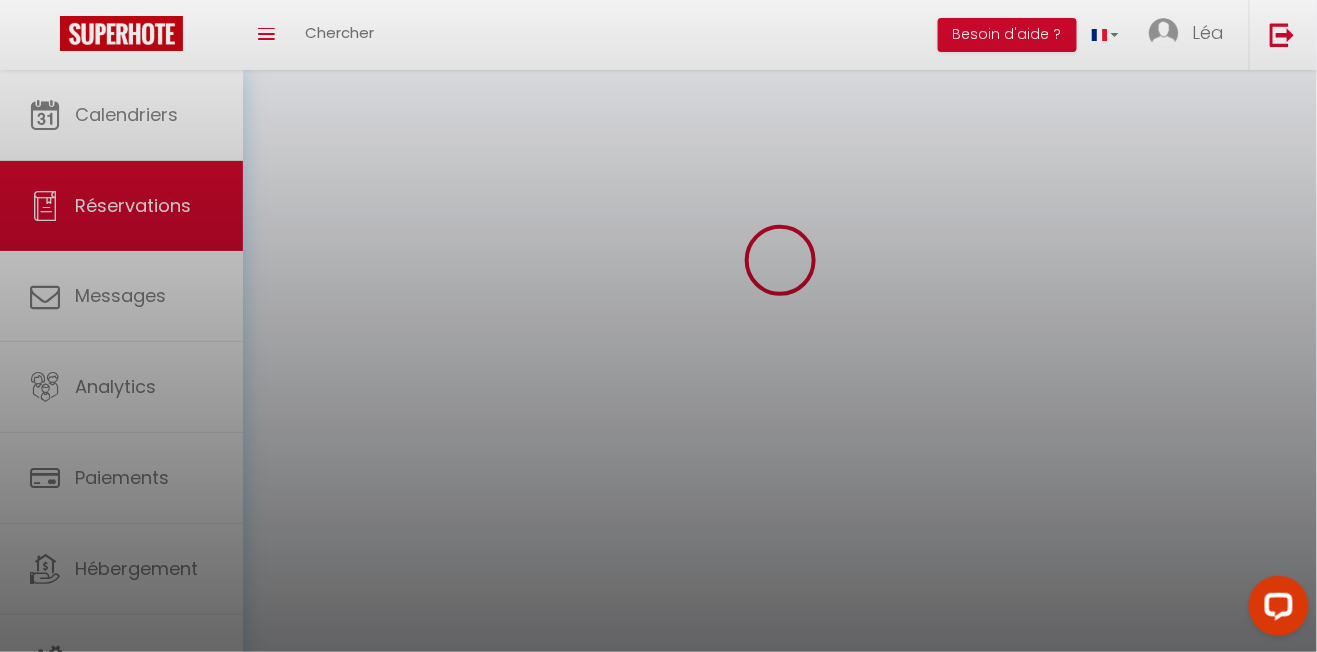 scroll, scrollTop: 194, scrollLeft: 0, axis: vertical 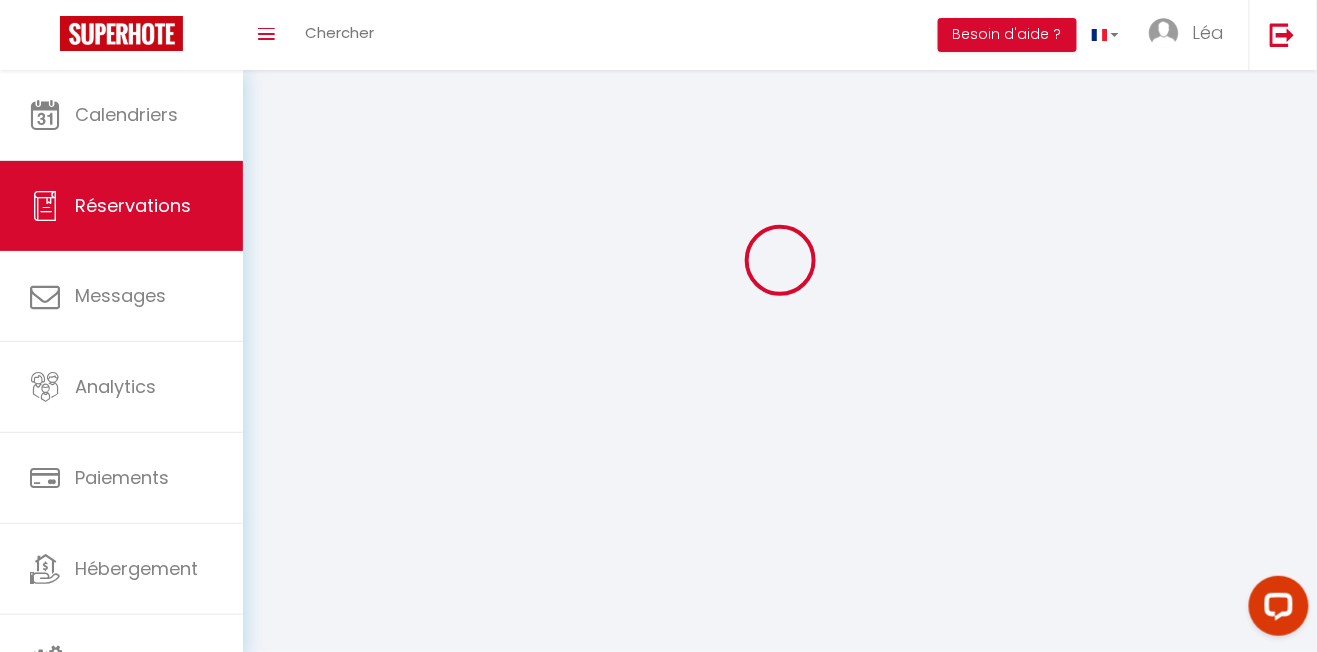 select on "cleaning" 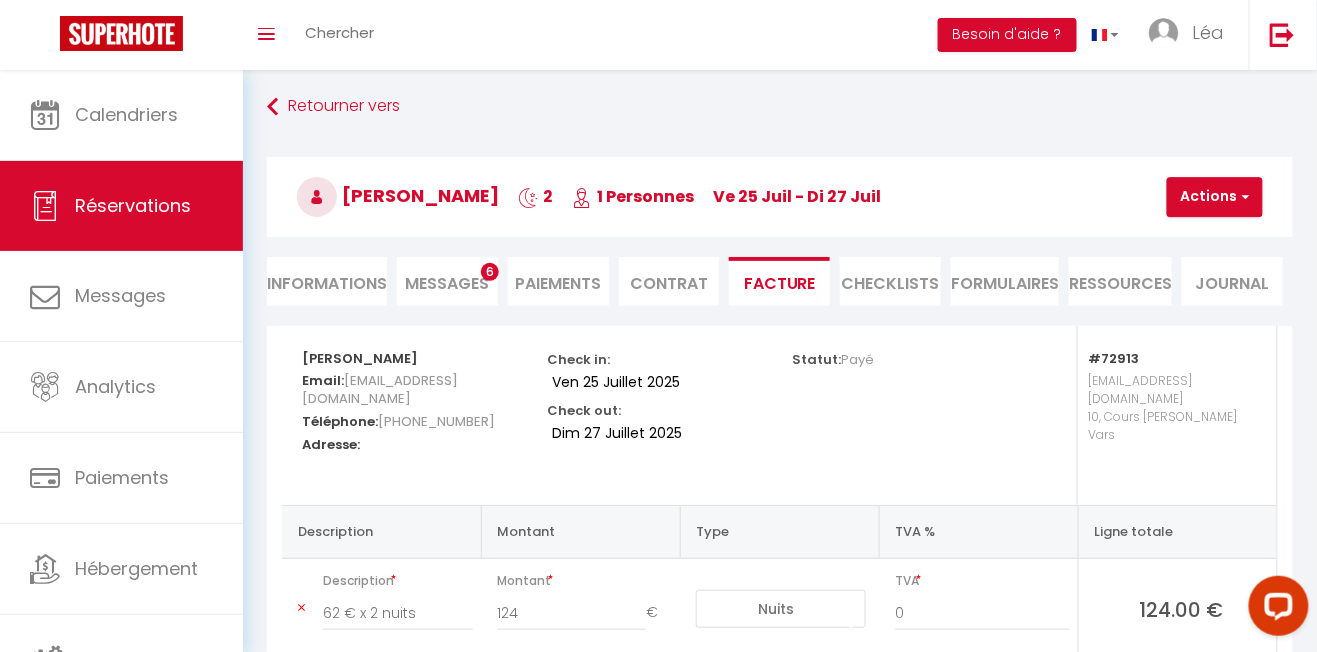 scroll, scrollTop: 0, scrollLeft: 0, axis: both 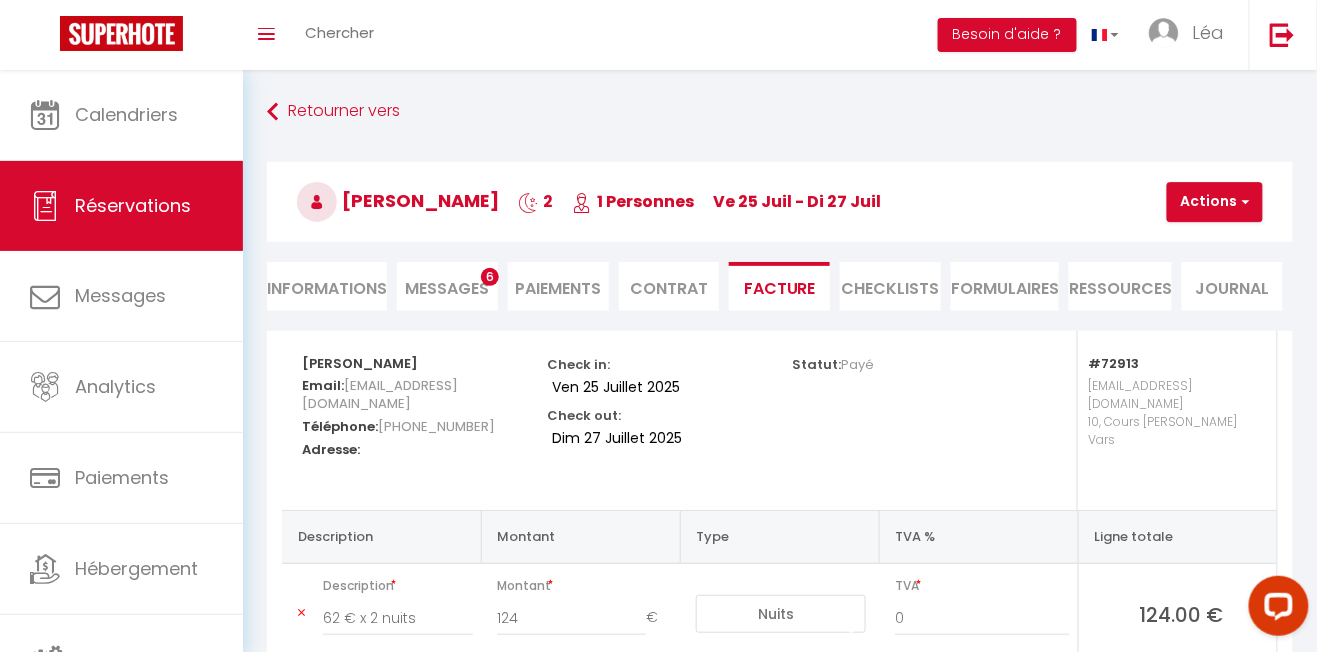 click on "Messages" at bounding box center [447, 288] 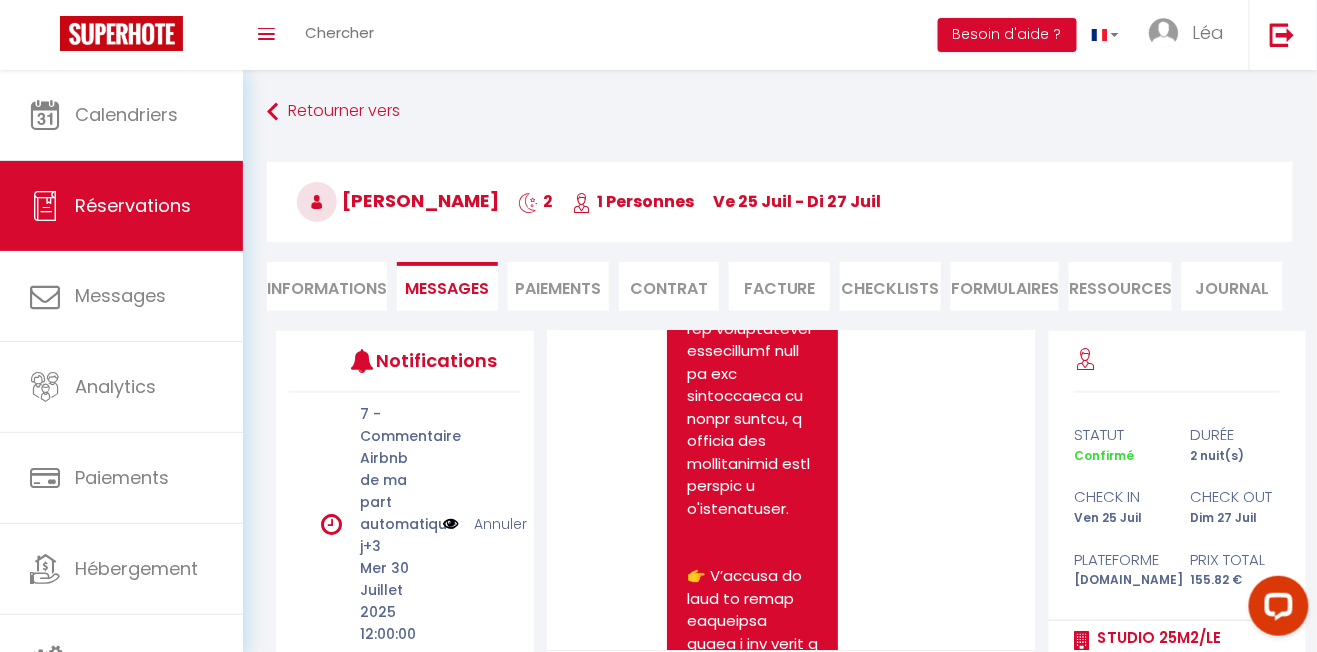 scroll, scrollTop: 1477, scrollLeft: 0, axis: vertical 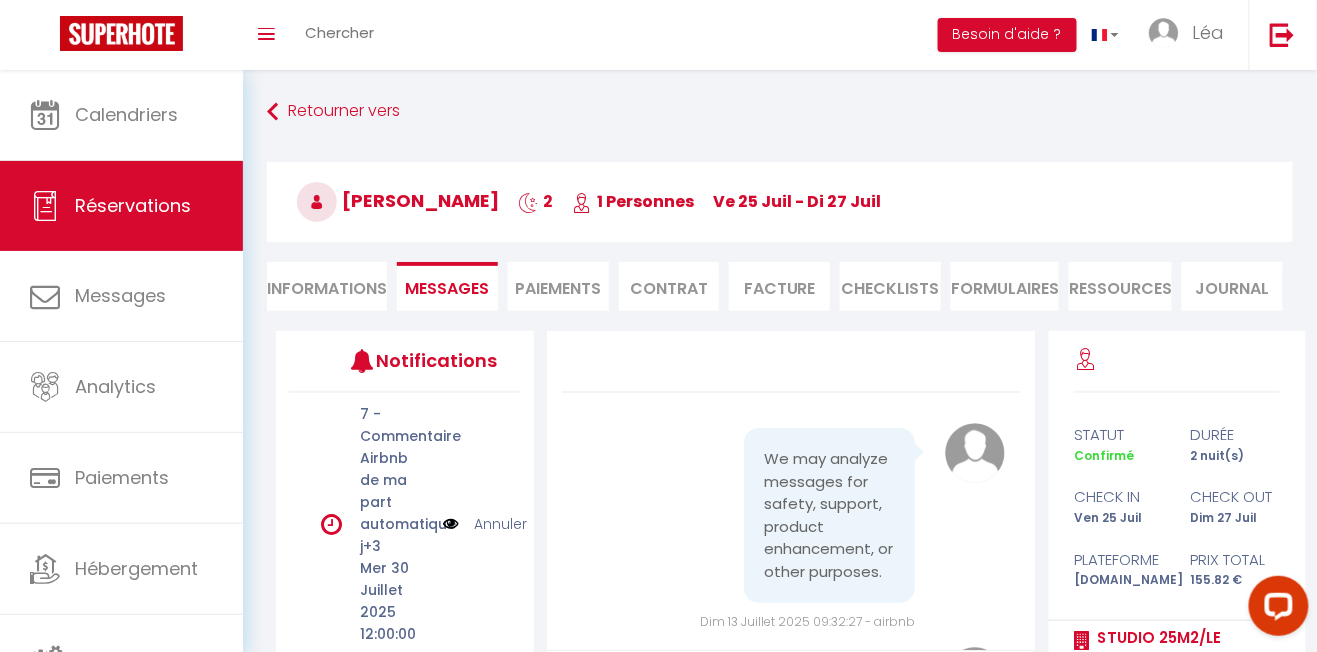 click on "Paiements" at bounding box center [558, 286] 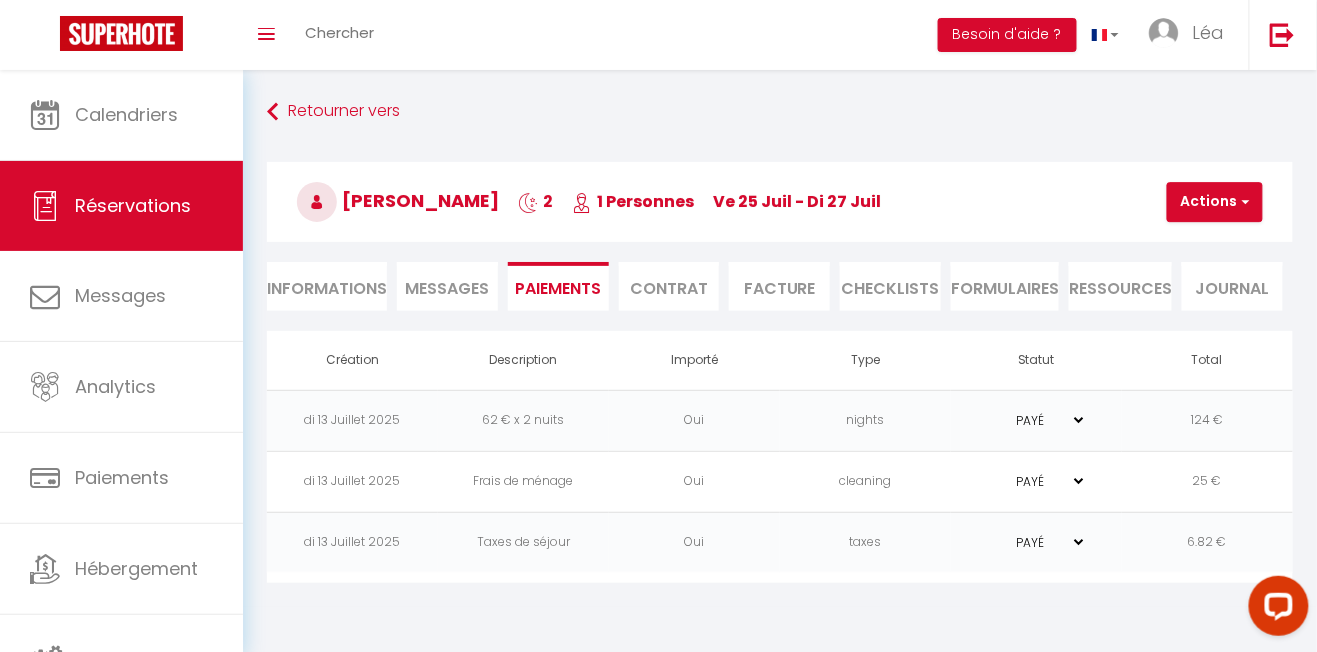 click on "Contrat" at bounding box center [669, 286] 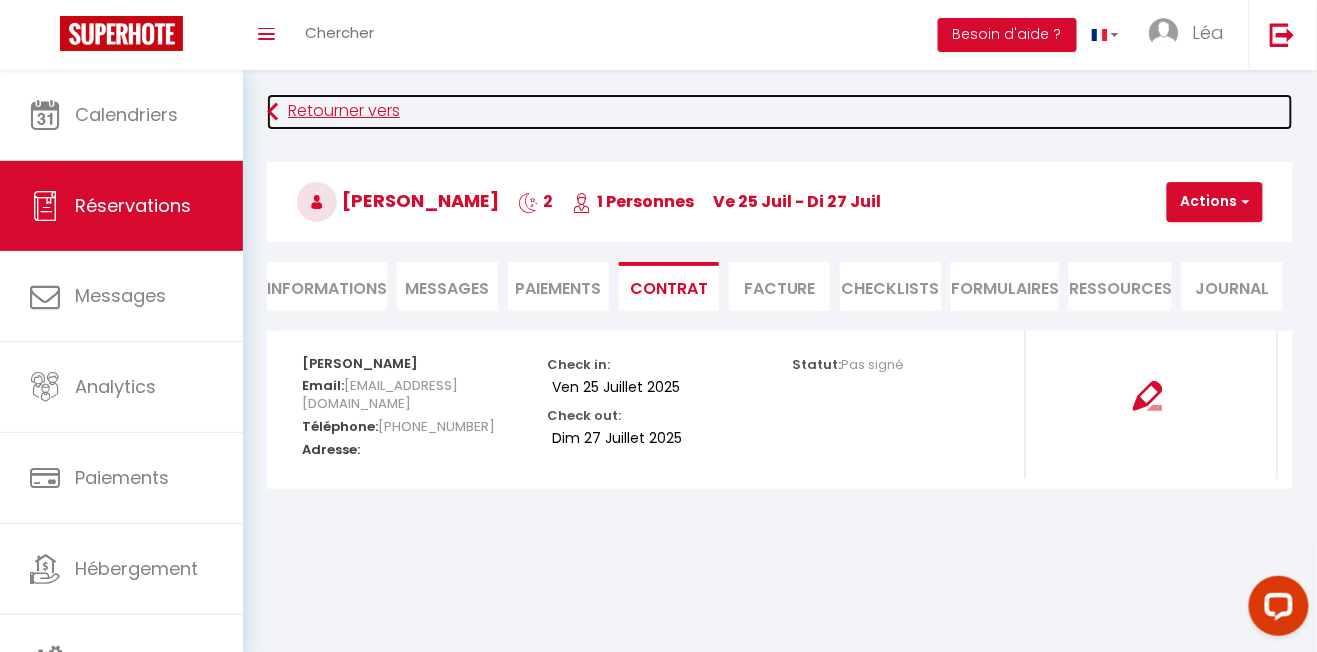 click on "Retourner vers" at bounding box center [780, 112] 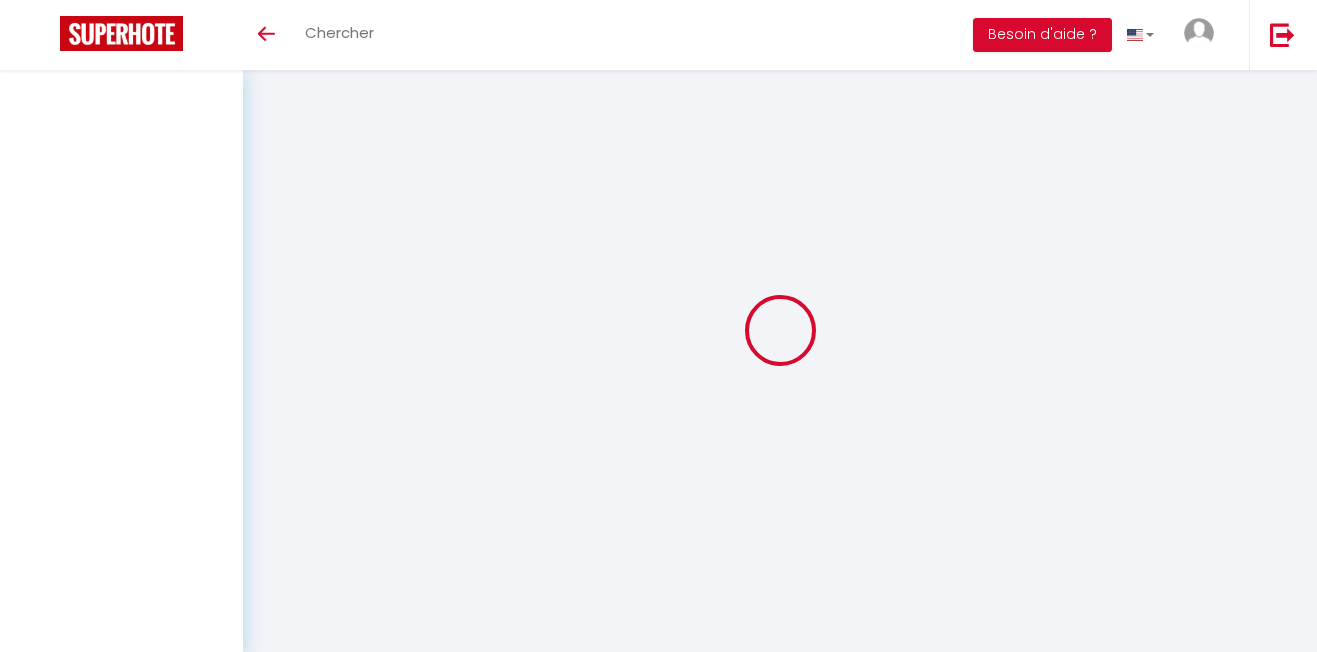 scroll, scrollTop: 0, scrollLeft: 0, axis: both 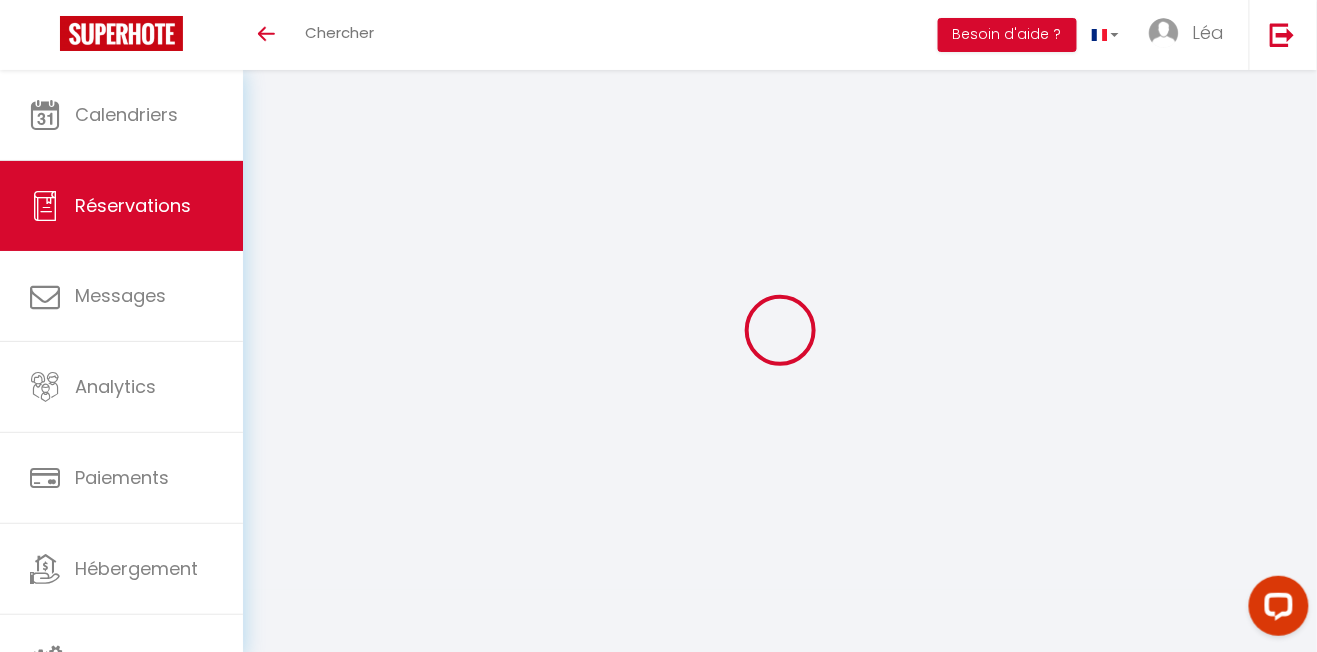 select 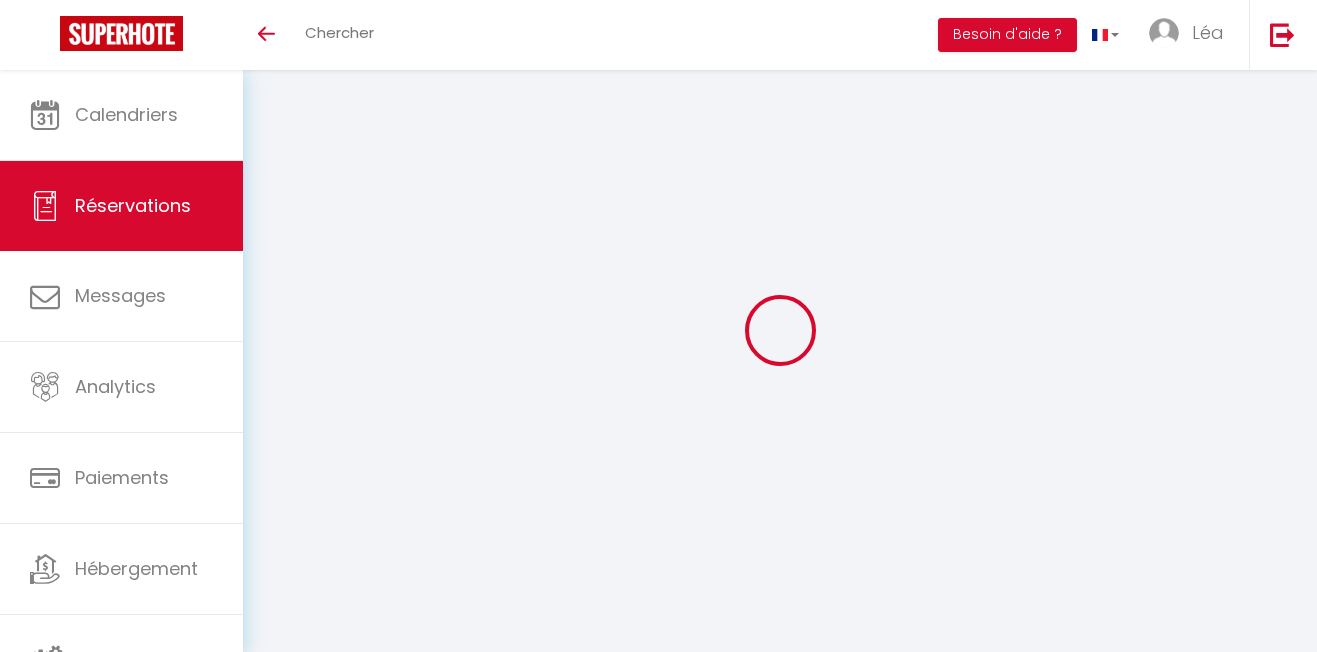 scroll, scrollTop: 0, scrollLeft: 0, axis: both 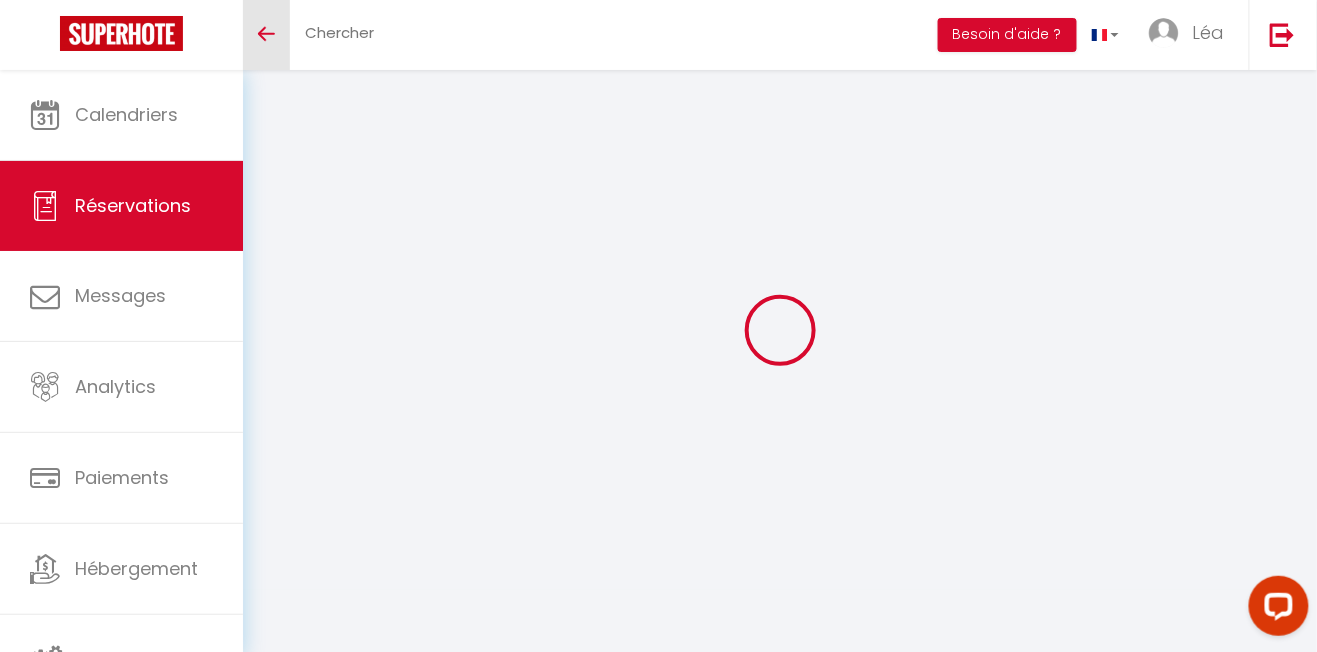 click at bounding box center (266, 34) 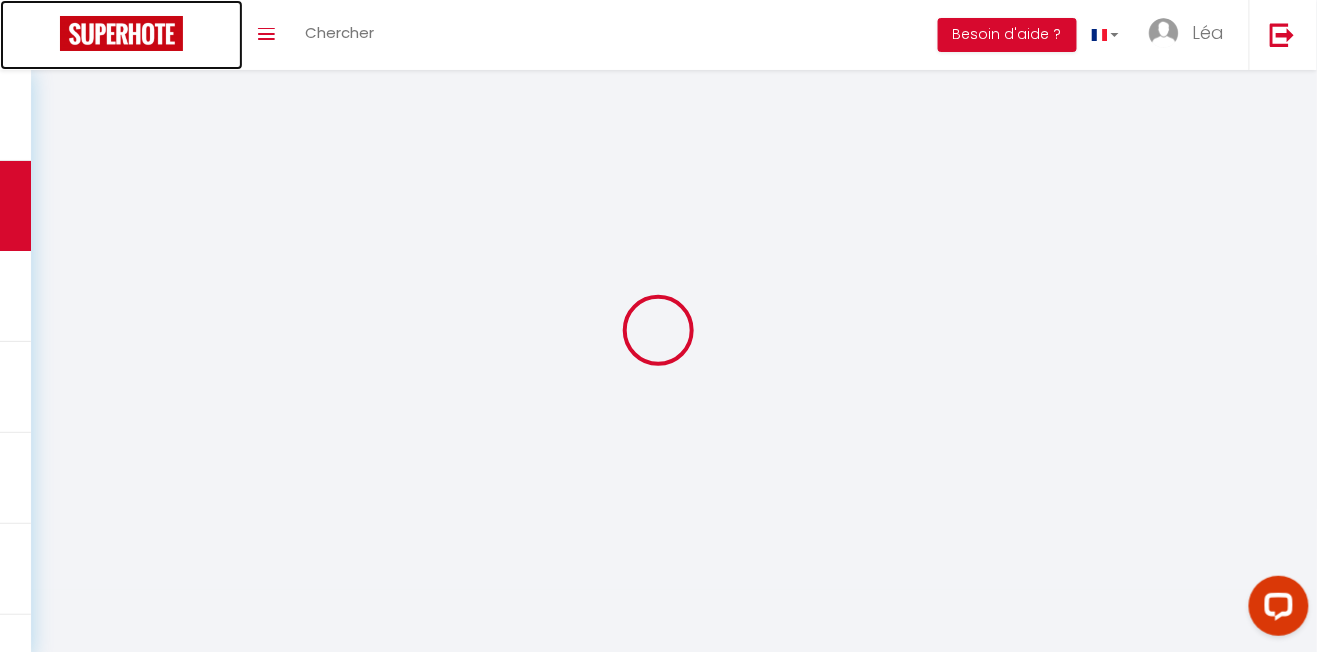 click at bounding box center (121, 33) 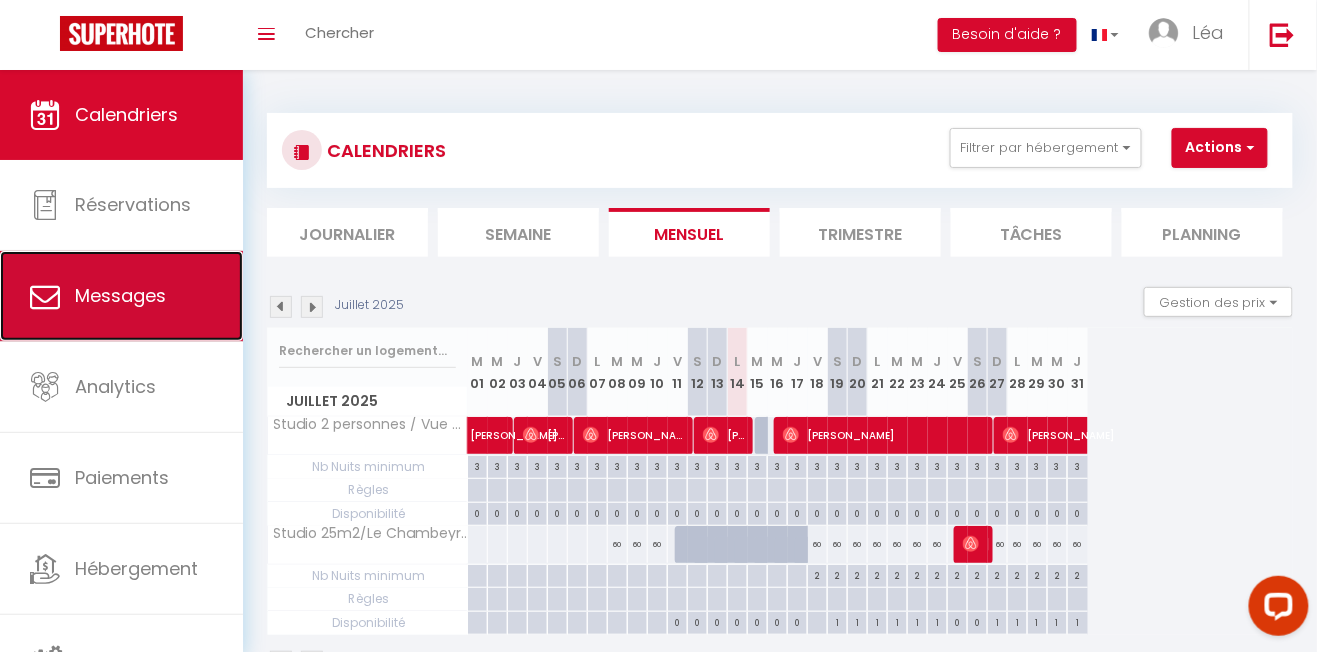 click on "Messages" at bounding box center [120, 295] 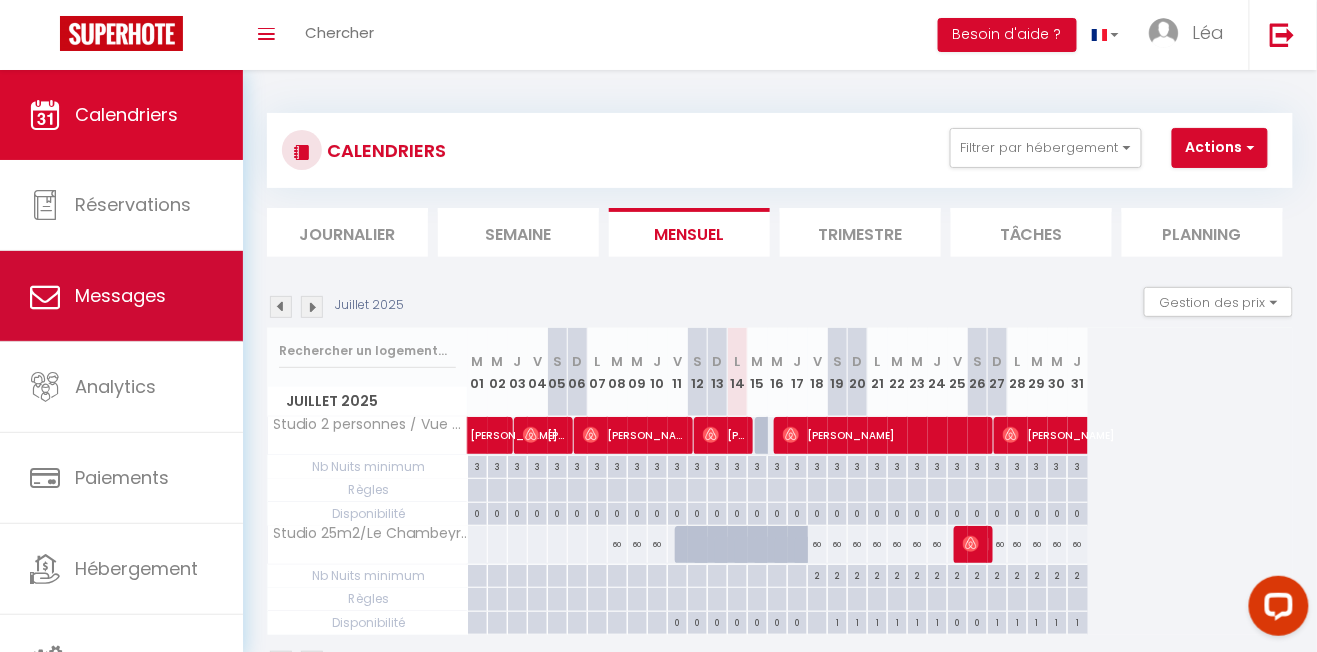 select on "message" 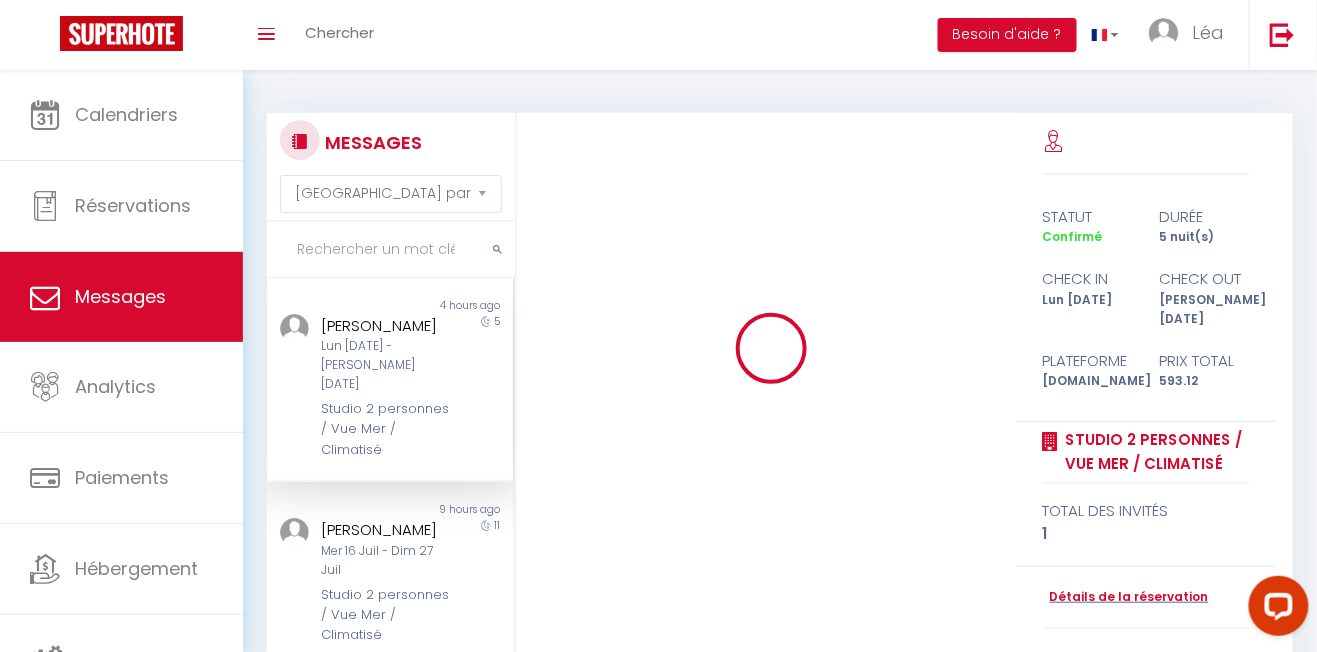 scroll, scrollTop: 441, scrollLeft: 0, axis: vertical 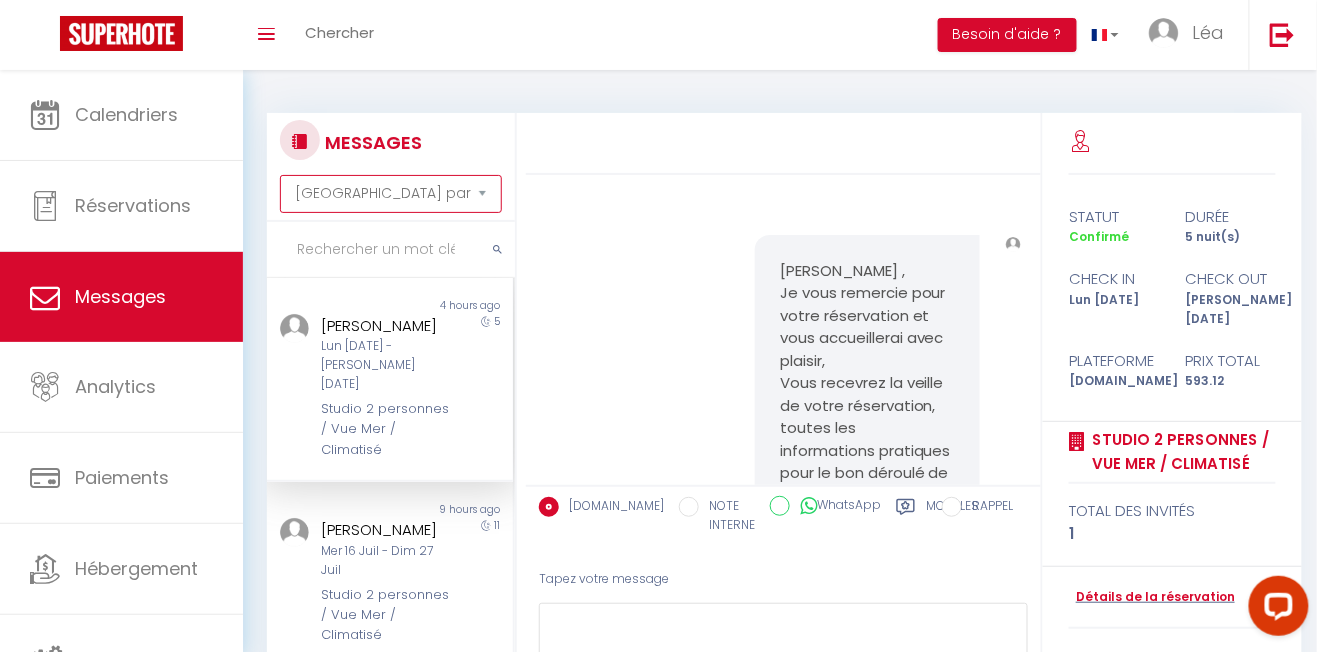click on "[GEOGRAPHIC_DATA] par date de réservation   Trier par date de message" at bounding box center (391, 194) 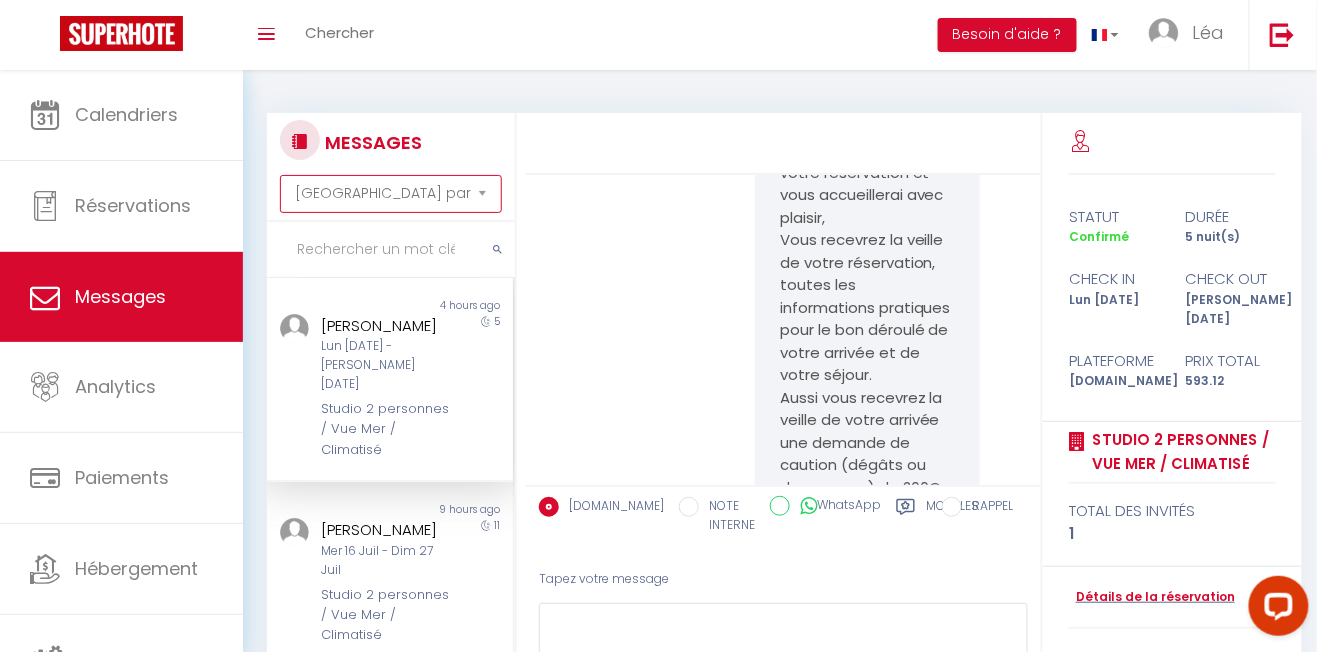 scroll, scrollTop: 0, scrollLeft: 0, axis: both 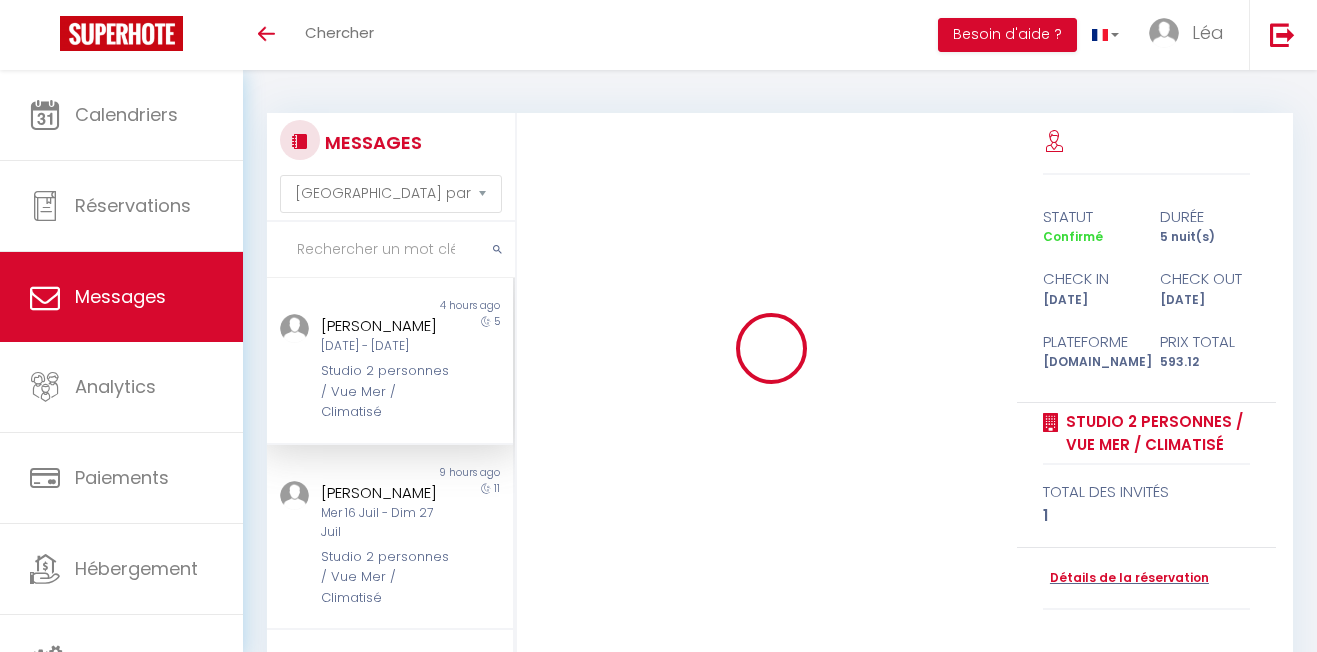 select on "message" 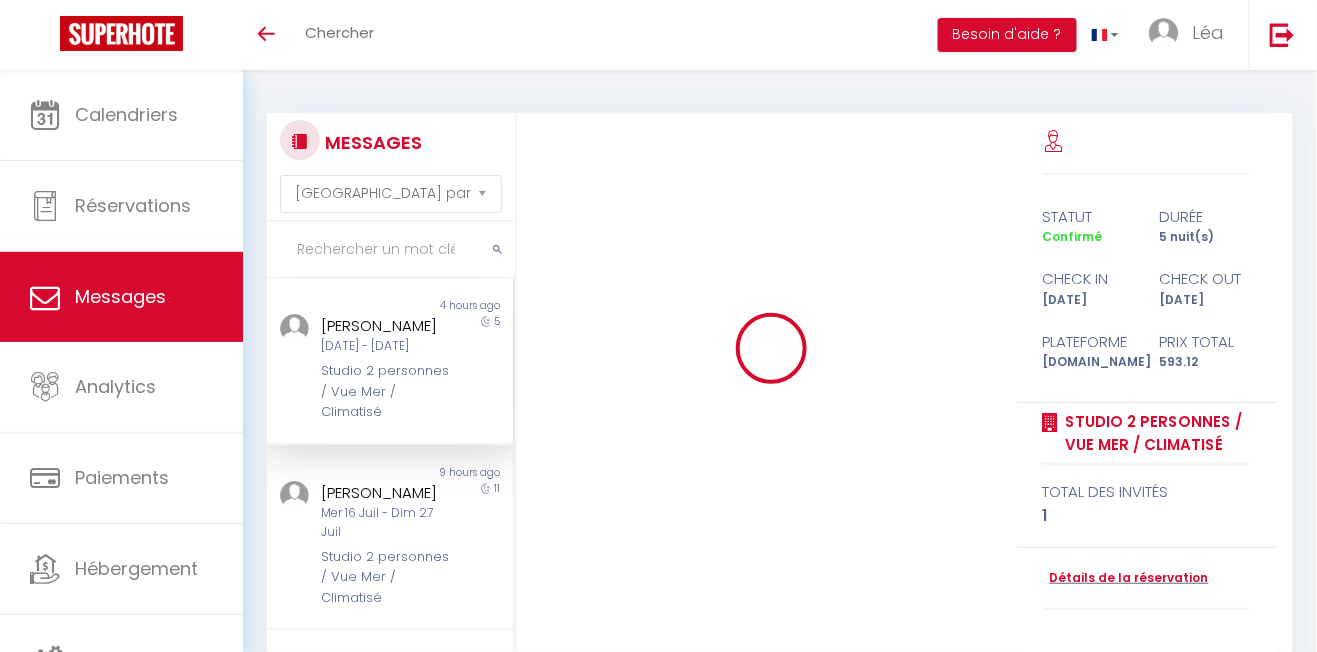 scroll, scrollTop: 441, scrollLeft: 0, axis: vertical 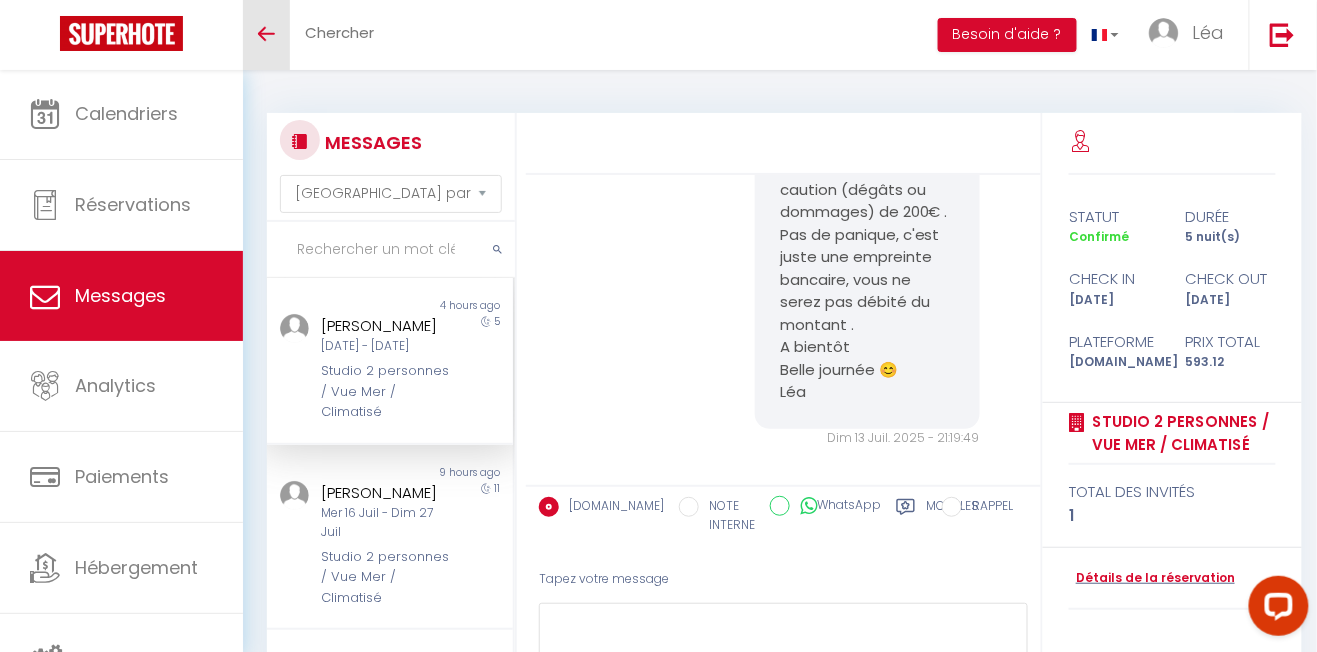click on "Toggle menubar" at bounding box center [266, 35] 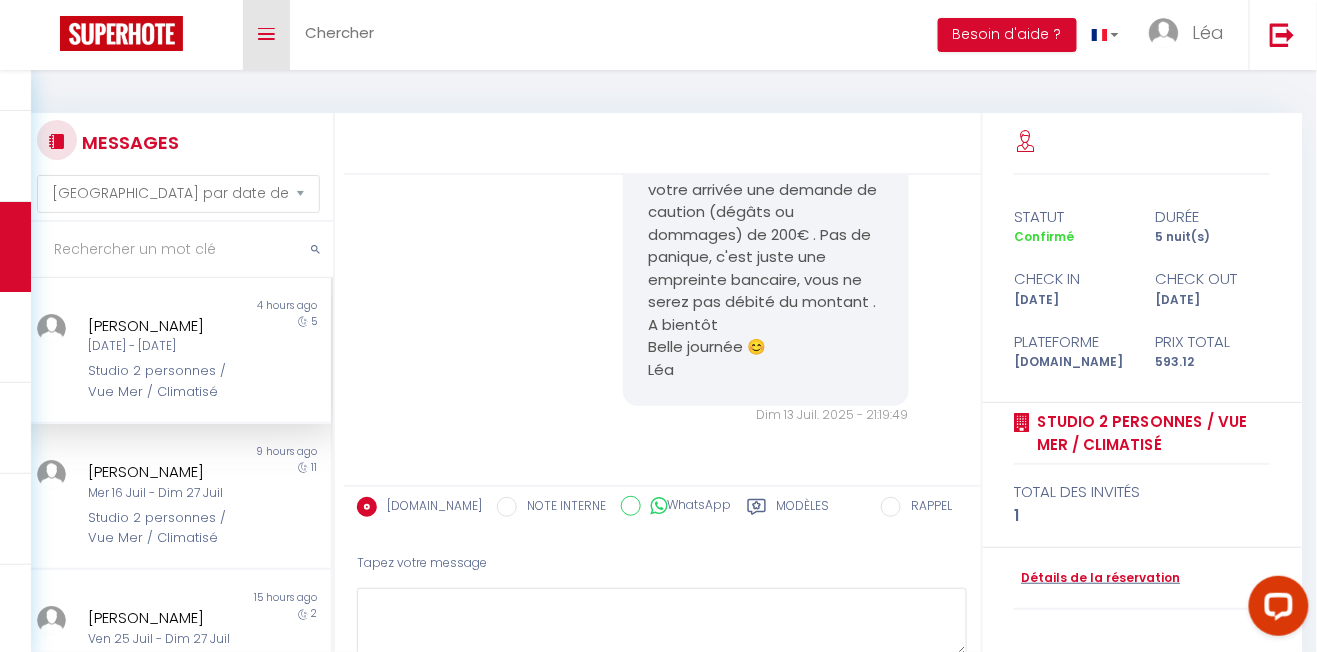scroll, scrollTop: 306, scrollLeft: 0, axis: vertical 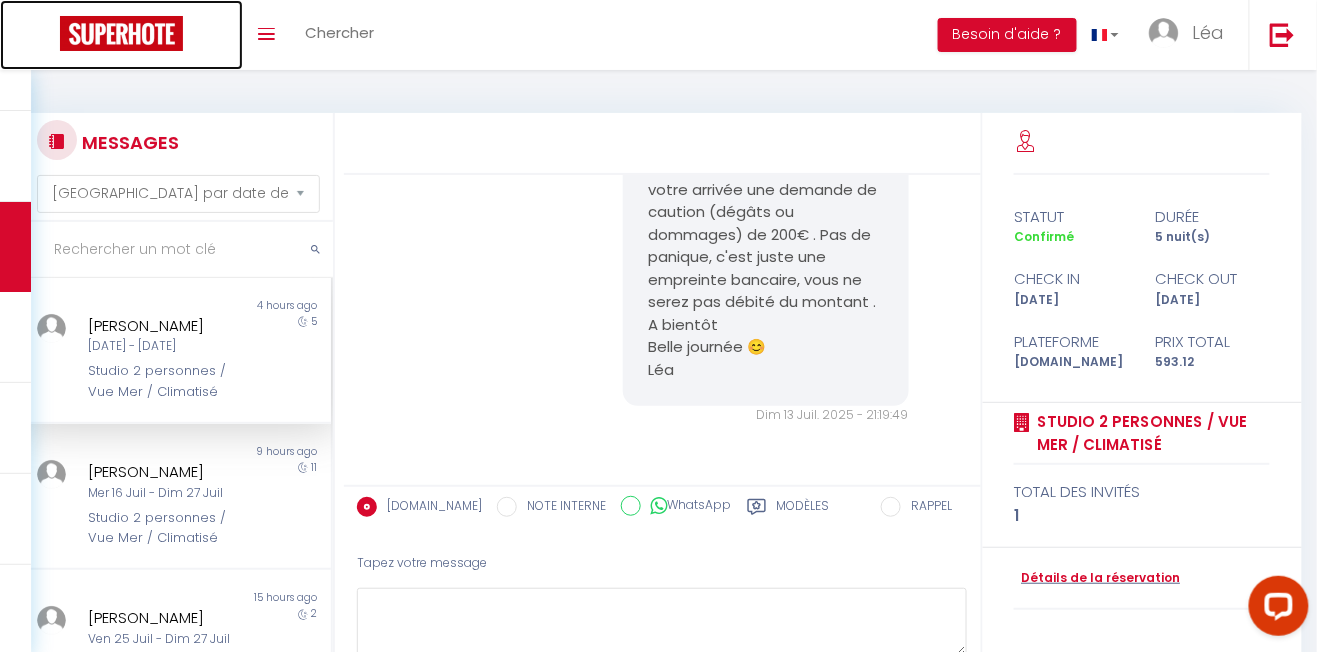 click at bounding box center (121, 33) 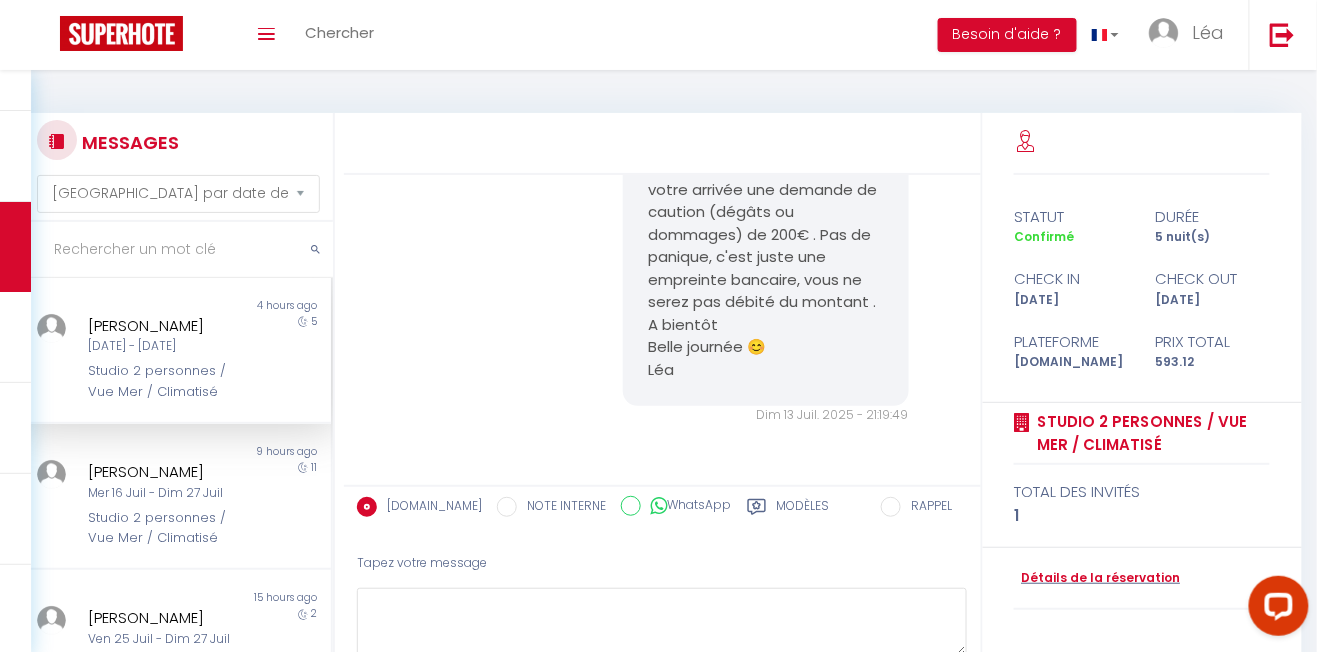 scroll, scrollTop: 0, scrollLeft: 0, axis: both 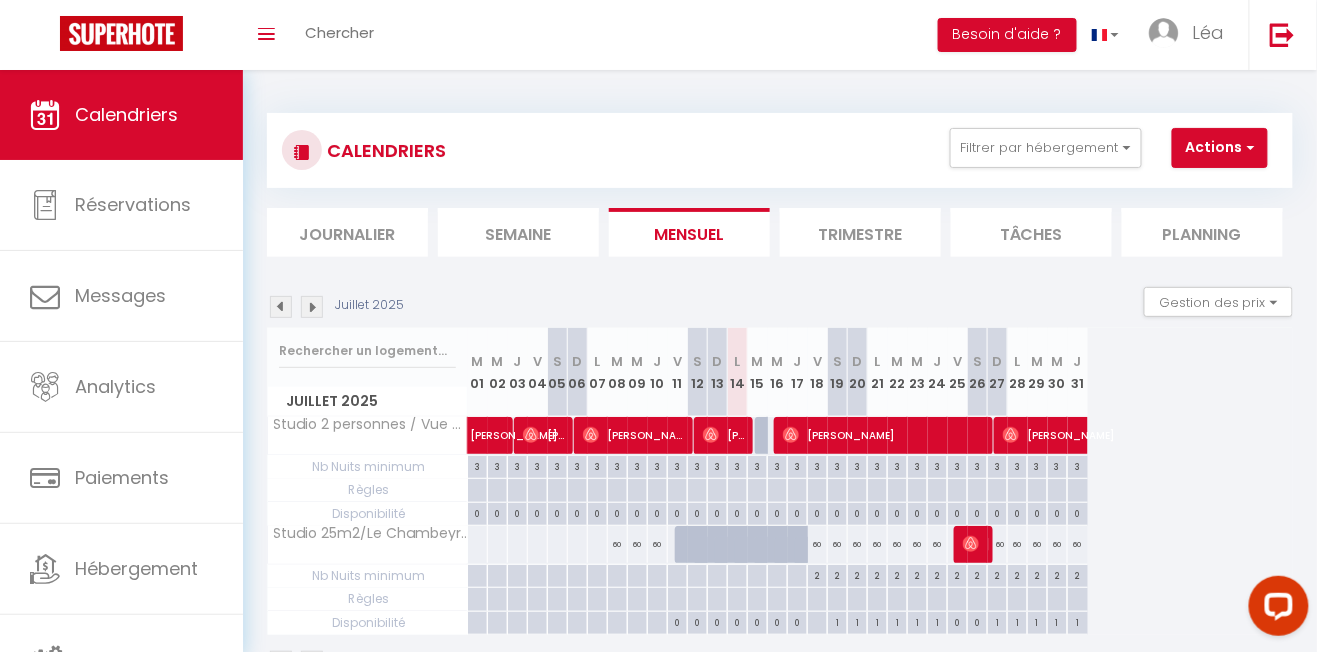 click on "Trimestre" at bounding box center (860, 232) 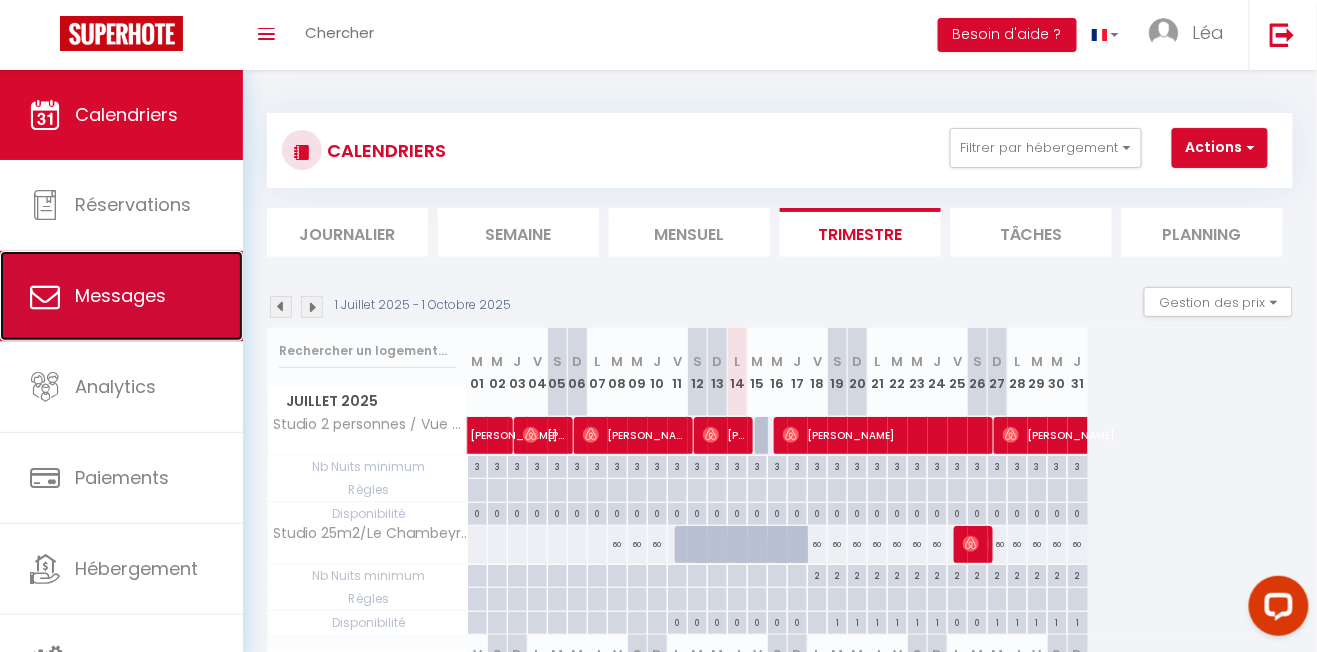 click on "Messages" at bounding box center (121, 296) 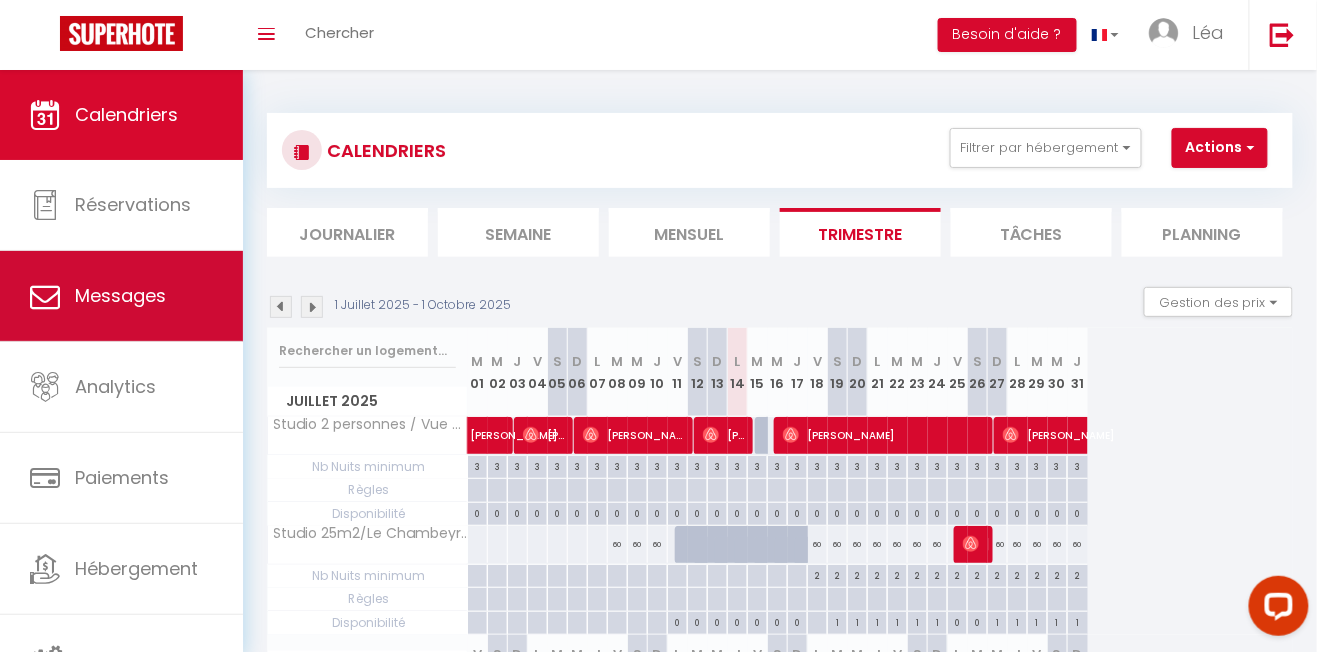 select on "message" 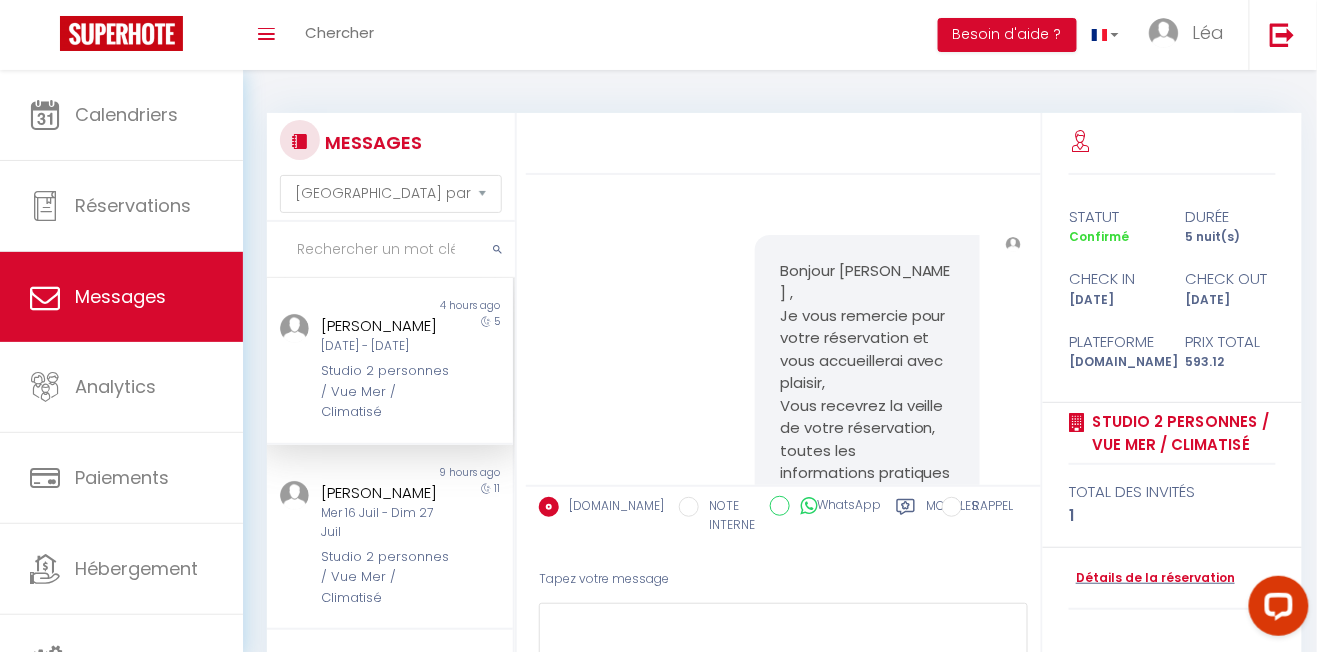 scroll, scrollTop: 441, scrollLeft: 0, axis: vertical 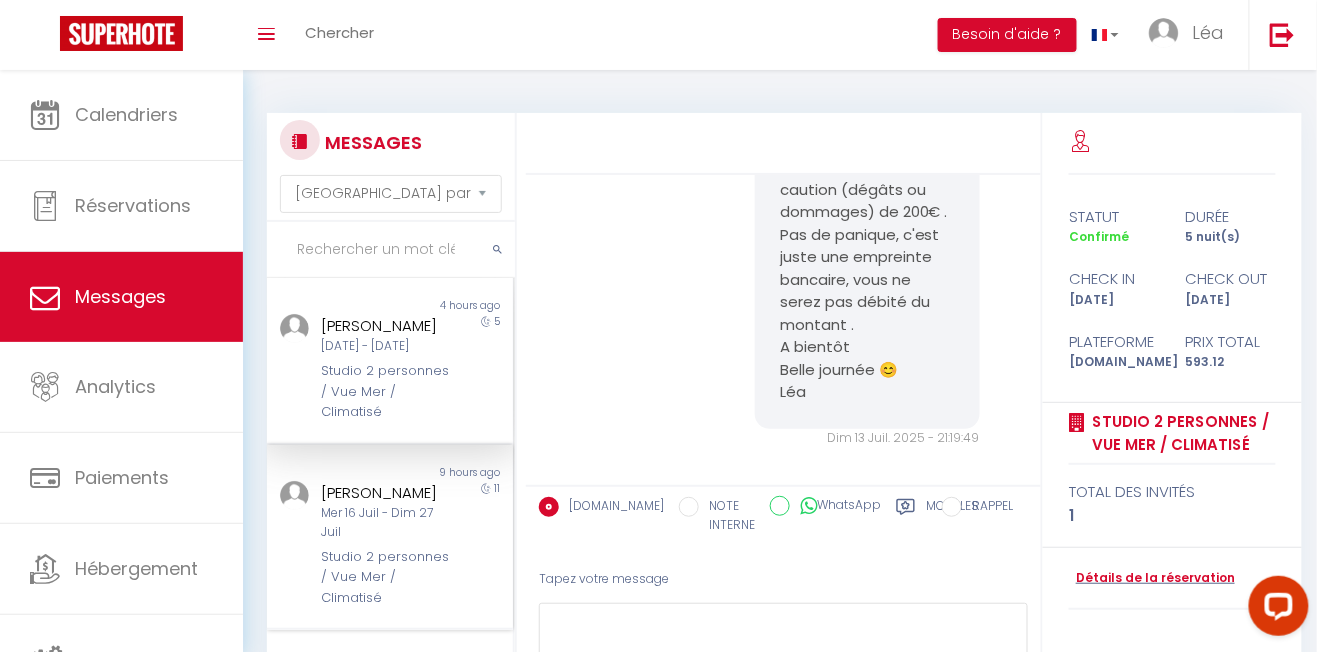 click on "Mer 16 Juil - Dim 27 Juil" at bounding box center [386, 523] 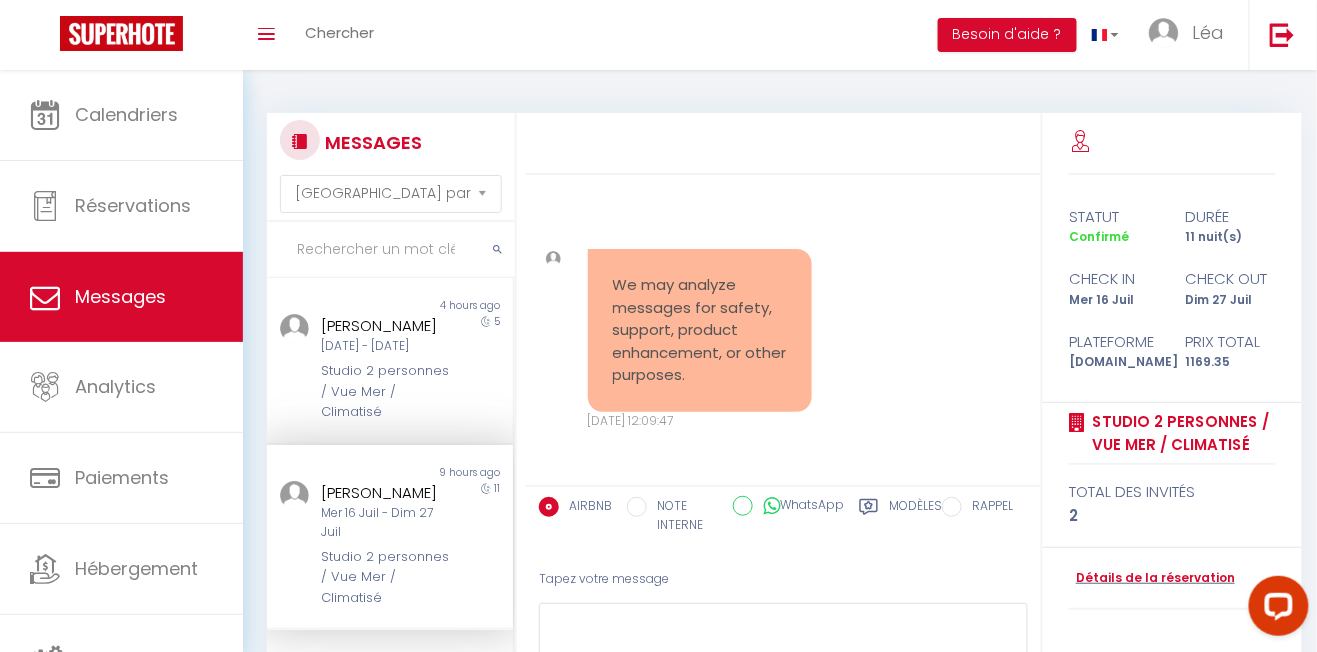 scroll, scrollTop: 3280, scrollLeft: 0, axis: vertical 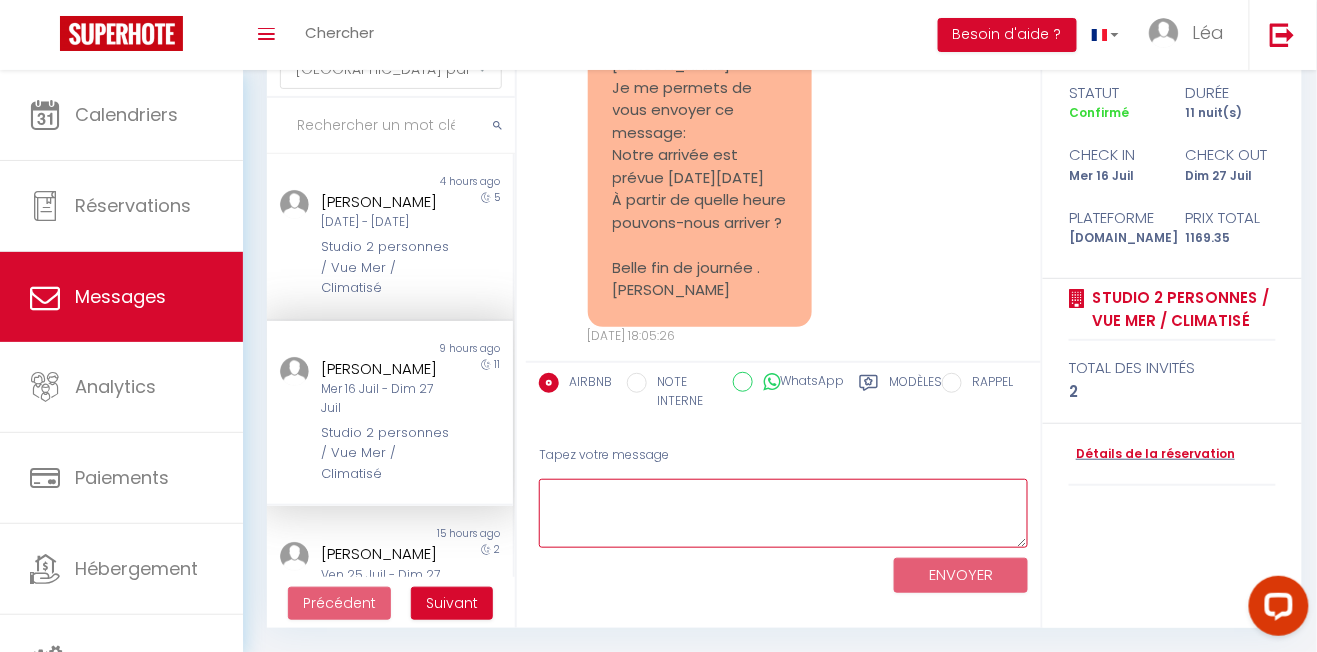 click at bounding box center [783, 513] 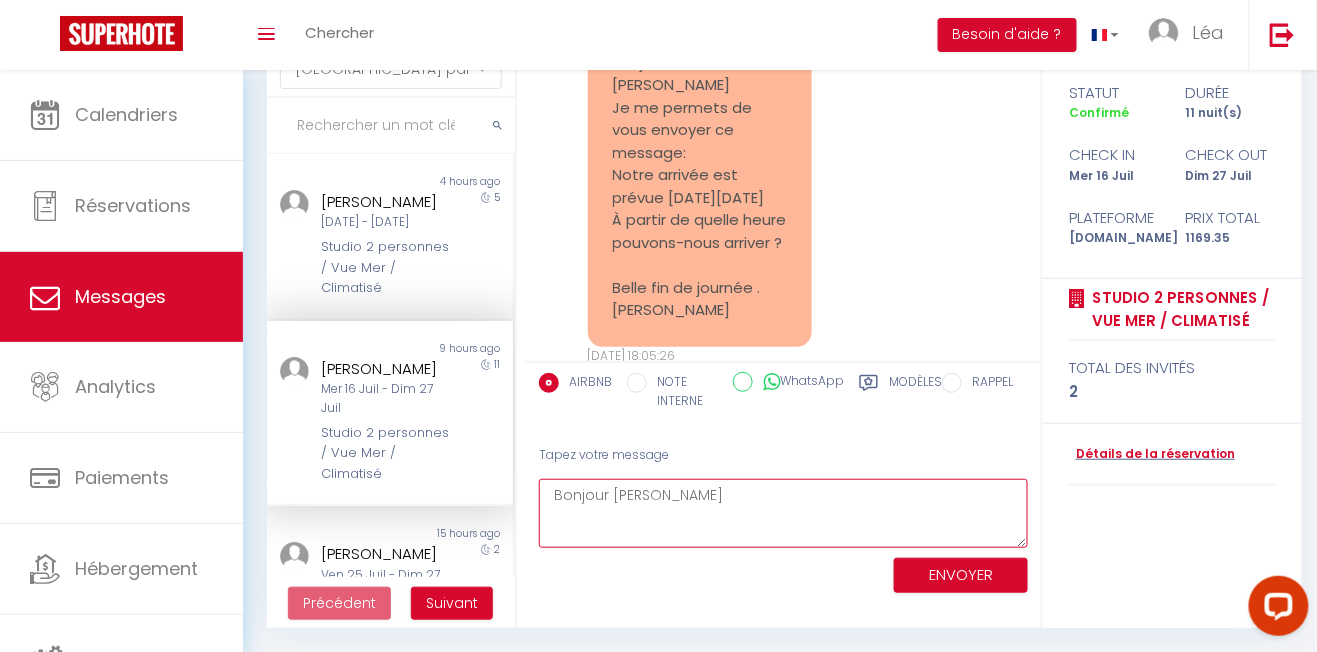 scroll, scrollTop: 3280, scrollLeft: 0, axis: vertical 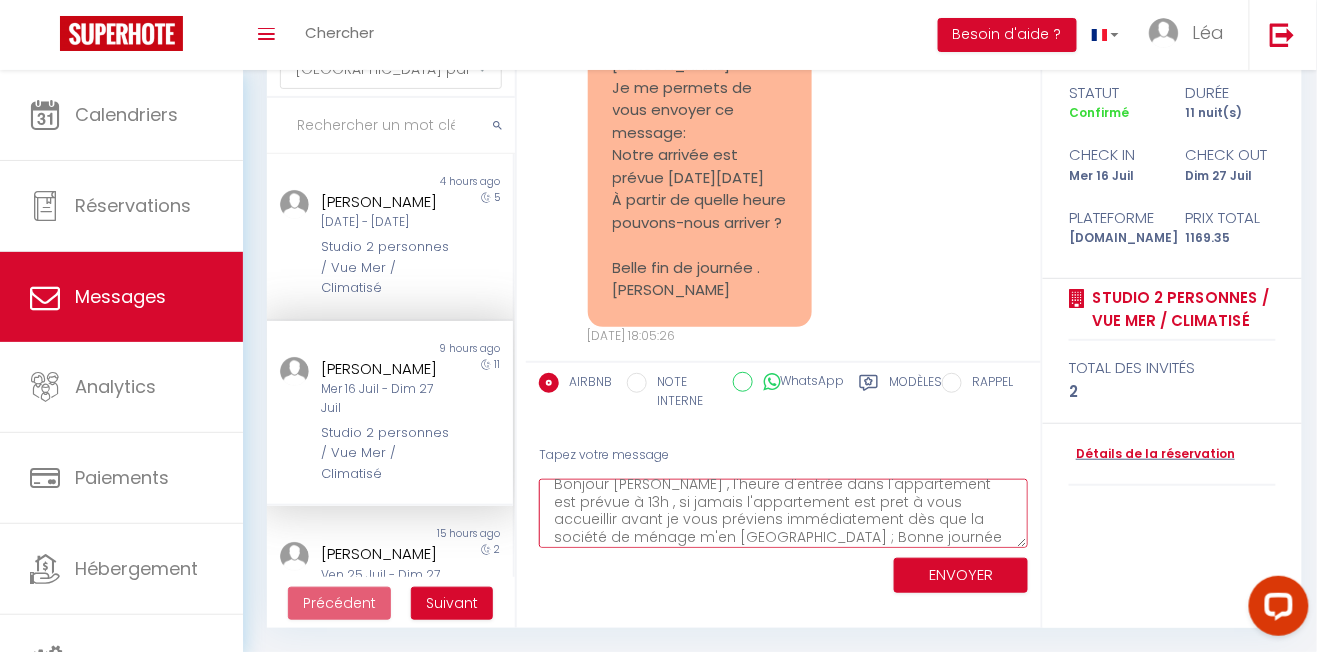 click on "Bonjour [PERSON_NAME] , l'heure d'entrée dans l'appartement est prévue à 13h , si jamais l'appartement est pret à vous accueillir avant je vous préviens immédiatement dès que la société de ménage m'en [GEOGRAPHIC_DATA] ; Bonne journée à très vite" at bounding box center (783, 513) 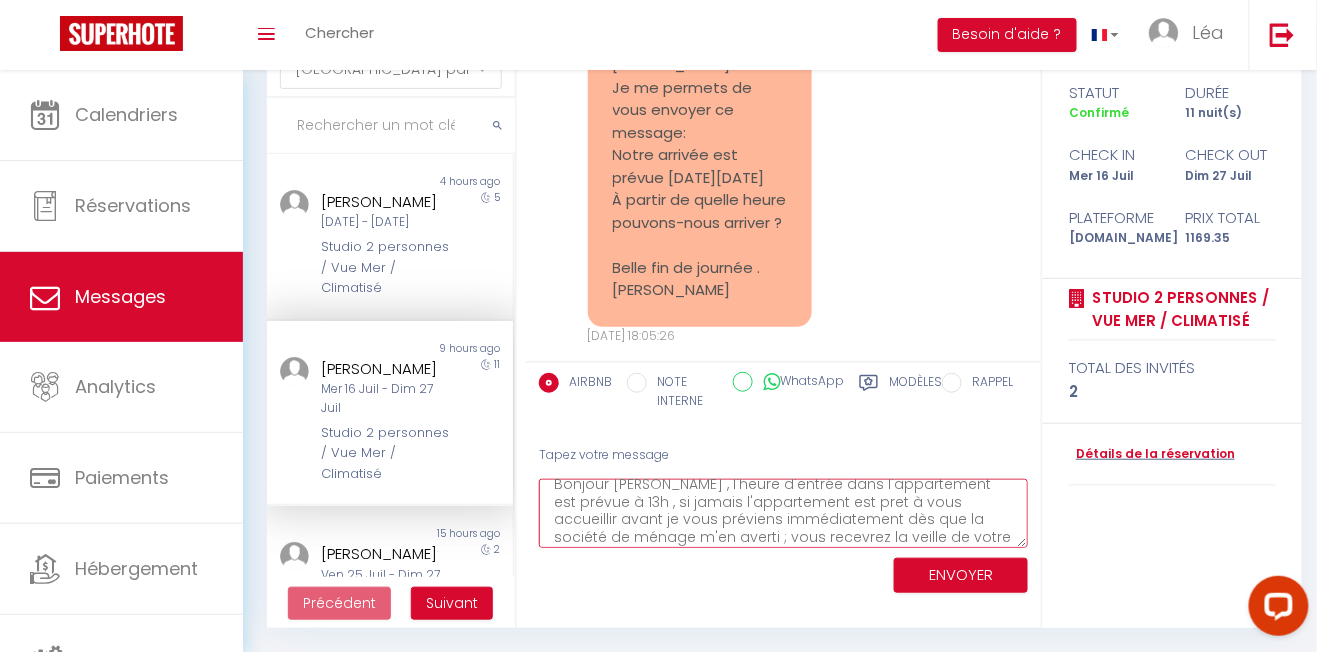 scroll, scrollTop: 29, scrollLeft: 0, axis: vertical 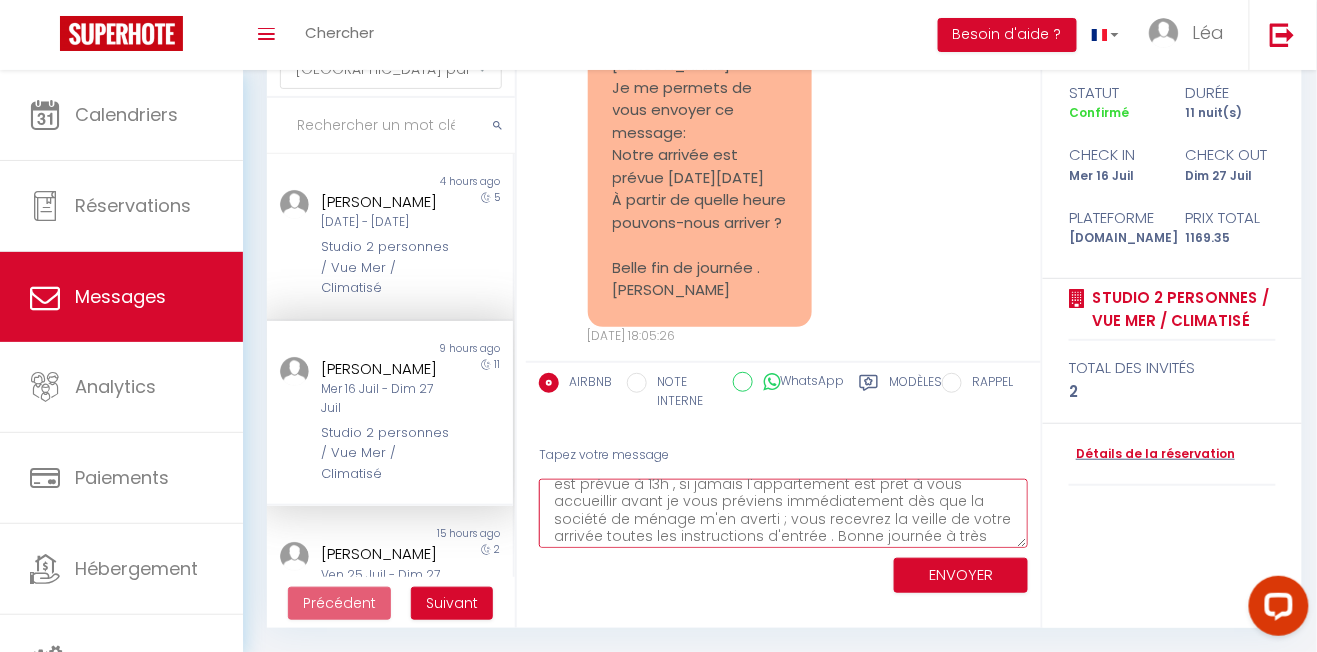 click on "Bonjour [PERSON_NAME] , l'heure d'entrée dans l'appartement est prévue à 13h , si jamais l'appartement est pret à vous accueillir avant je vous préviens immédiatement dès que la société de ménage m'en averti ; vous recevrez la veille de votre arrivée toutes les instructions d'entrée . Bonne journée à très vite" at bounding box center [783, 513] 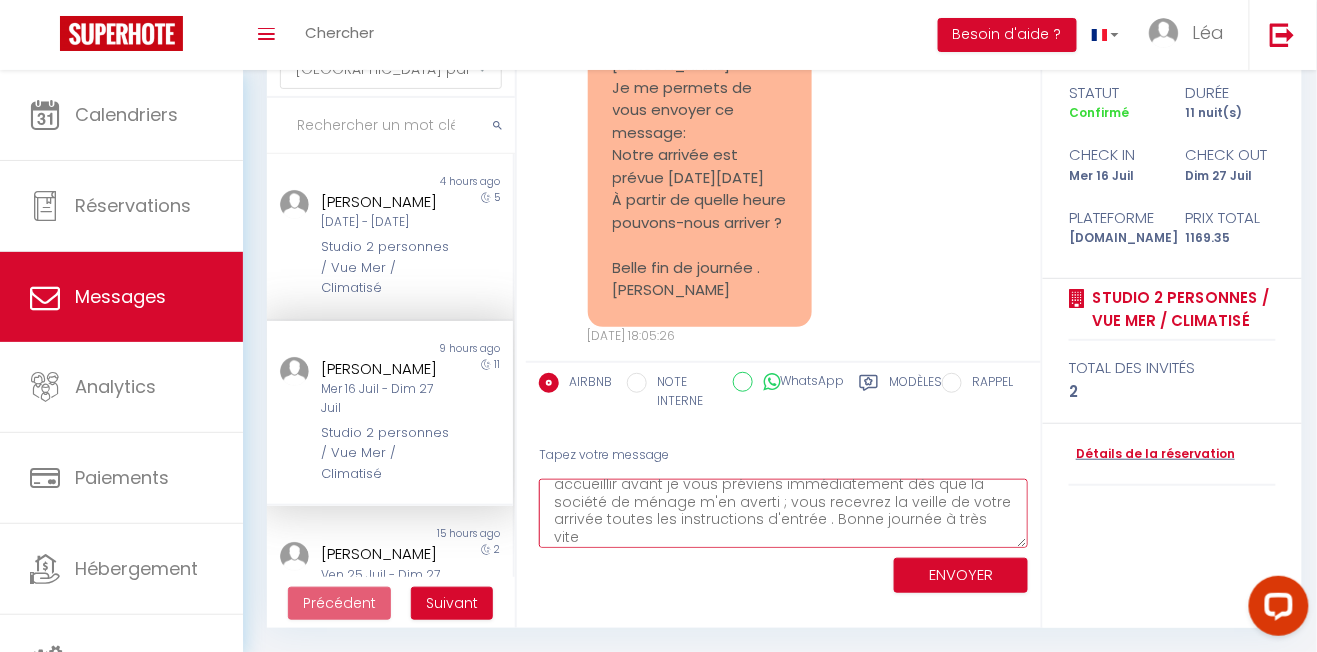 type on "Bonjour [PERSON_NAME] , l'heure d'entrée dans l'appartement est prévue à 13h , si jamais l'appartement est pret à vous accueillir avant je vous préviens immédiatement dès que la société de ménage m'en averti ; vous recevrez la veille de votre arrivée toutes les instructions d'entrée . Bonne journée à très vite
Léa" 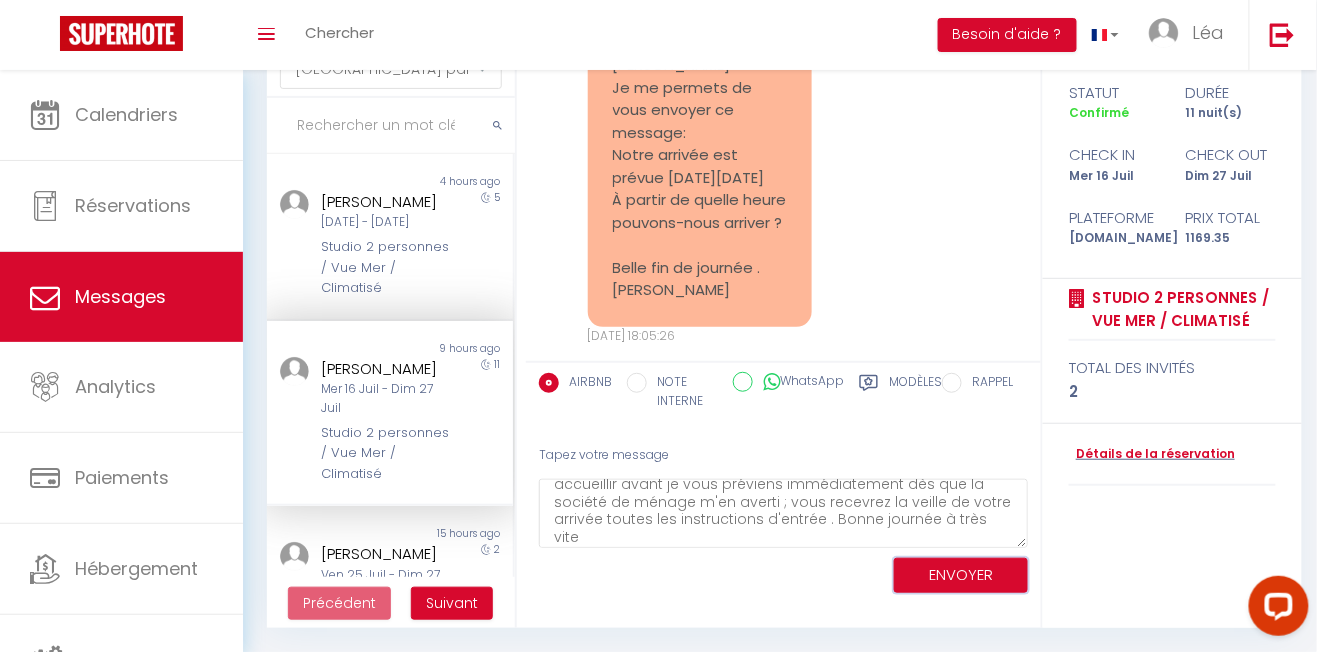 click on "ENVOYER" at bounding box center (961, 575) 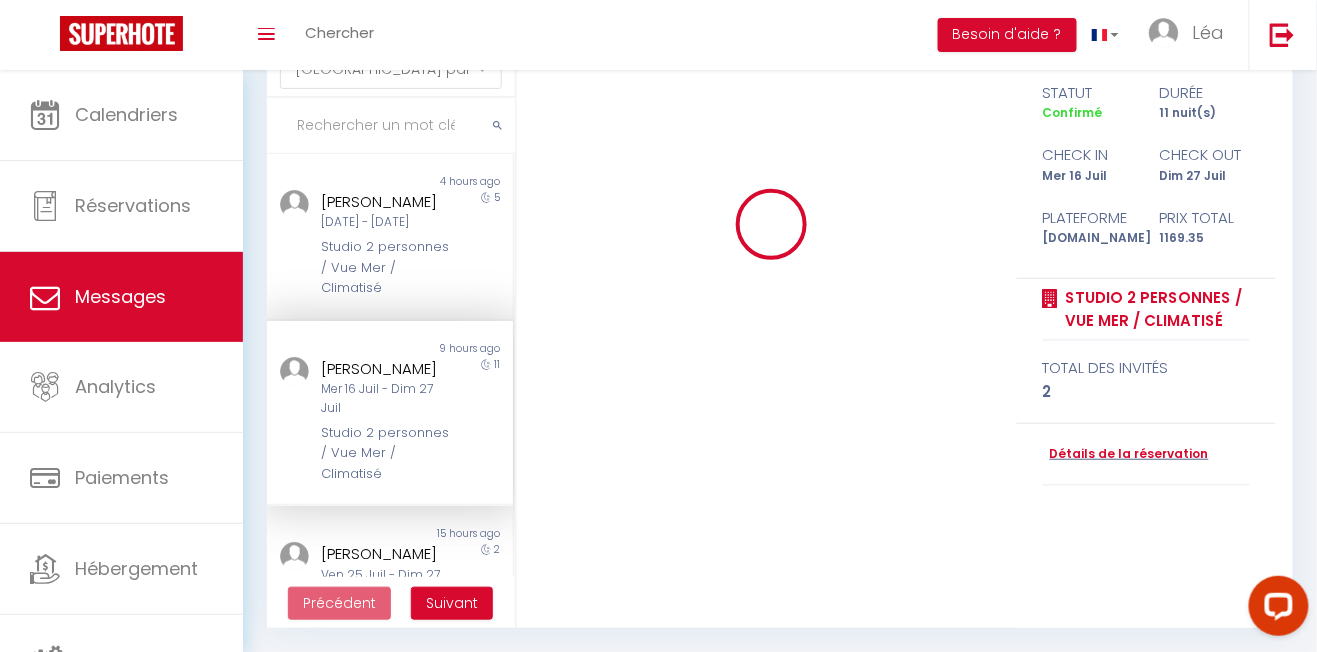type 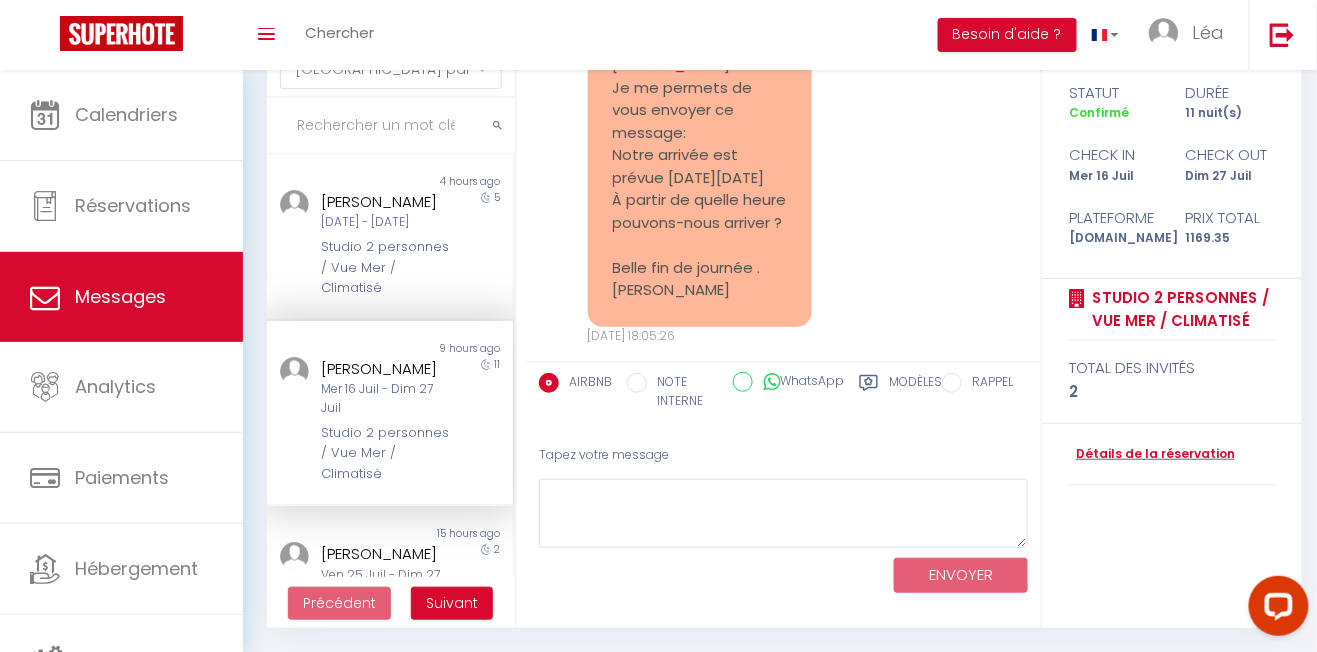 scroll, scrollTop: 3788, scrollLeft: 0, axis: vertical 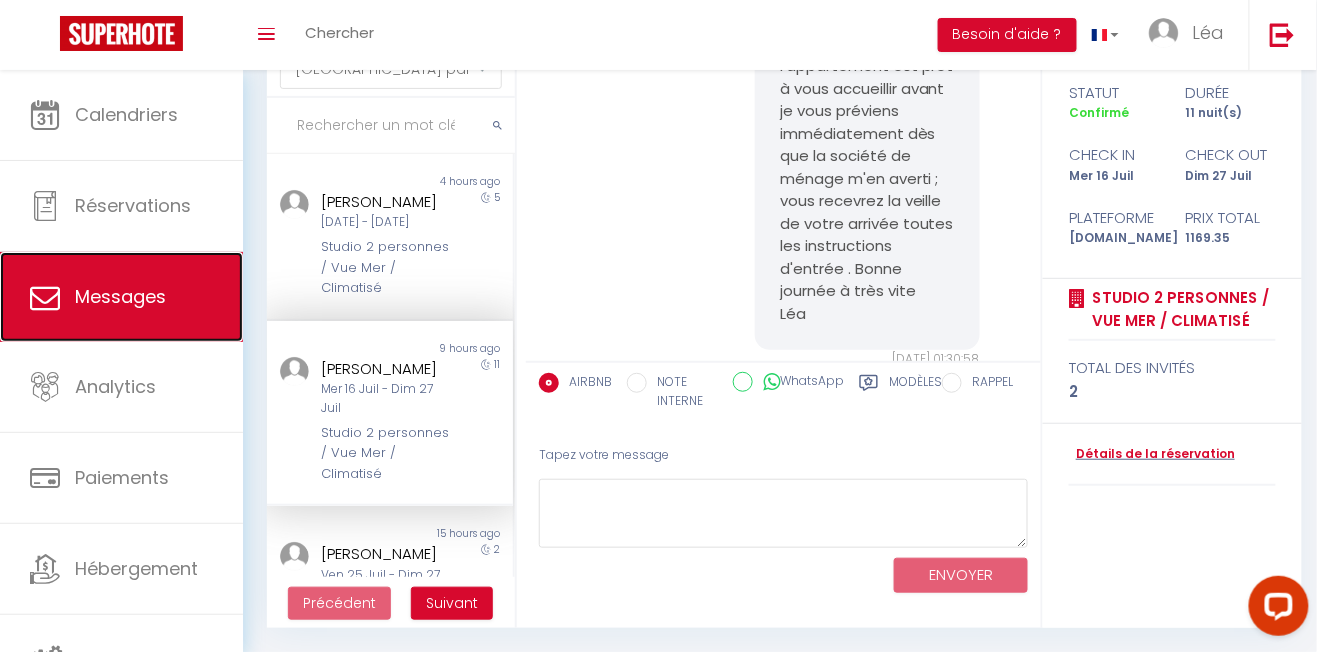 click on "Messages" at bounding box center (121, 297) 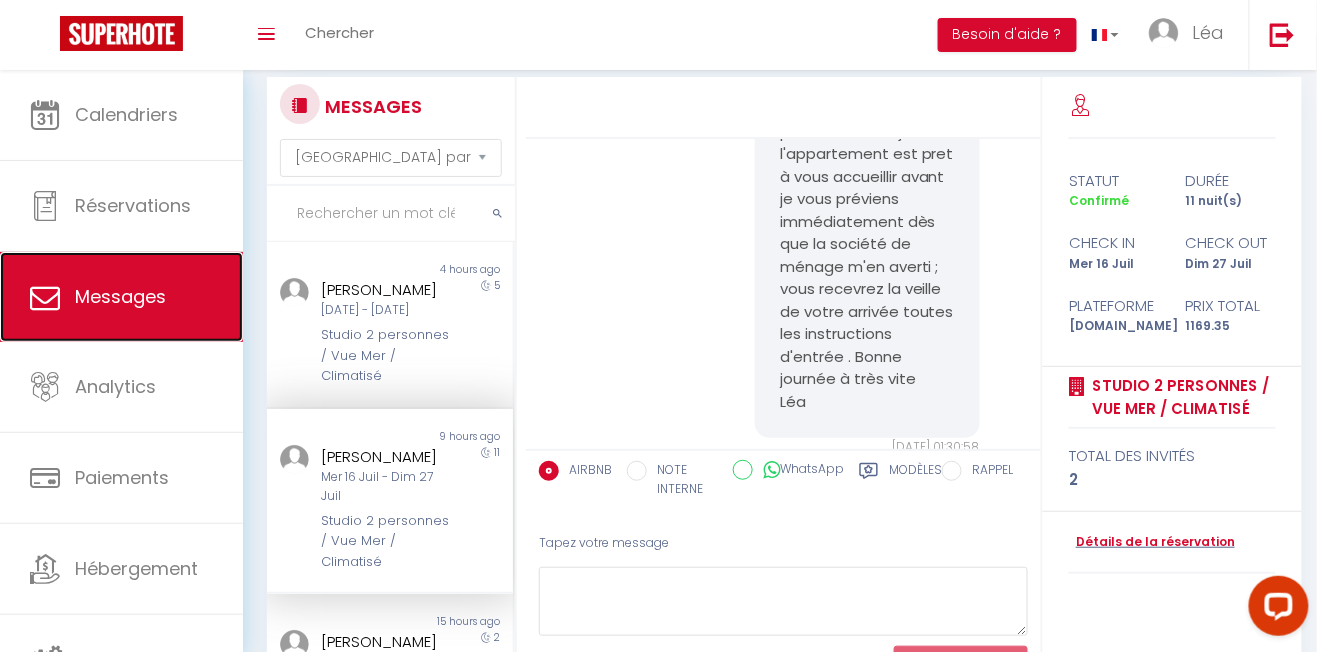 scroll, scrollTop: 0, scrollLeft: 0, axis: both 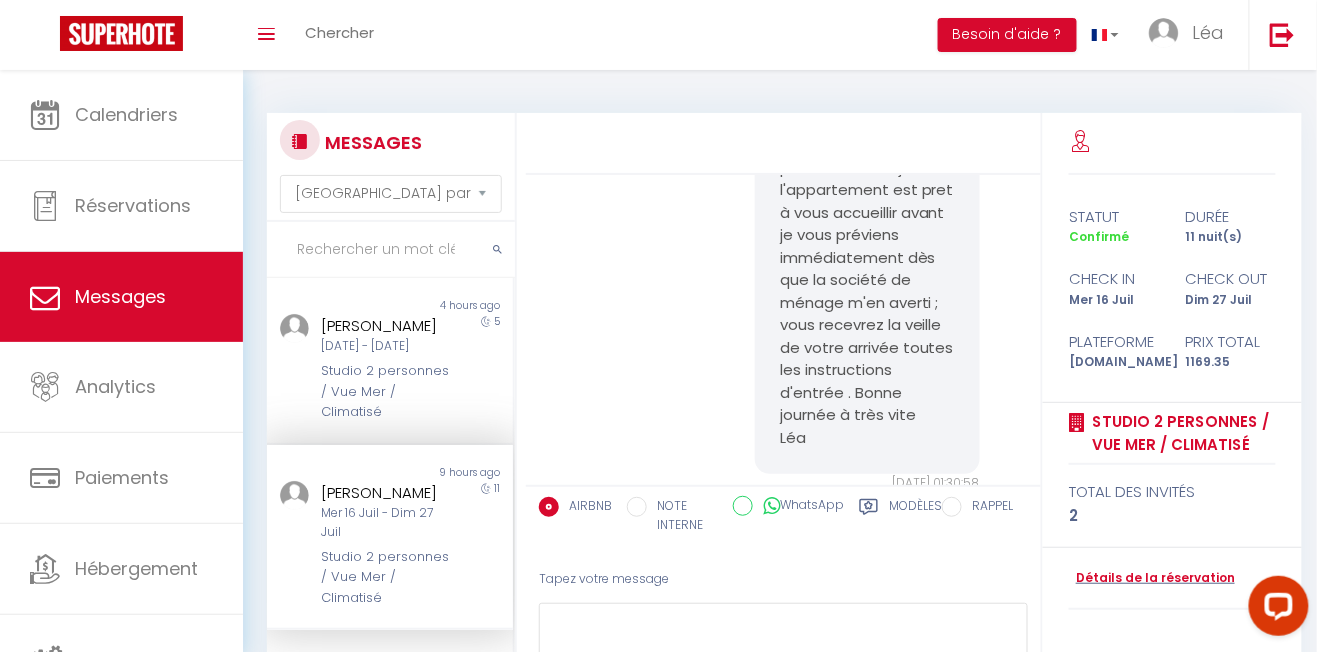click on "Mer 16 Juil - Dim 27 Juil" at bounding box center (386, 523) 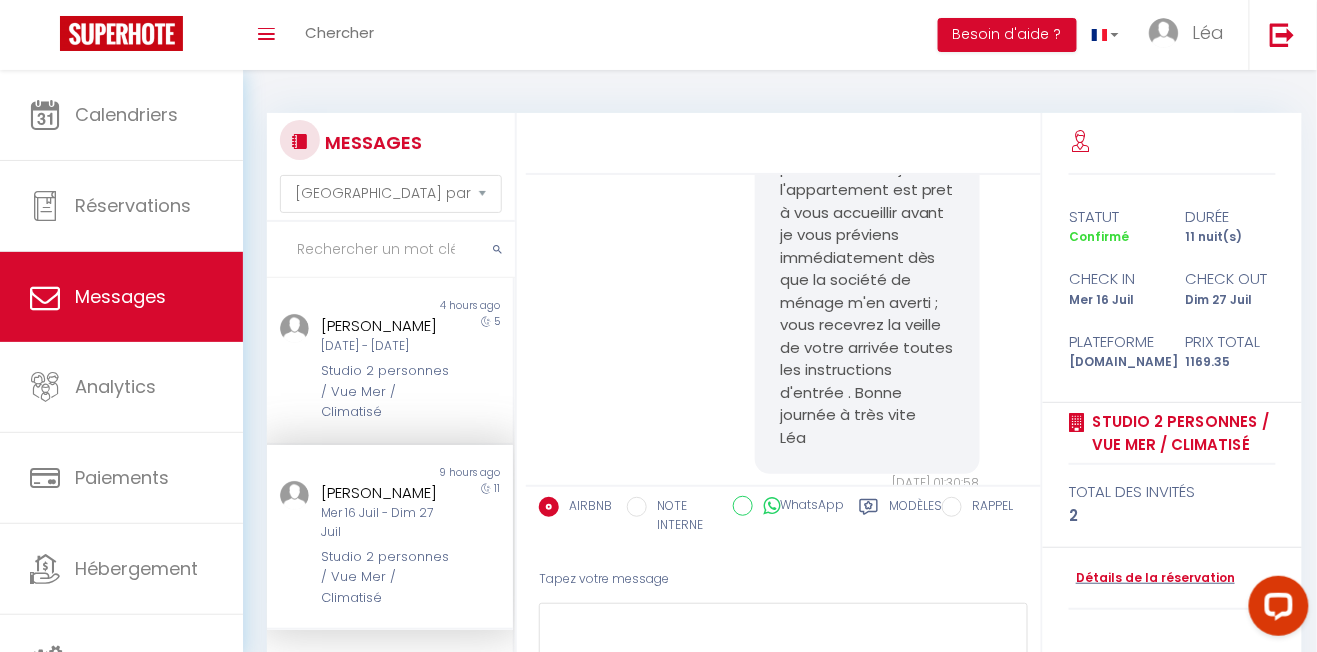 click on "Mer 16 Juil - Dim 27 Juil" at bounding box center (386, 523) 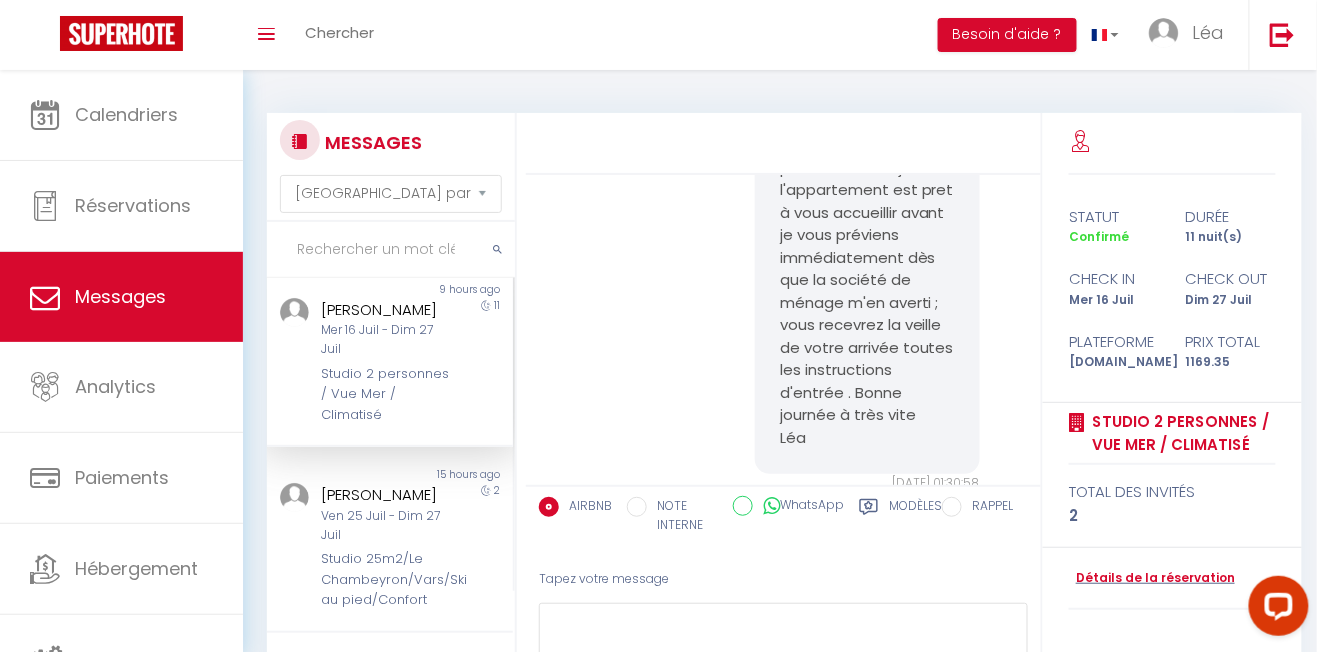 scroll, scrollTop: 0, scrollLeft: 0, axis: both 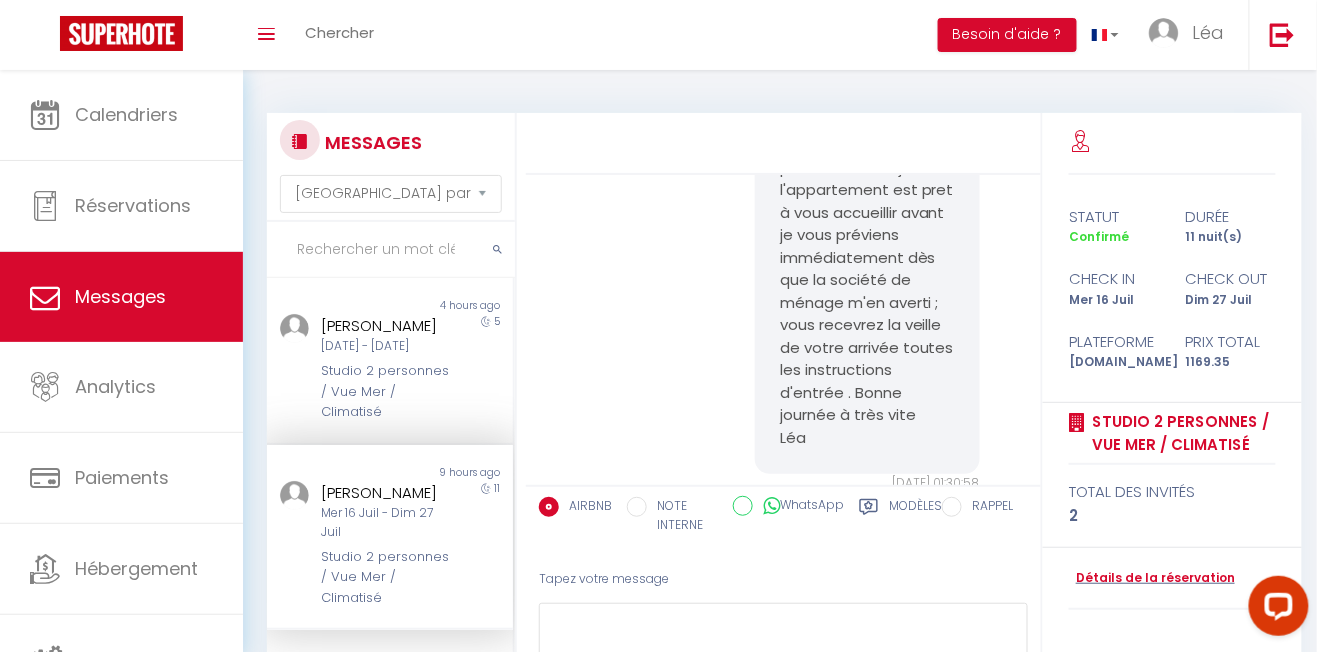 click on "Mer 16 Juil - Dim 27 Juil" at bounding box center [386, 523] 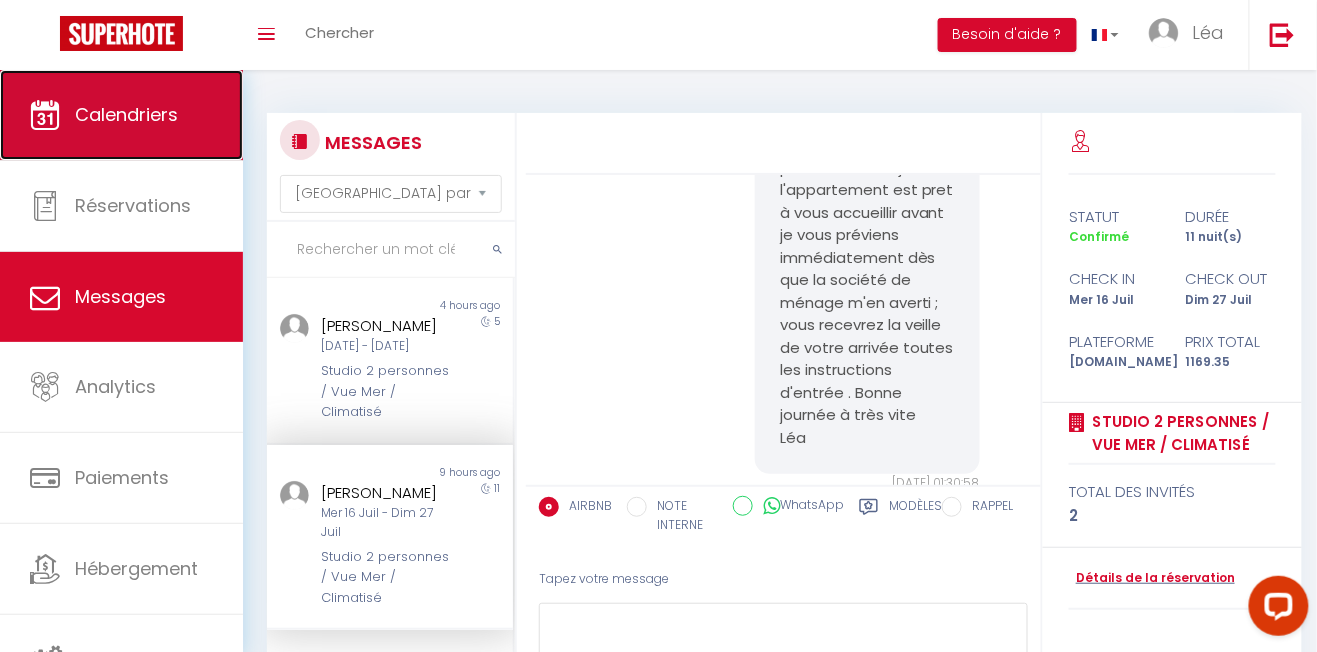 click on "Calendriers" at bounding box center [126, 114] 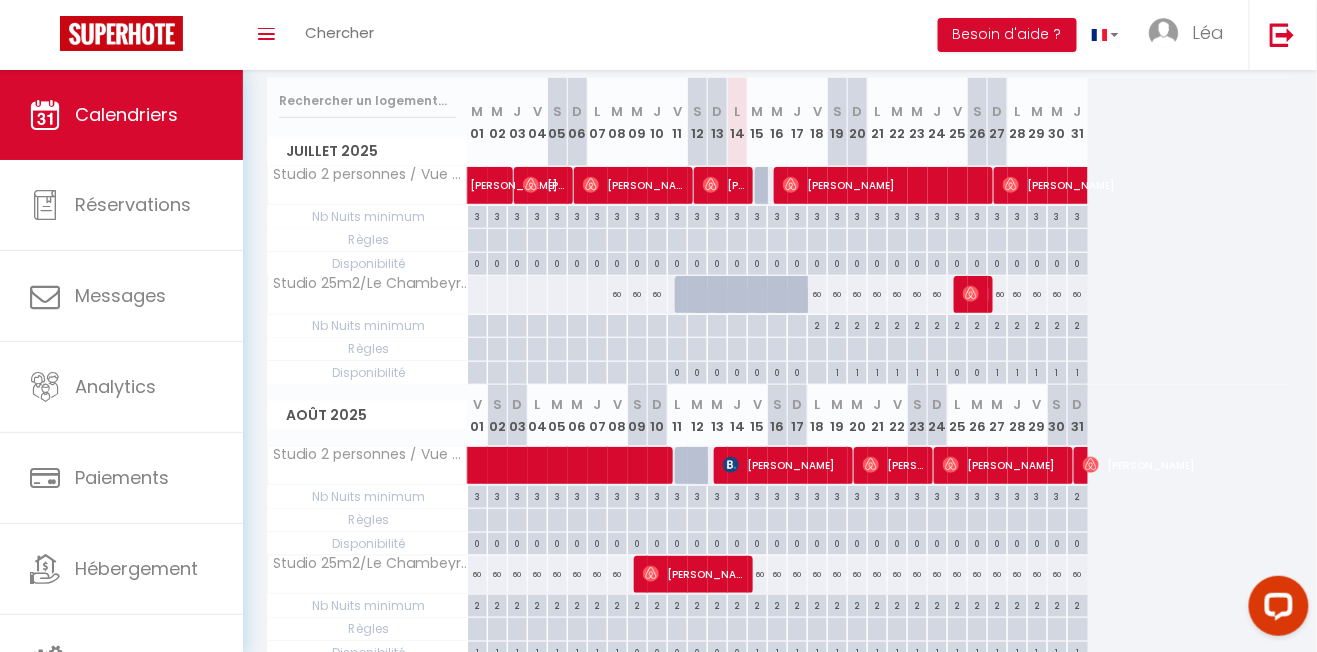scroll, scrollTop: 253, scrollLeft: 0, axis: vertical 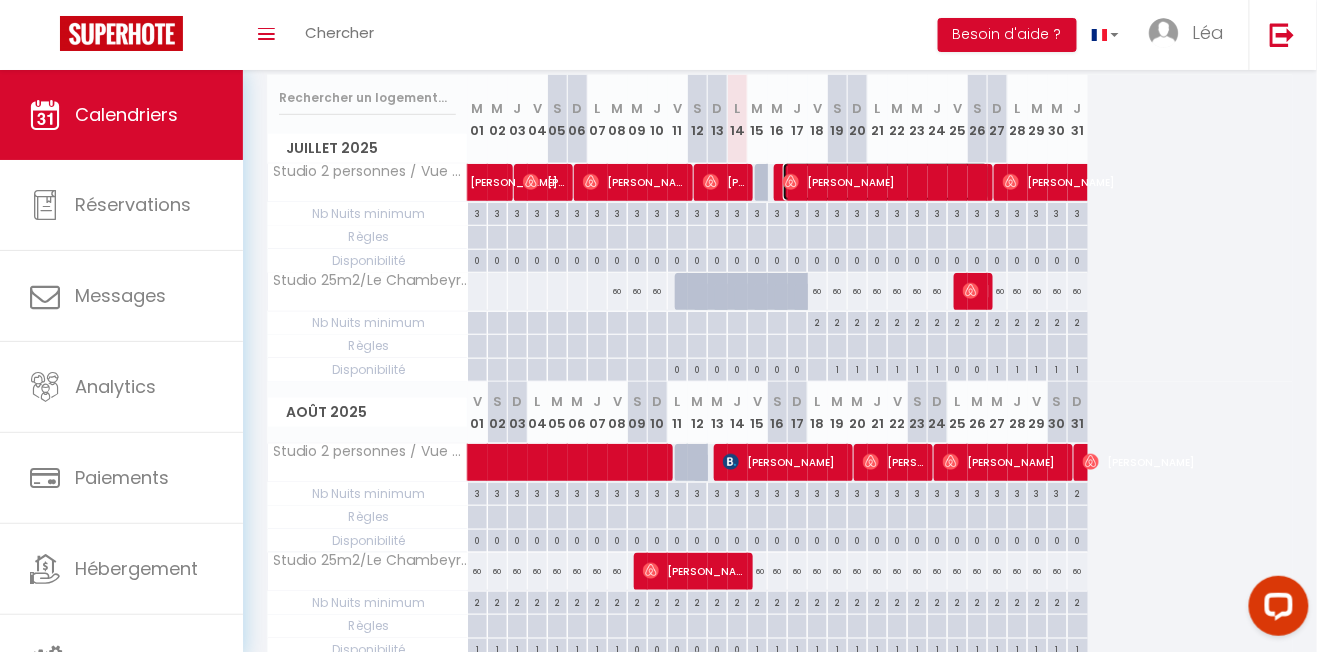 click on "[PERSON_NAME]" at bounding box center [886, 182] 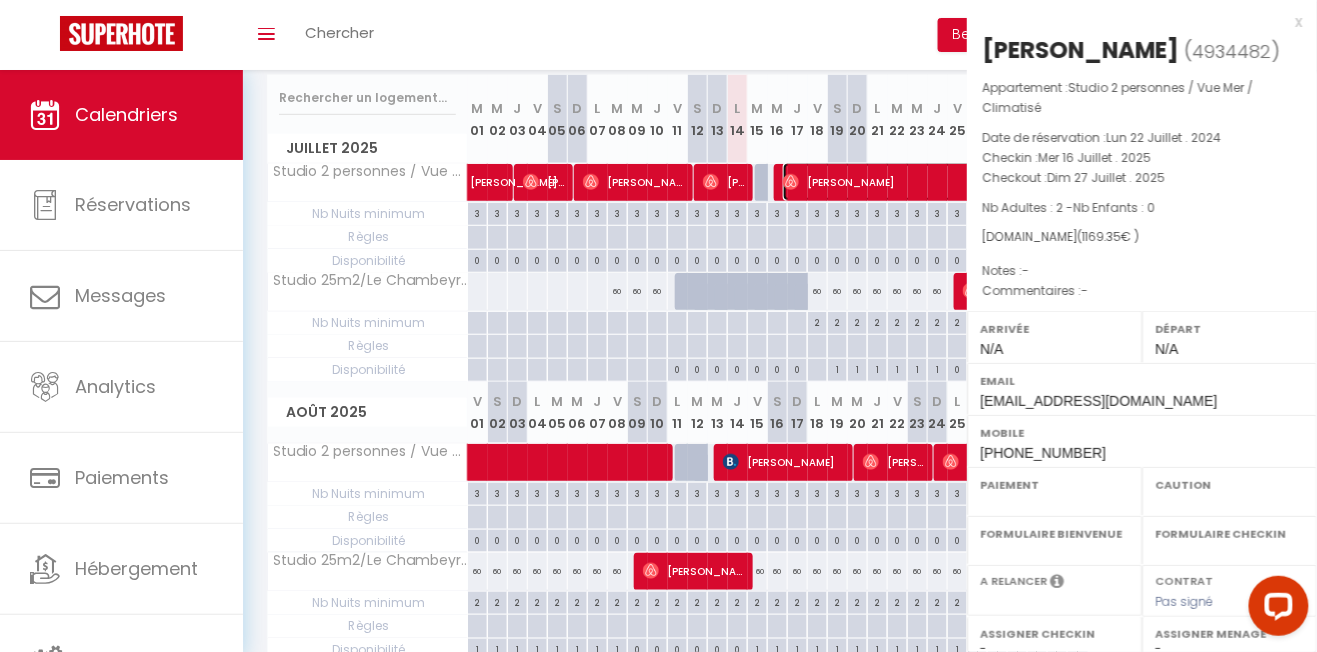 select on "OK" 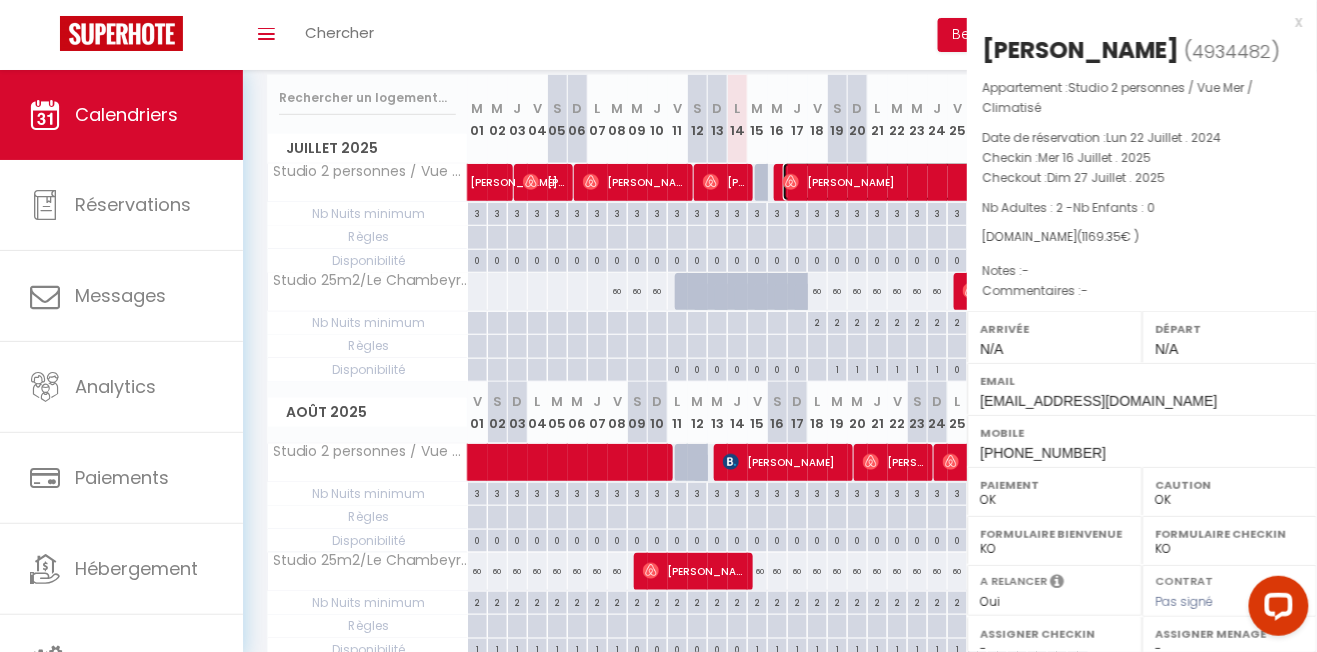 select on "39472" 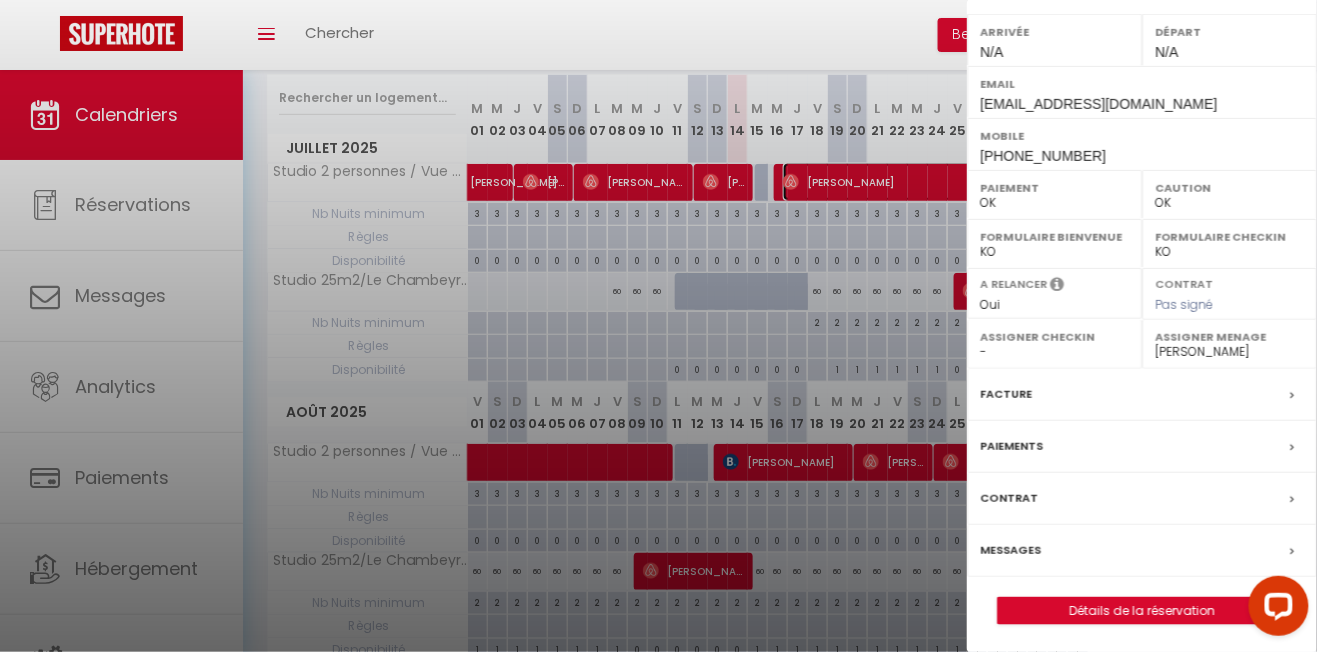 scroll, scrollTop: 298, scrollLeft: 0, axis: vertical 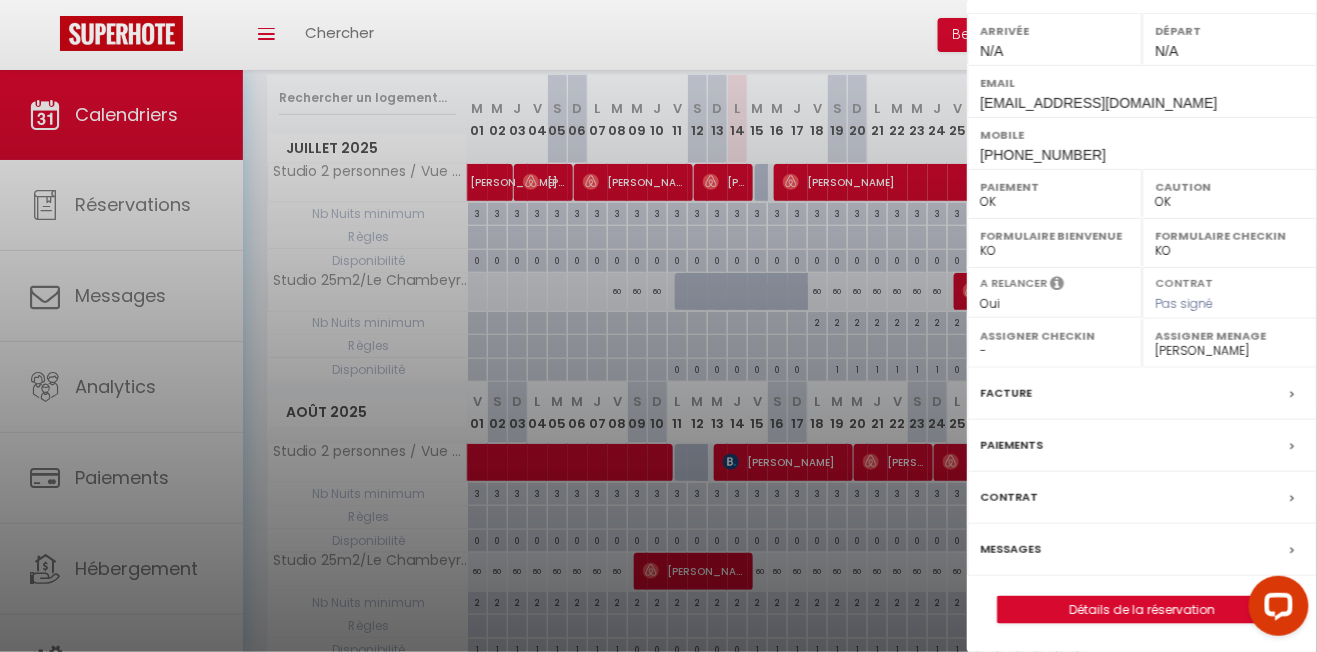 click on "Paiements" at bounding box center (1142, 446) 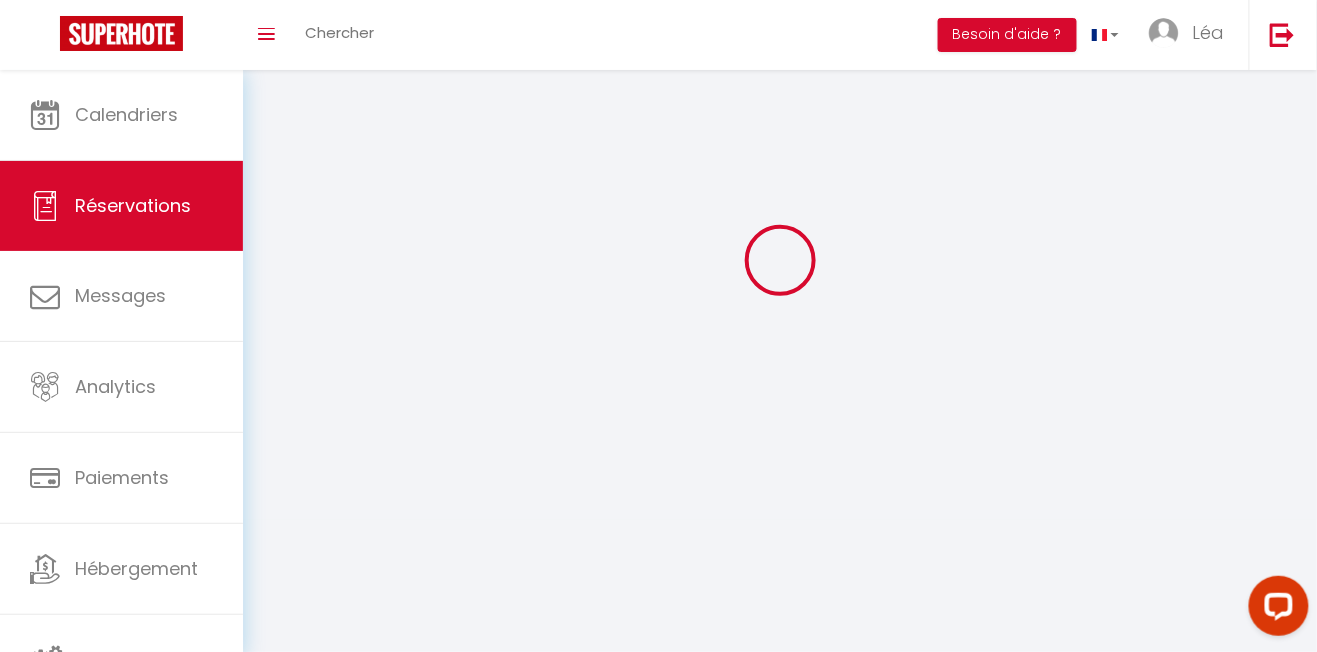 select 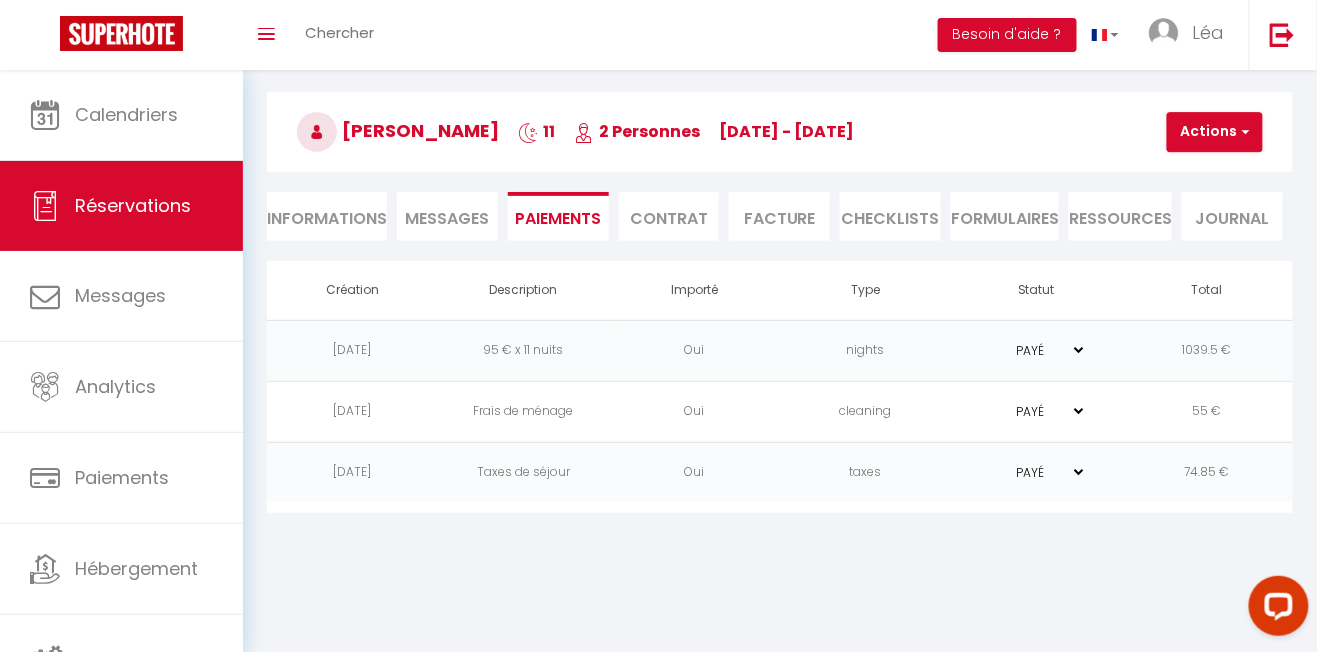 scroll, scrollTop: 96, scrollLeft: 0, axis: vertical 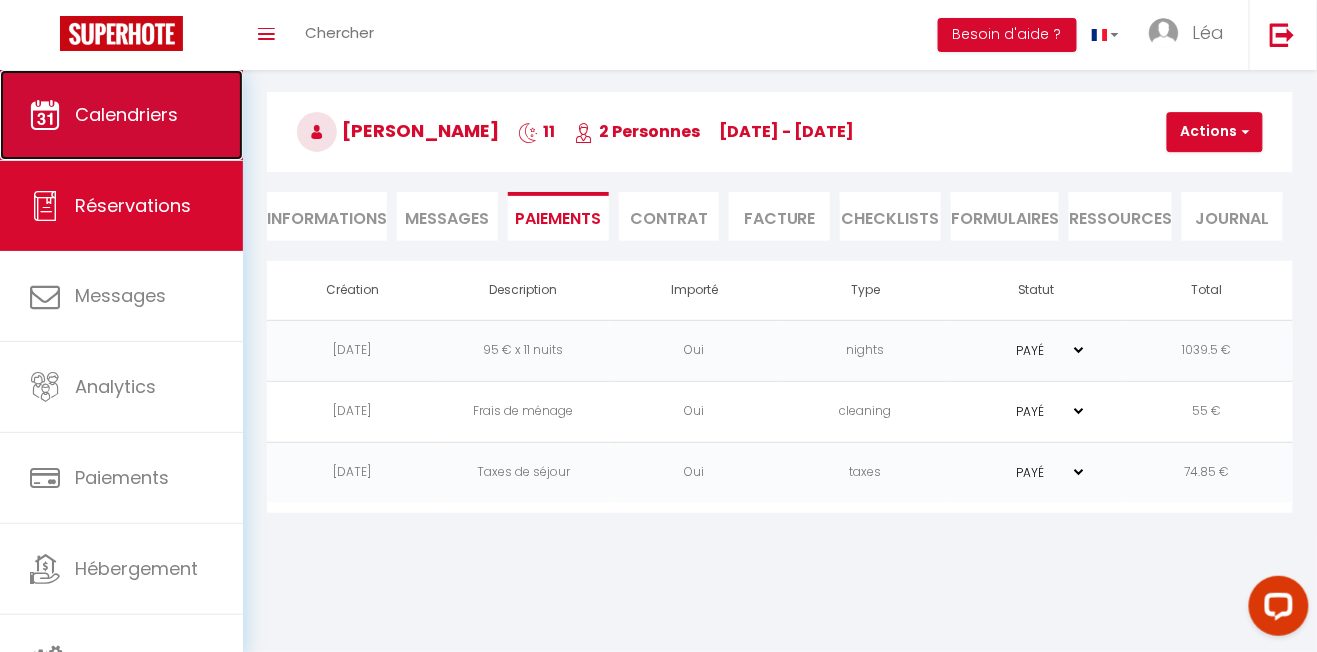 click on "Calendriers" at bounding box center (126, 114) 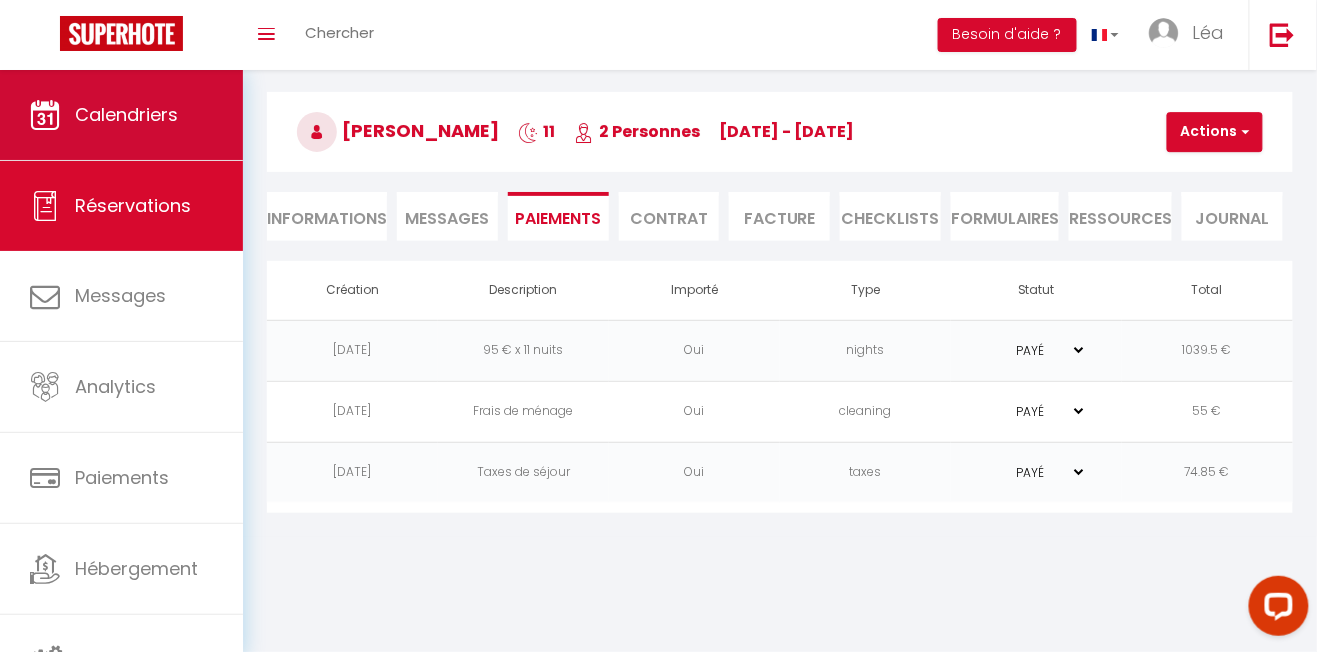 scroll, scrollTop: 124, scrollLeft: 0, axis: vertical 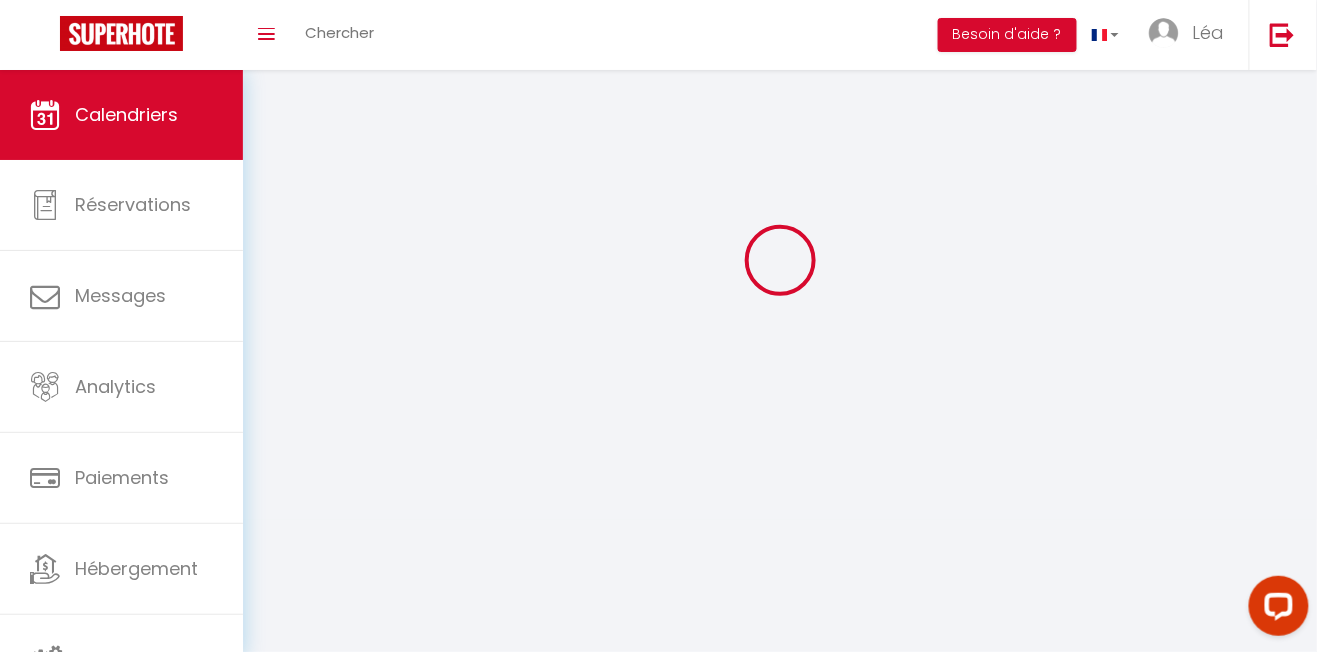select 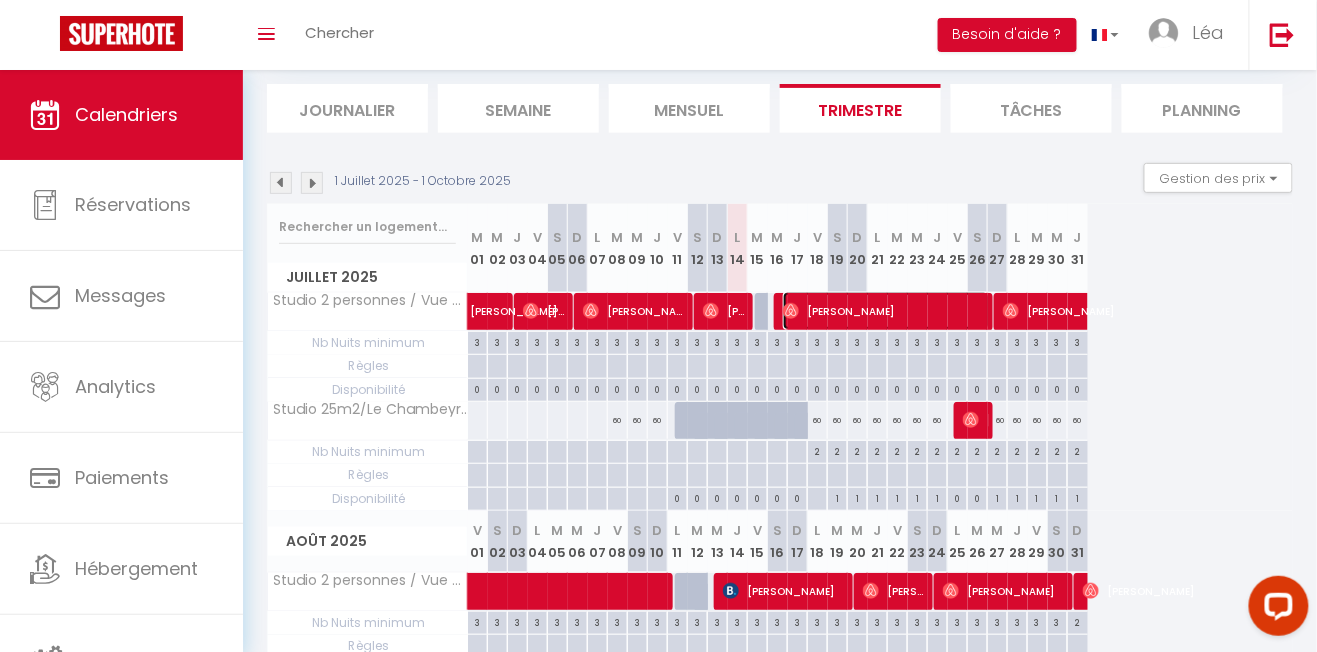 click on "[PERSON_NAME]" at bounding box center [886, 311] 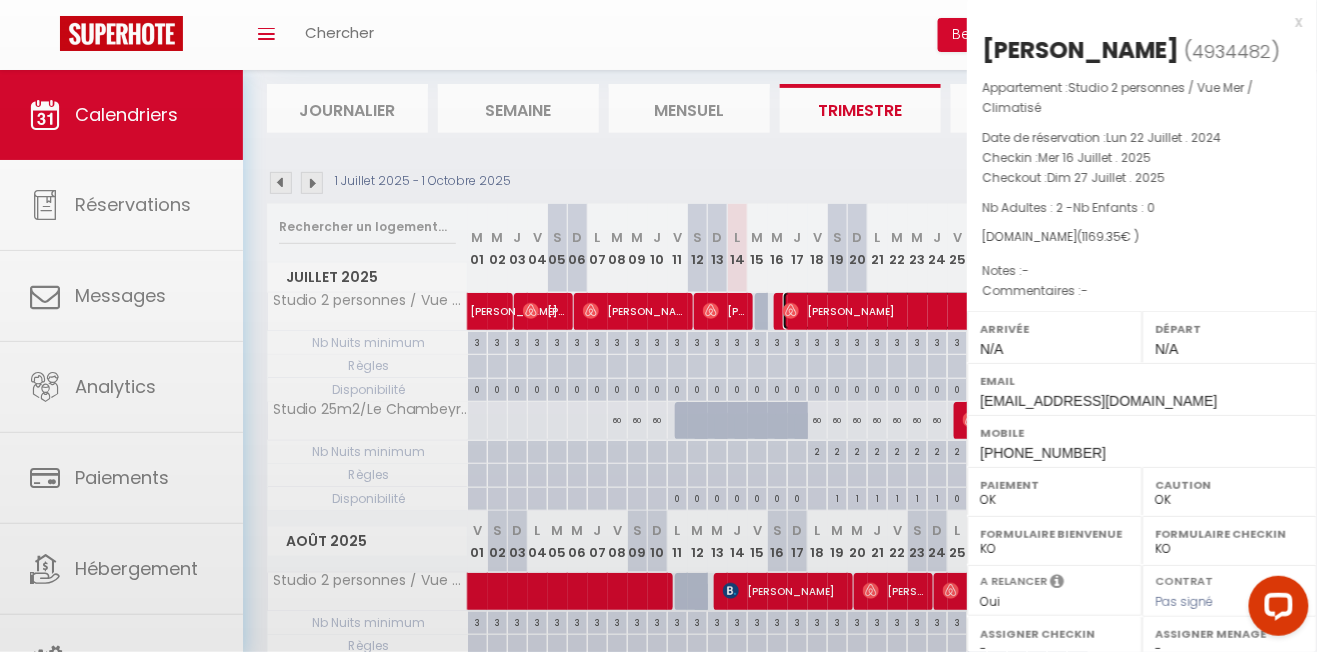 select on "39472" 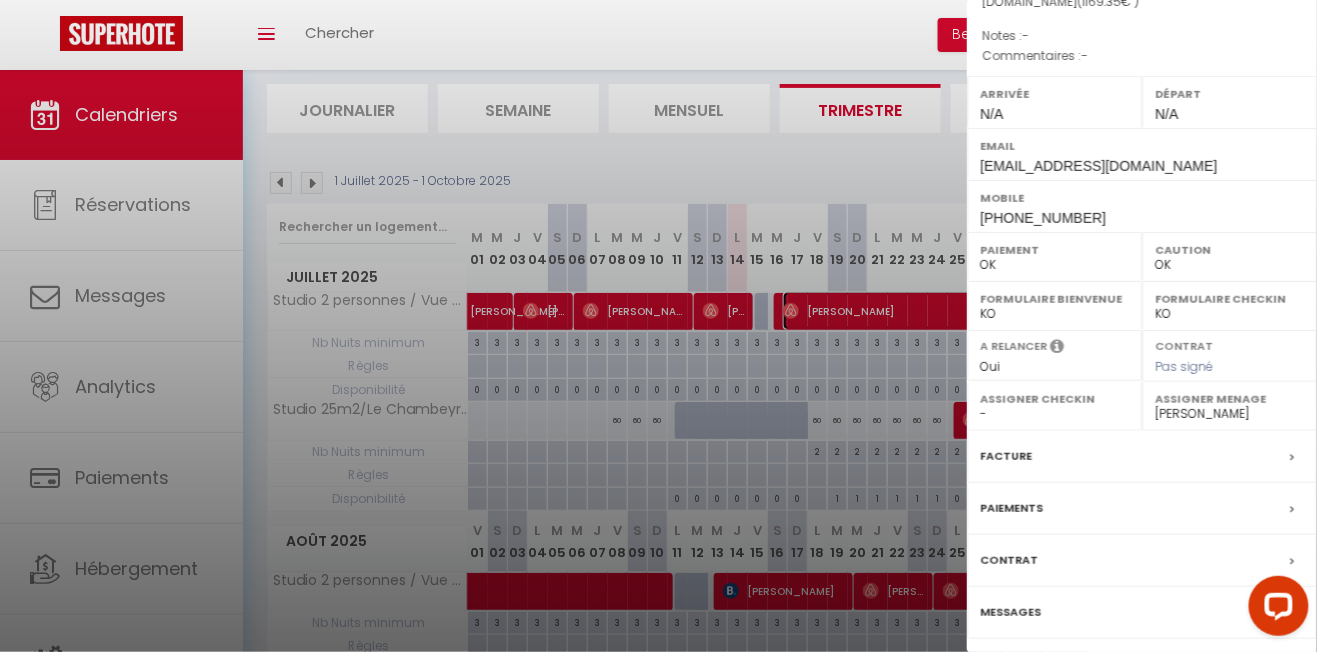 scroll, scrollTop: 298, scrollLeft: 0, axis: vertical 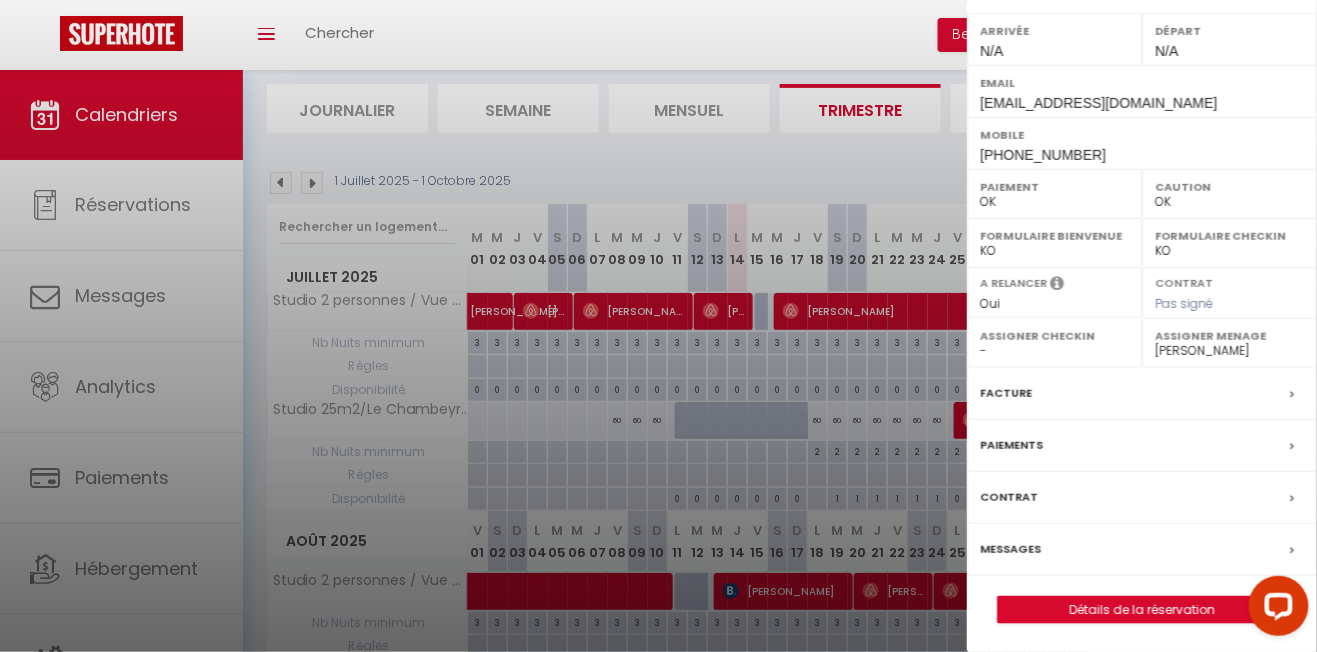 click on "Facture" at bounding box center [1142, 394] 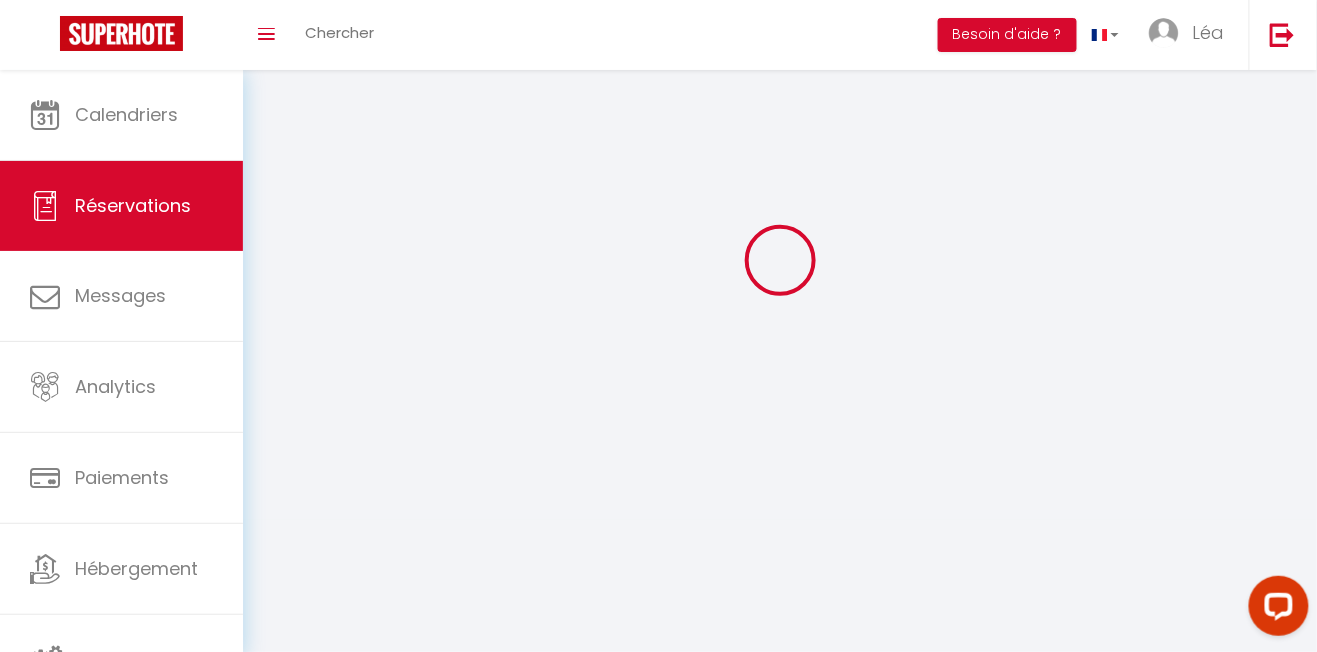 select 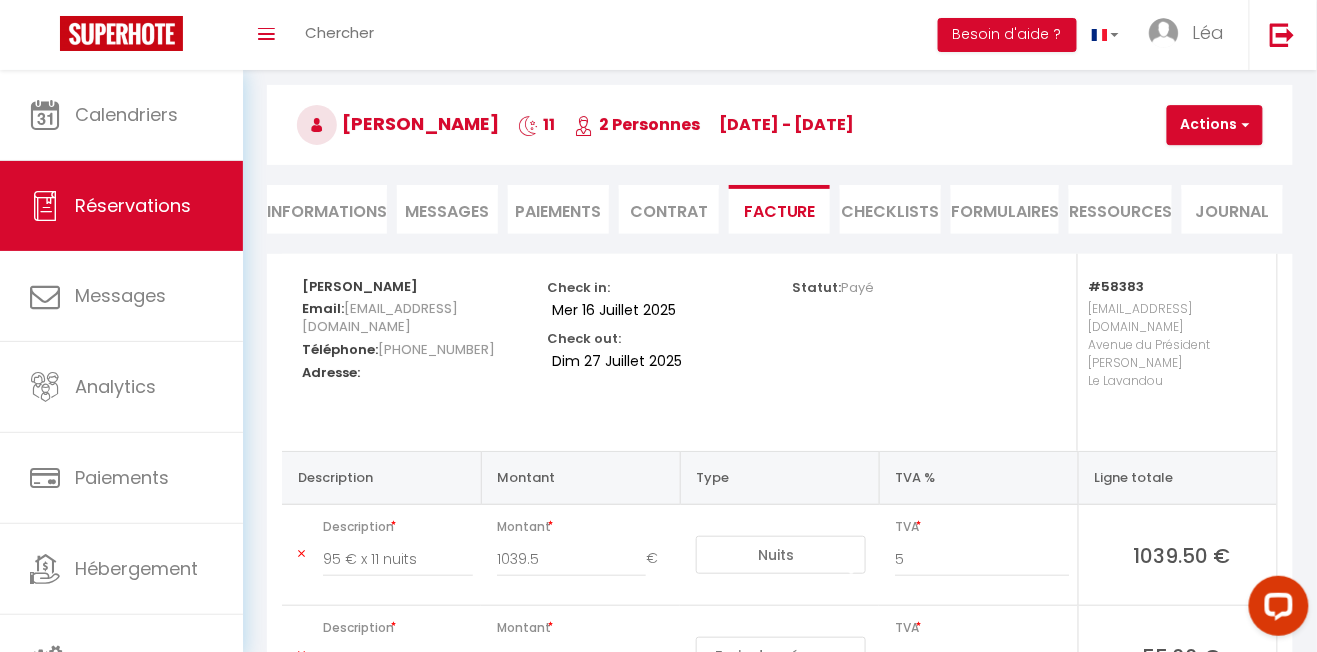 scroll, scrollTop: 0, scrollLeft: 0, axis: both 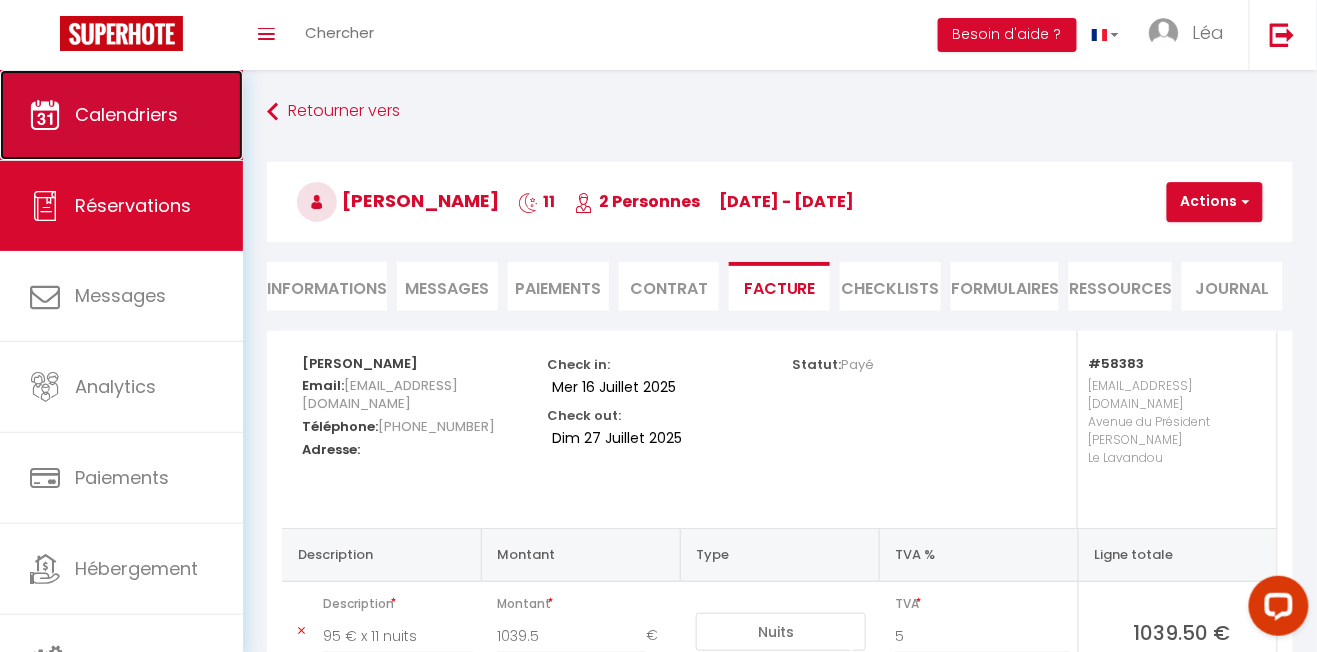 click on "Calendriers" at bounding box center [126, 114] 